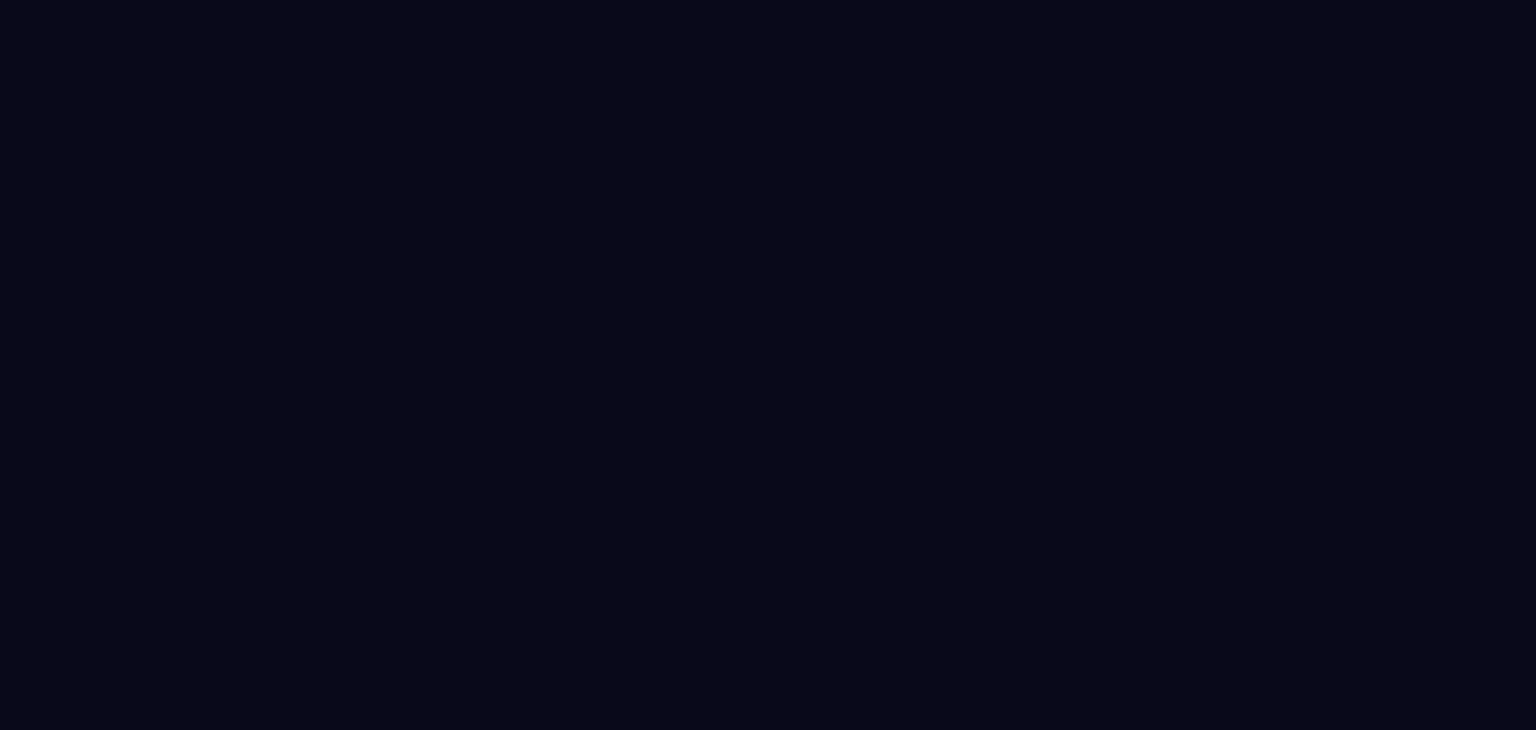 scroll, scrollTop: 0, scrollLeft: 0, axis: both 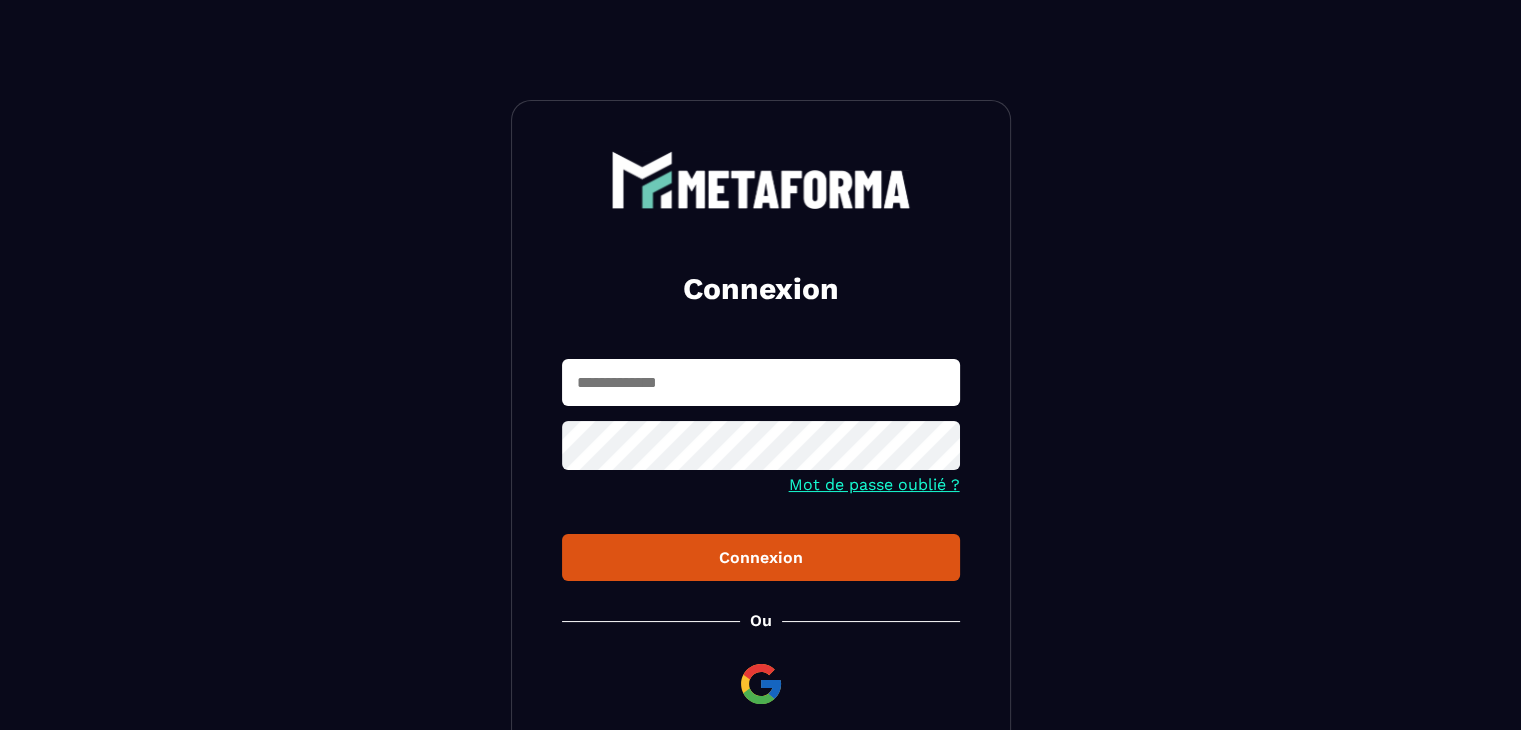 click at bounding box center [761, 382] 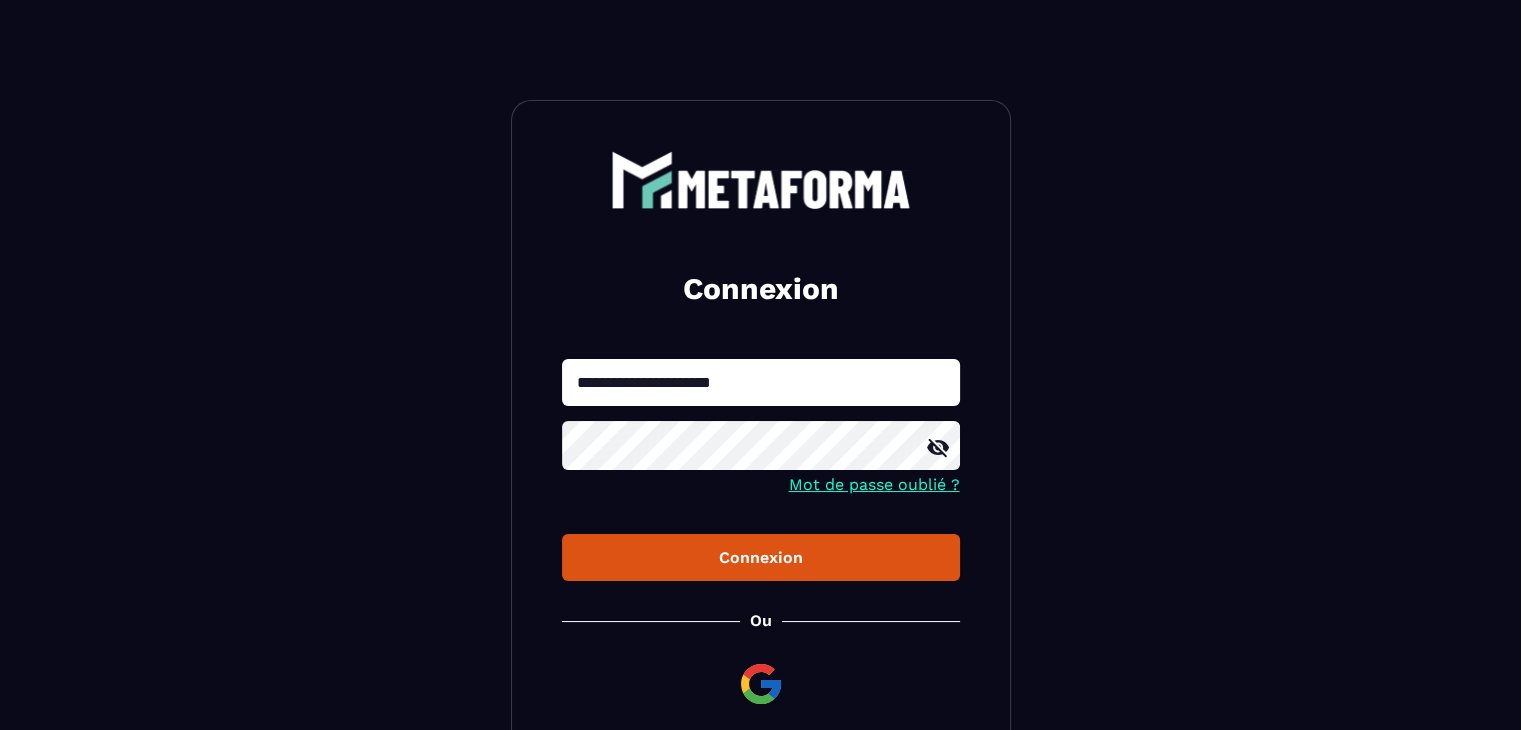 click on "Connexion" at bounding box center [761, 557] 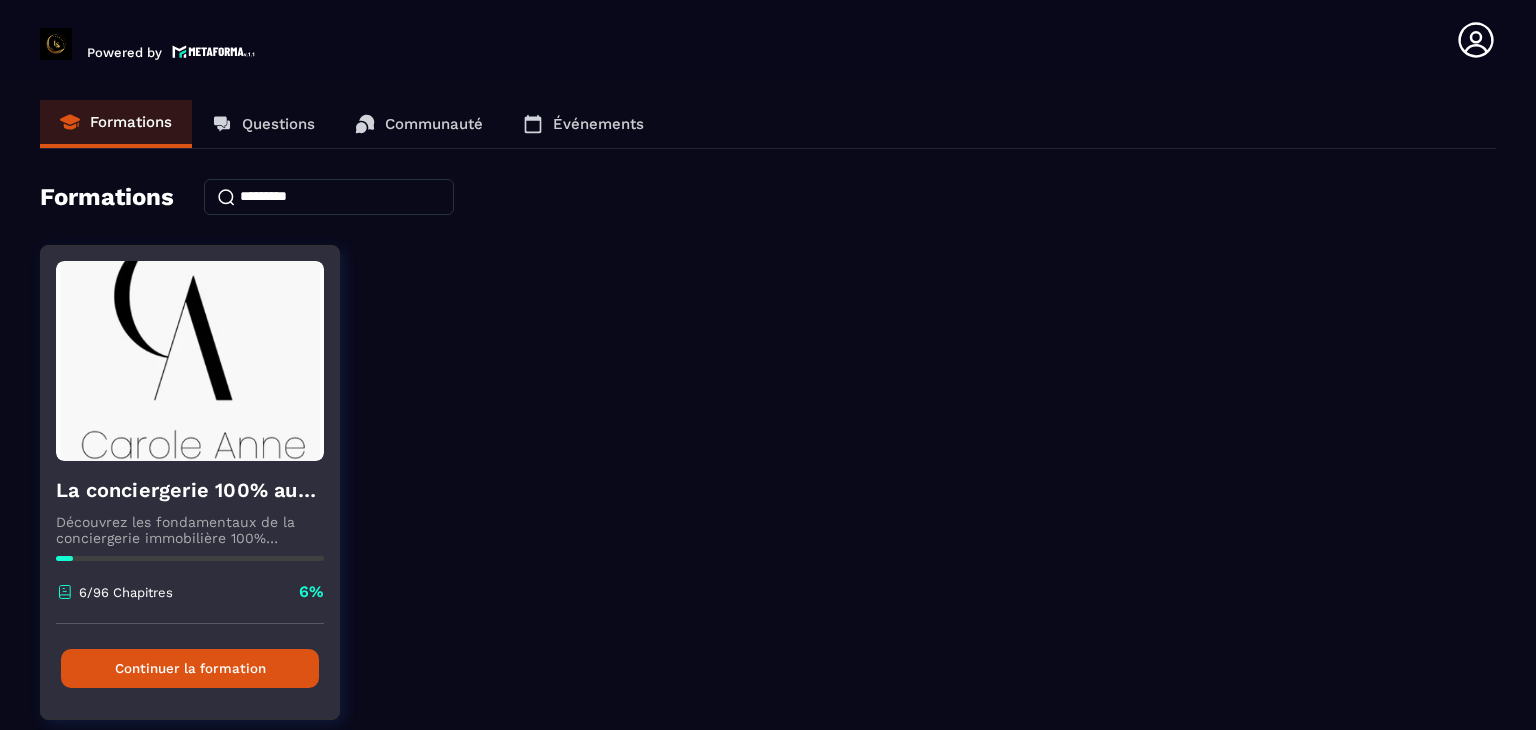 click on "Continuer la formation" at bounding box center (190, 668) 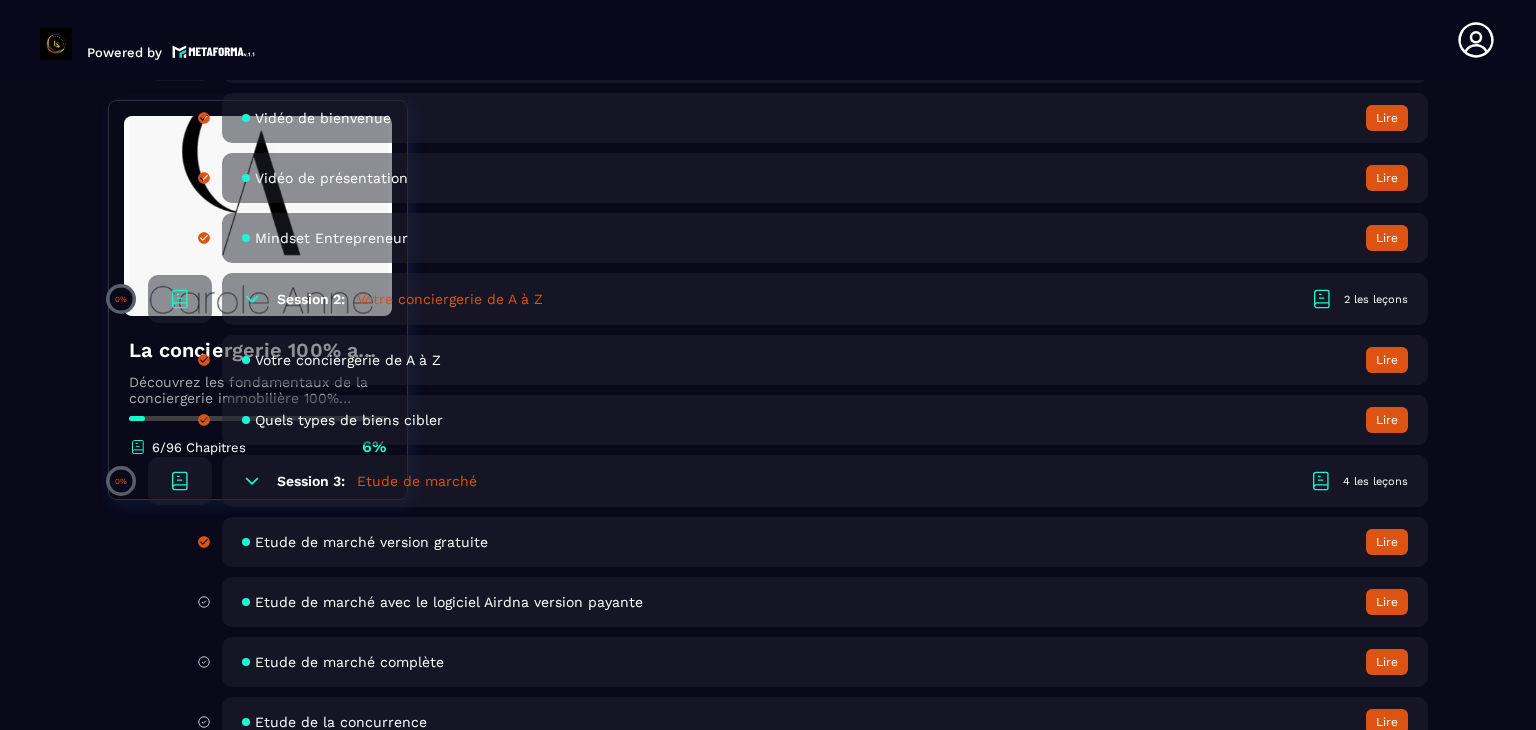 scroll, scrollTop: 800, scrollLeft: 0, axis: vertical 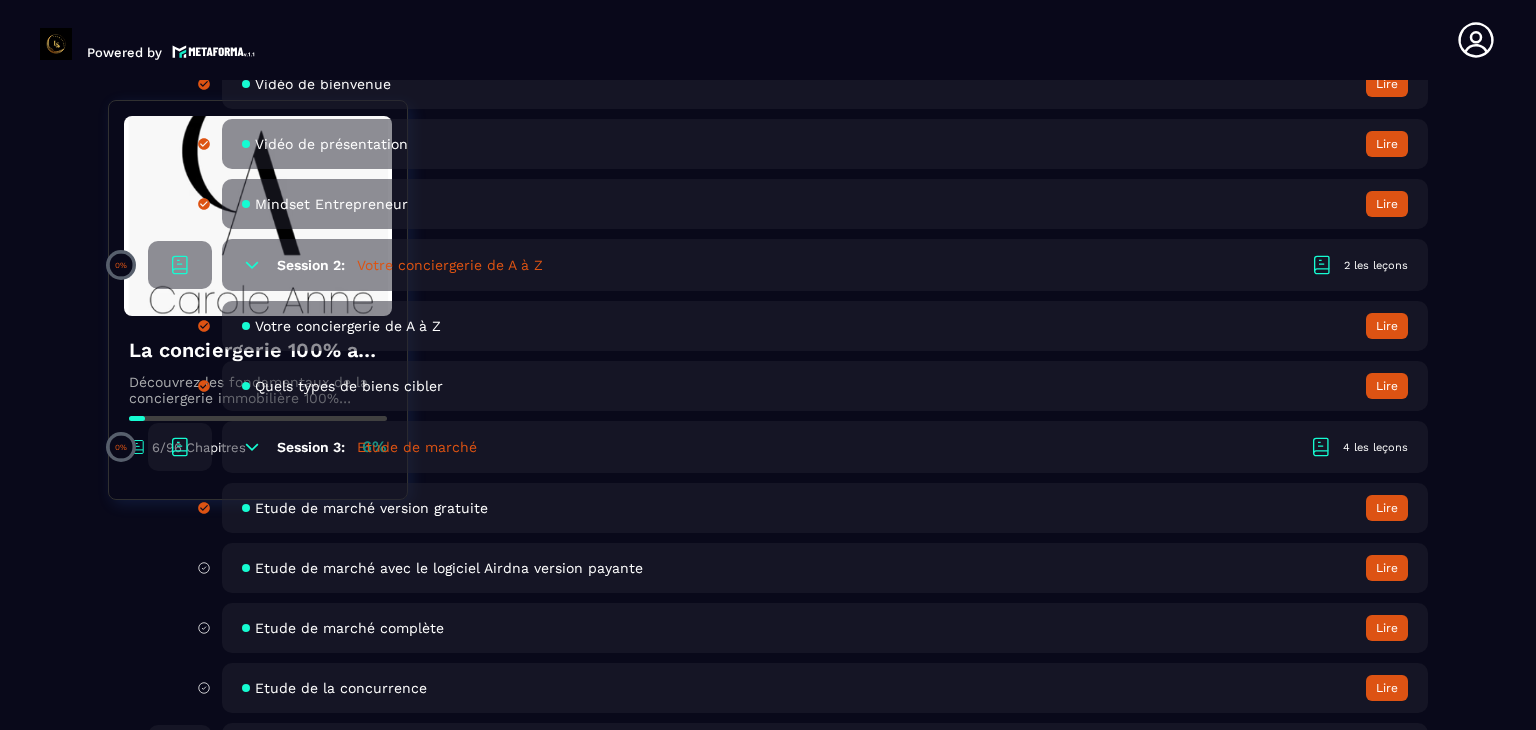 click on "Lire" at bounding box center [1387, 508] 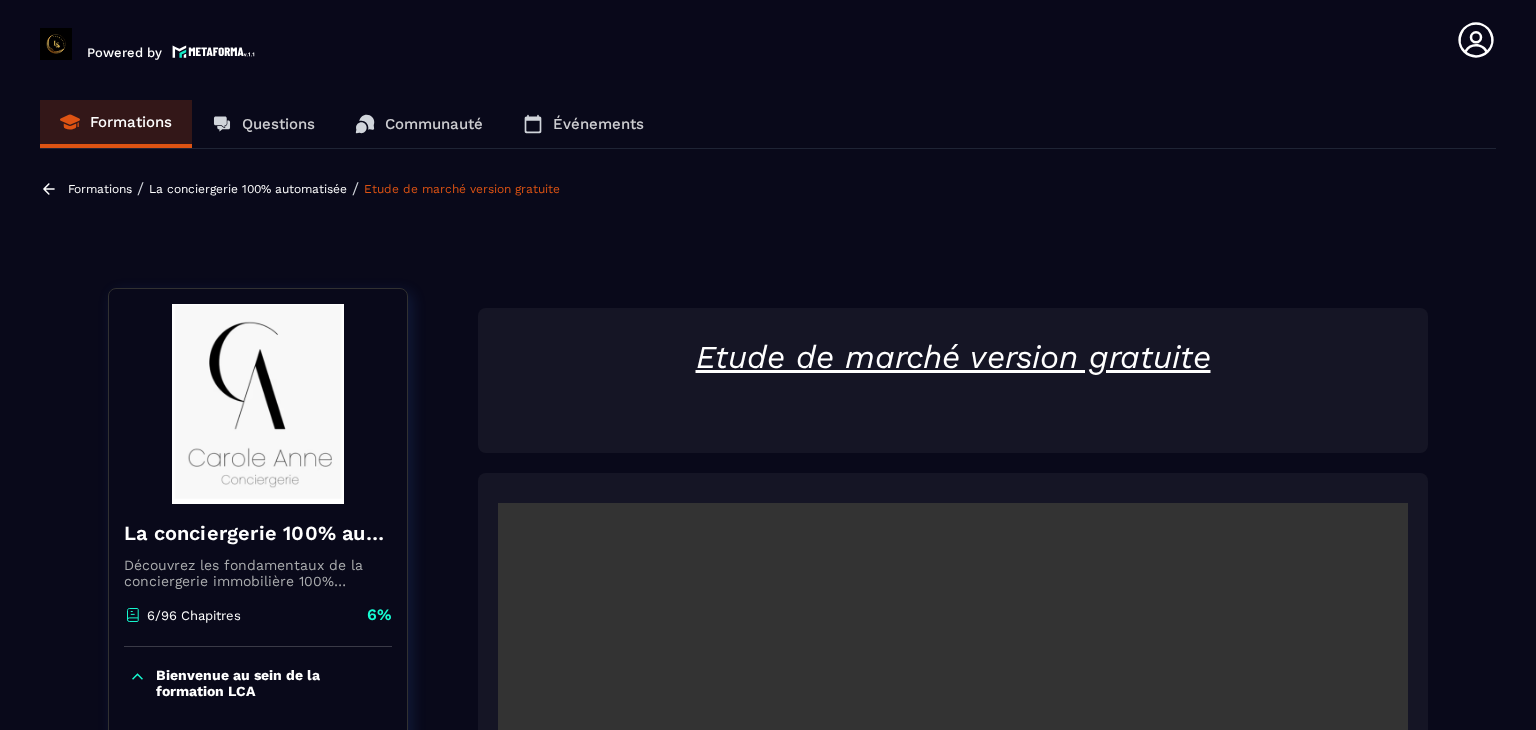 scroll, scrollTop: 8, scrollLeft: 0, axis: vertical 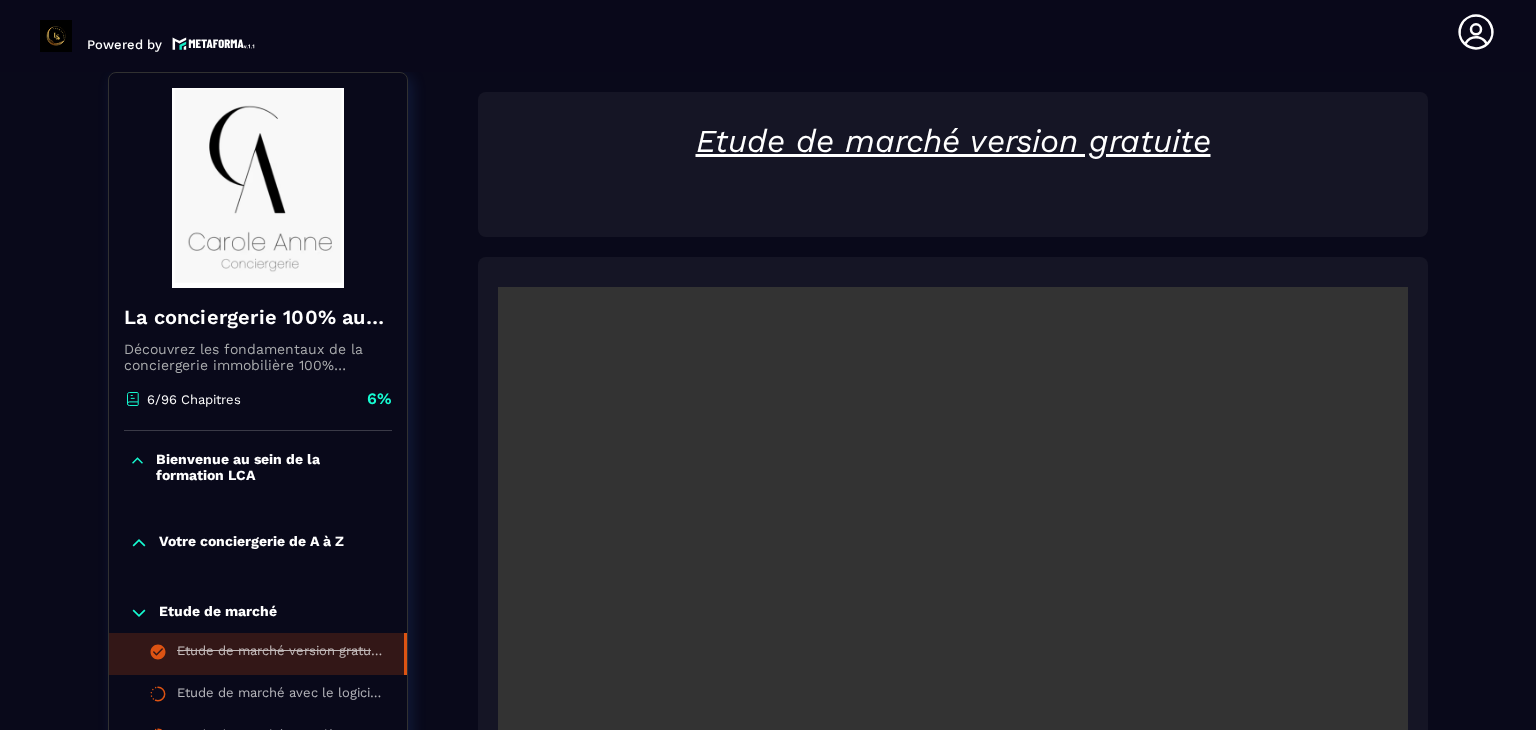 click on "Votre conciergerie de A à Z" at bounding box center [251, 543] 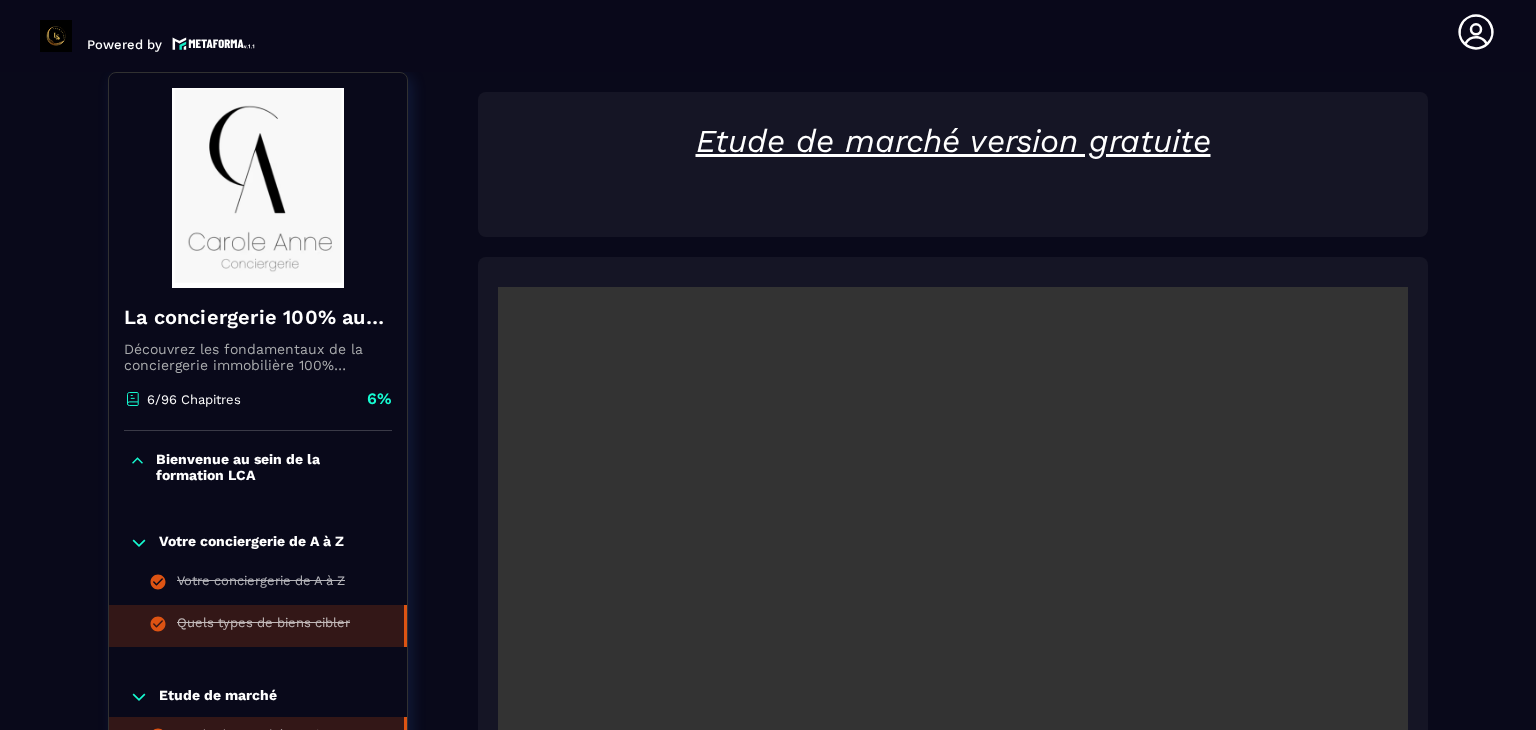scroll, scrollTop: 308, scrollLeft: 0, axis: vertical 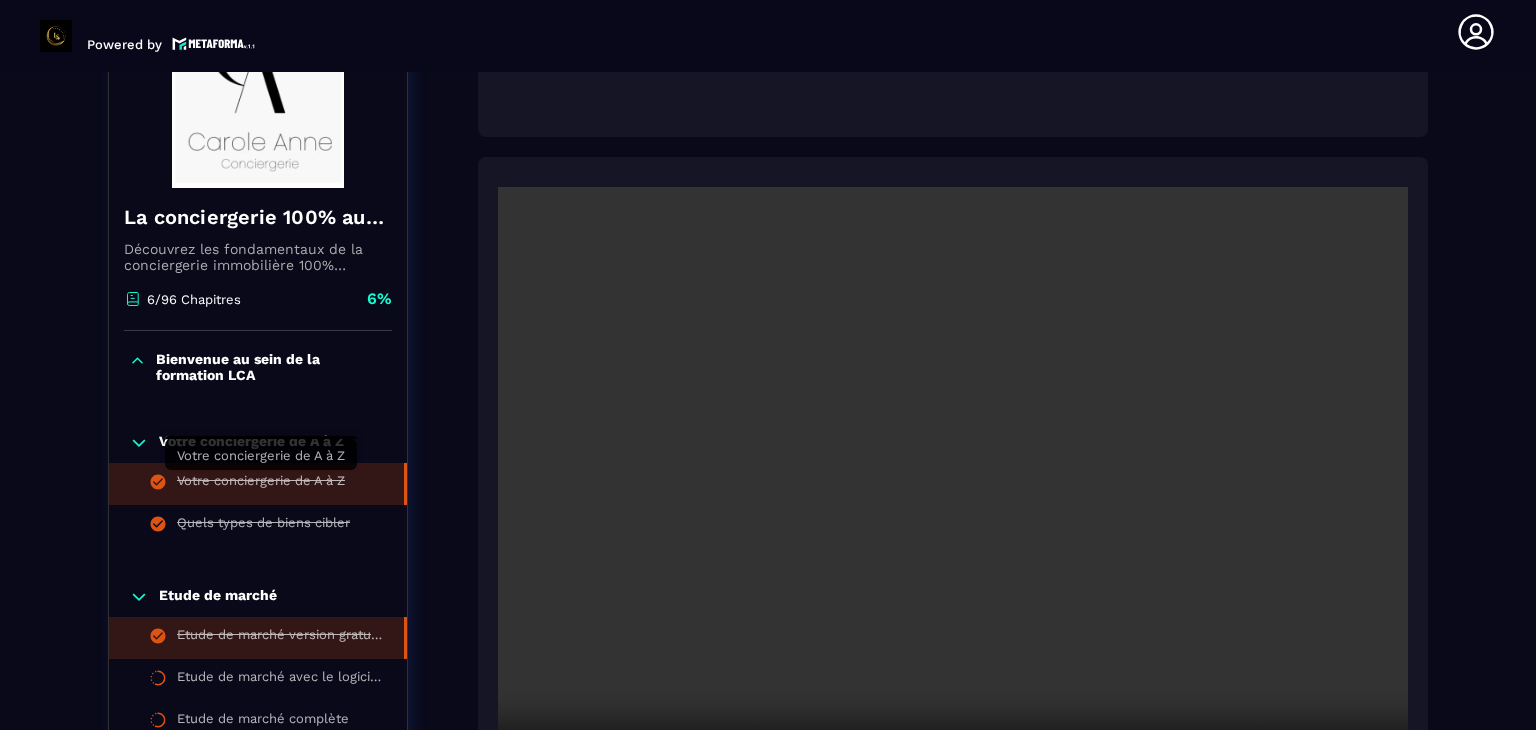 click on "Votre conciergerie de A à Z" at bounding box center (261, 484) 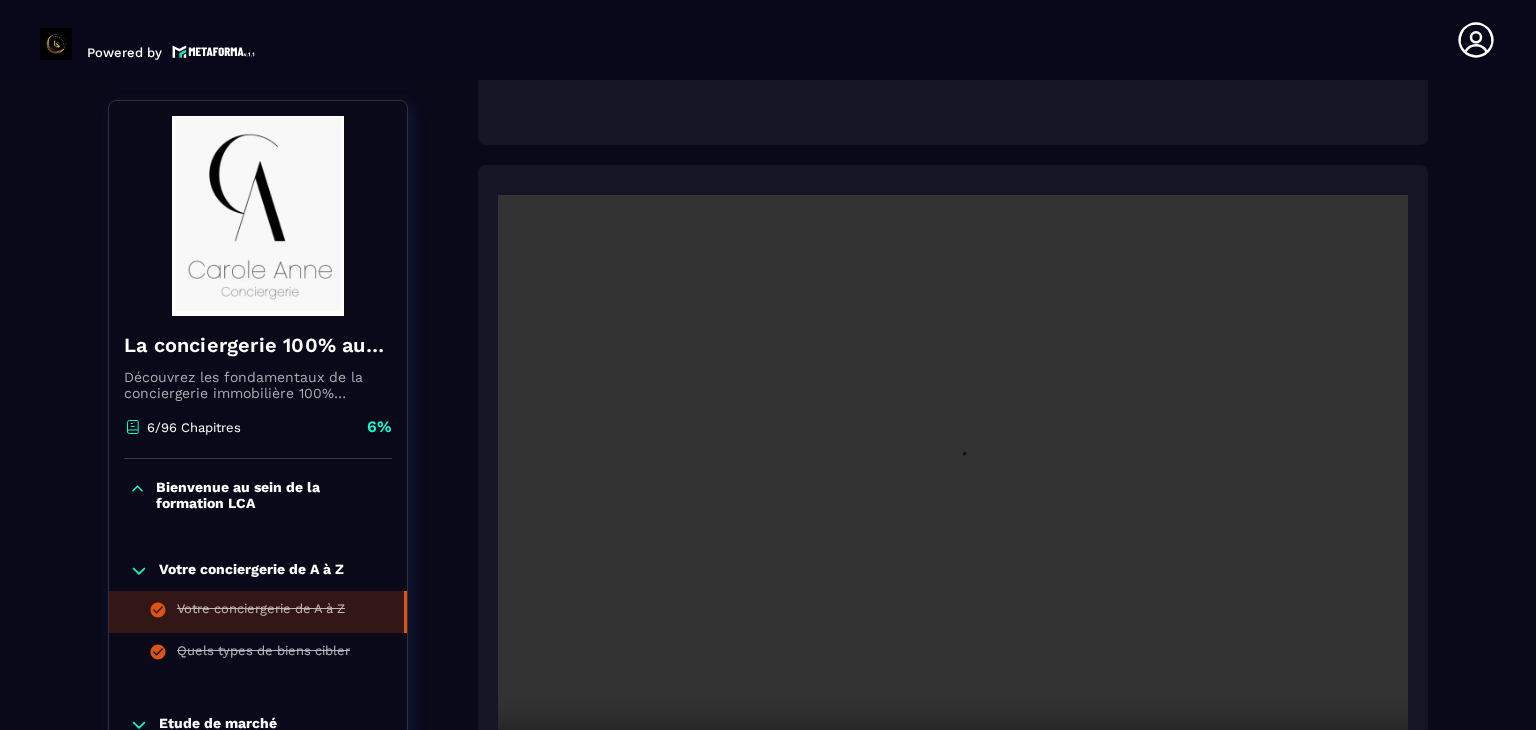 scroll, scrollTop: 237, scrollLeft: 0, axis: vertical 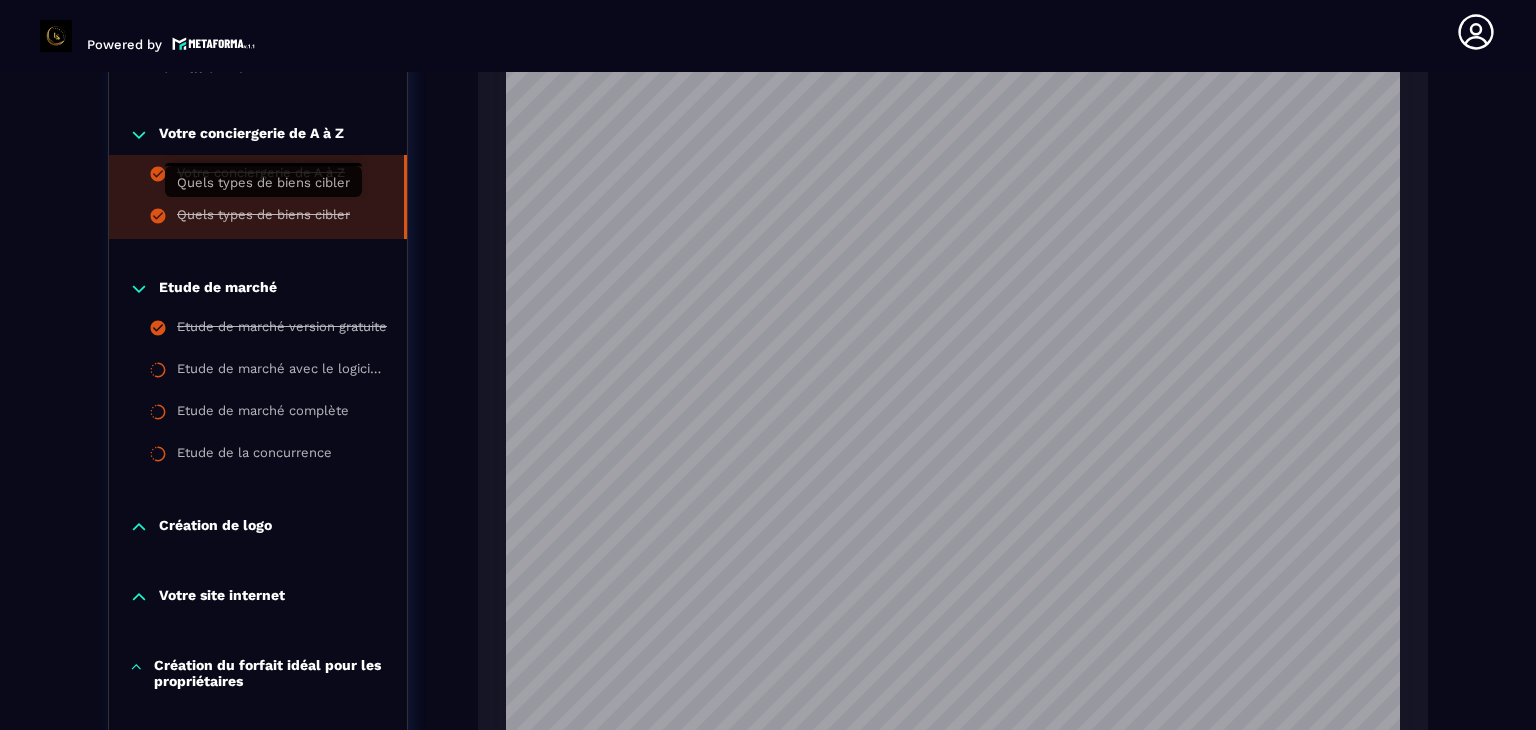 click on "Quels types de biens cibler" at bounding box center (263, 218) 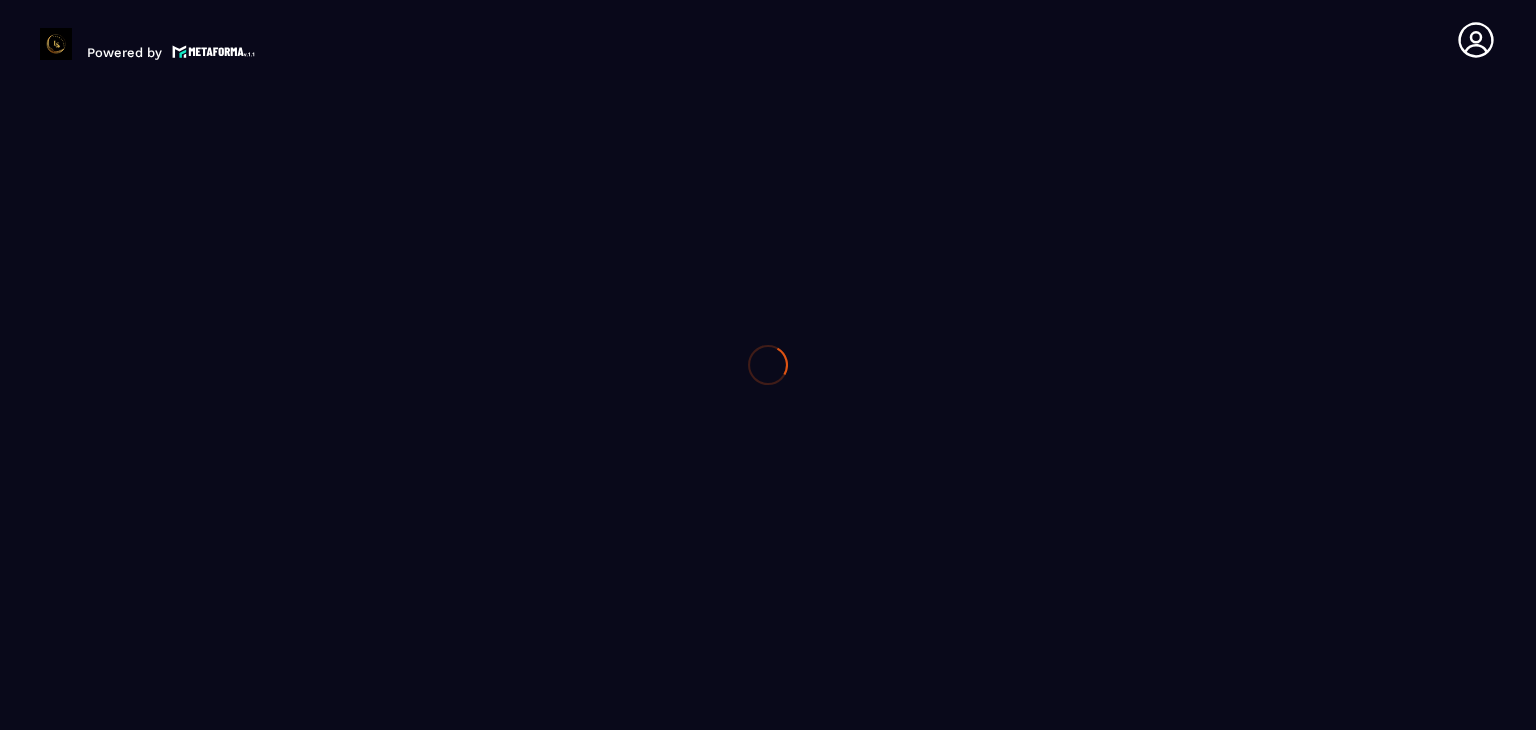 scroll, scrollTop: 0, scrollLeft: 0, axis: both 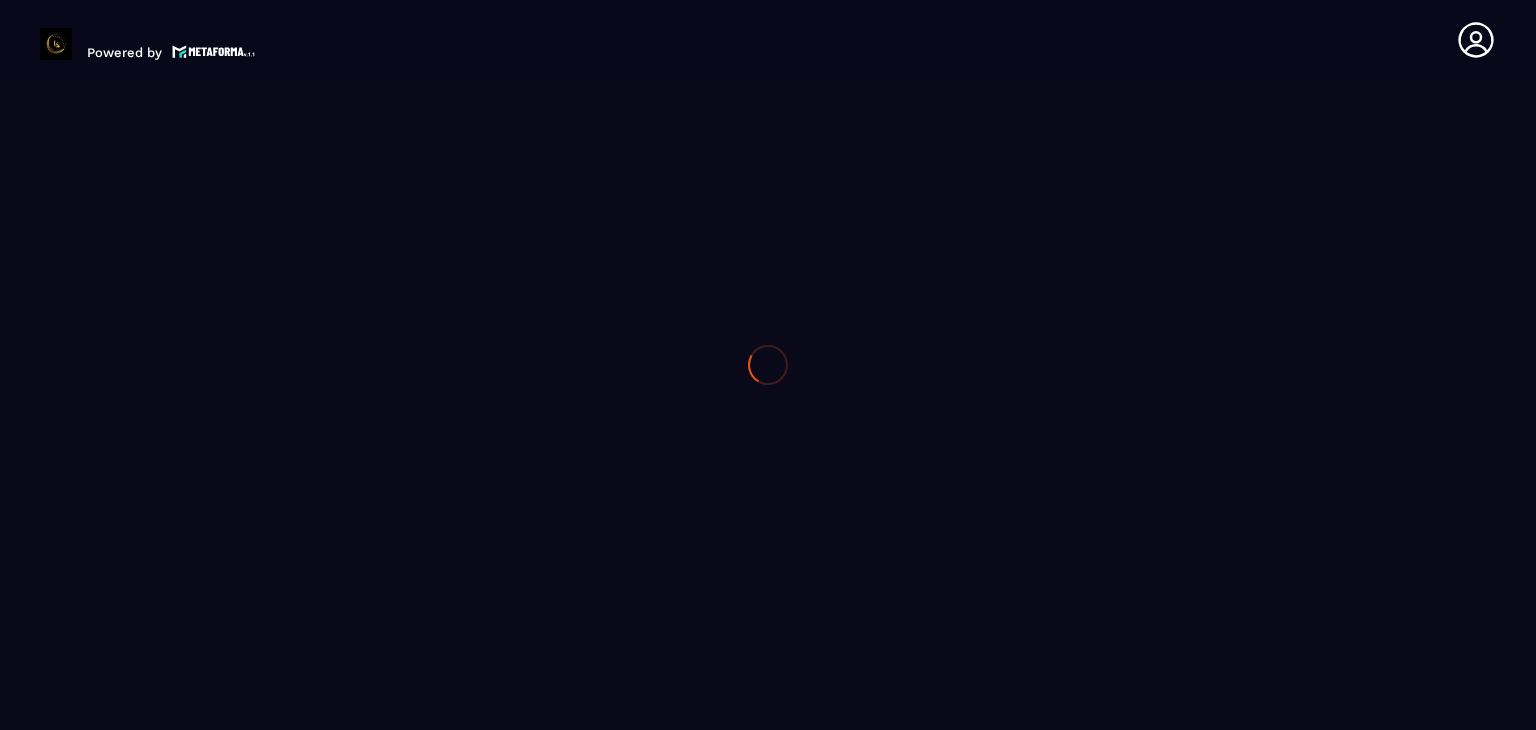 click at bounding box center [768, 365] 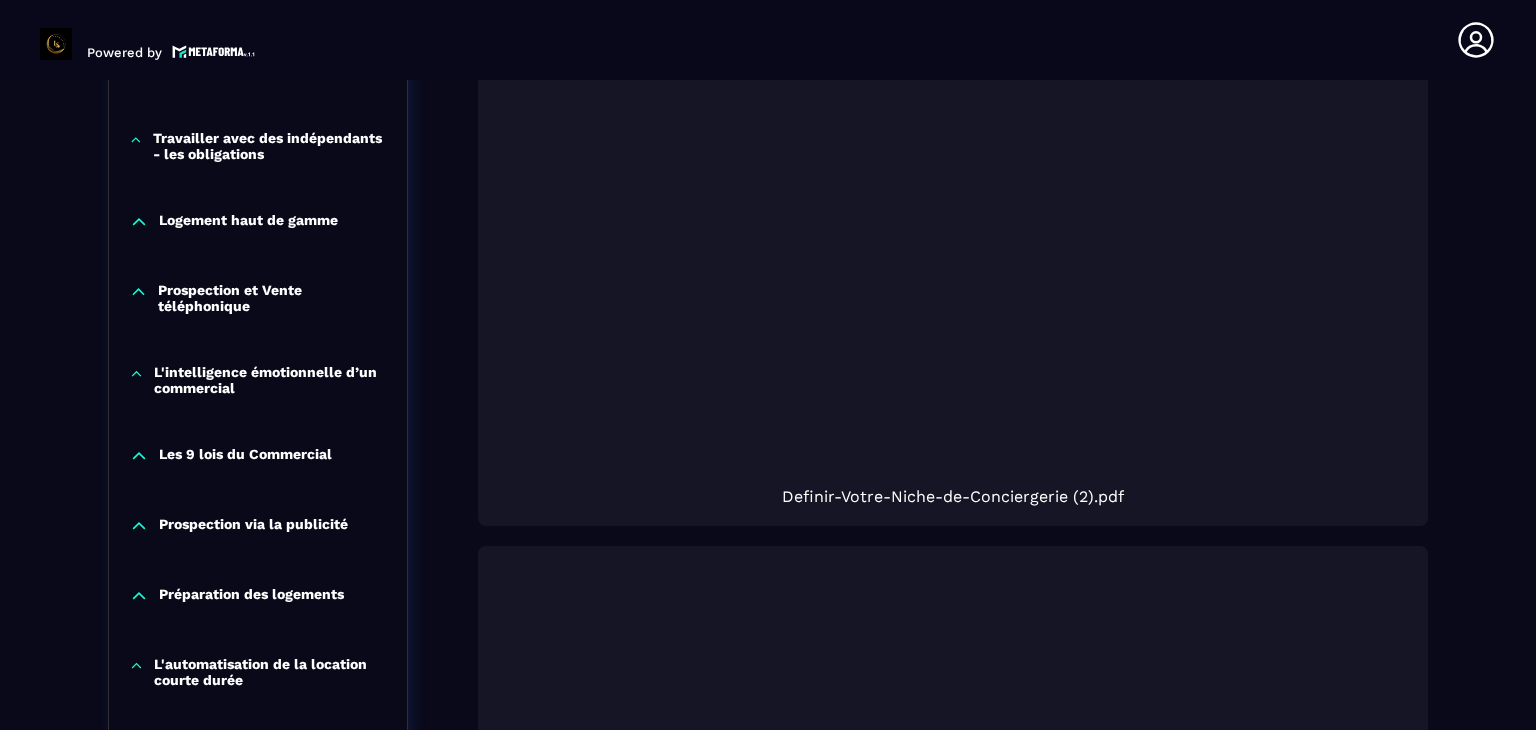scroll, scrollTop: 8, scrollLeft: 0, axis: vertical 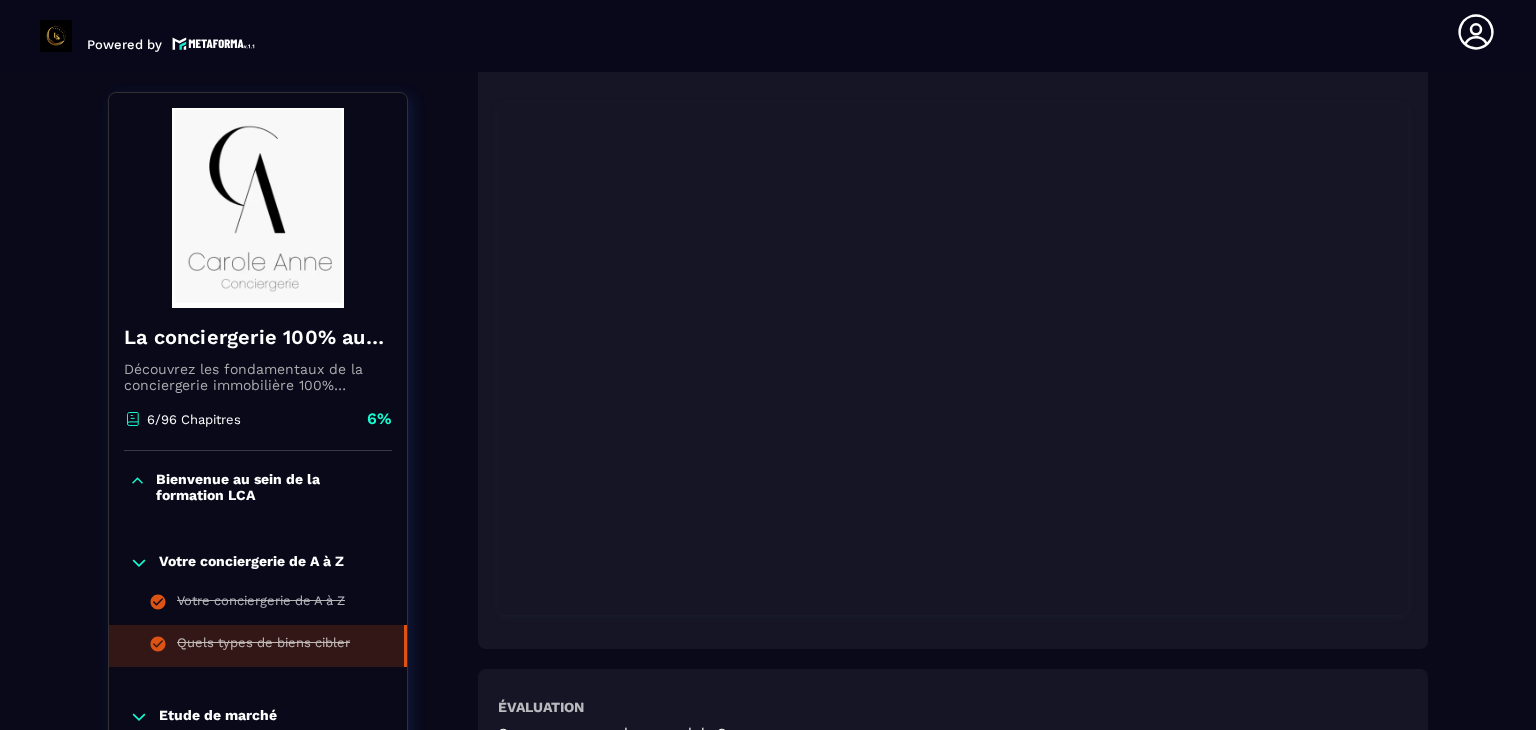 click on "La conciergerie 100% automatisée Découvrez les fondamentaux de la conciergerie immobilière 100% automatisée.
Cette formation est conçue pour vous permettre de lancer et maîtriser votre activité de conciergerie en toute simplicité.
Vous apprendrez :
✅ Les bases essentielles de la conciergerie pour démarrer sereinement.
✅ Les outils incontournables pour gérer vos clients et vos biens de manière efficace.
✅ L'automatisation des tâches répétitives pour gagner un maximum de temps au quotidien.
Objectif : Vous fournir toutes les clés pour créer une activité rentable et automatisée, tout en gardant du temps pour vous. 6/96 Chapitres 6%  Bienvenue au sein de la formation LCA Votre conciergerie de A à Z Votre conciergerie de A à Z Quels types de biens cibler Etude de marché Etude de marché version gratuite Etude de marché avec le logiciel Airdna version payante Etude de marché complète Etude de la concurrence Création de logo Votre site internet Création de votre société 6%" at bounding box center [768, 1400] 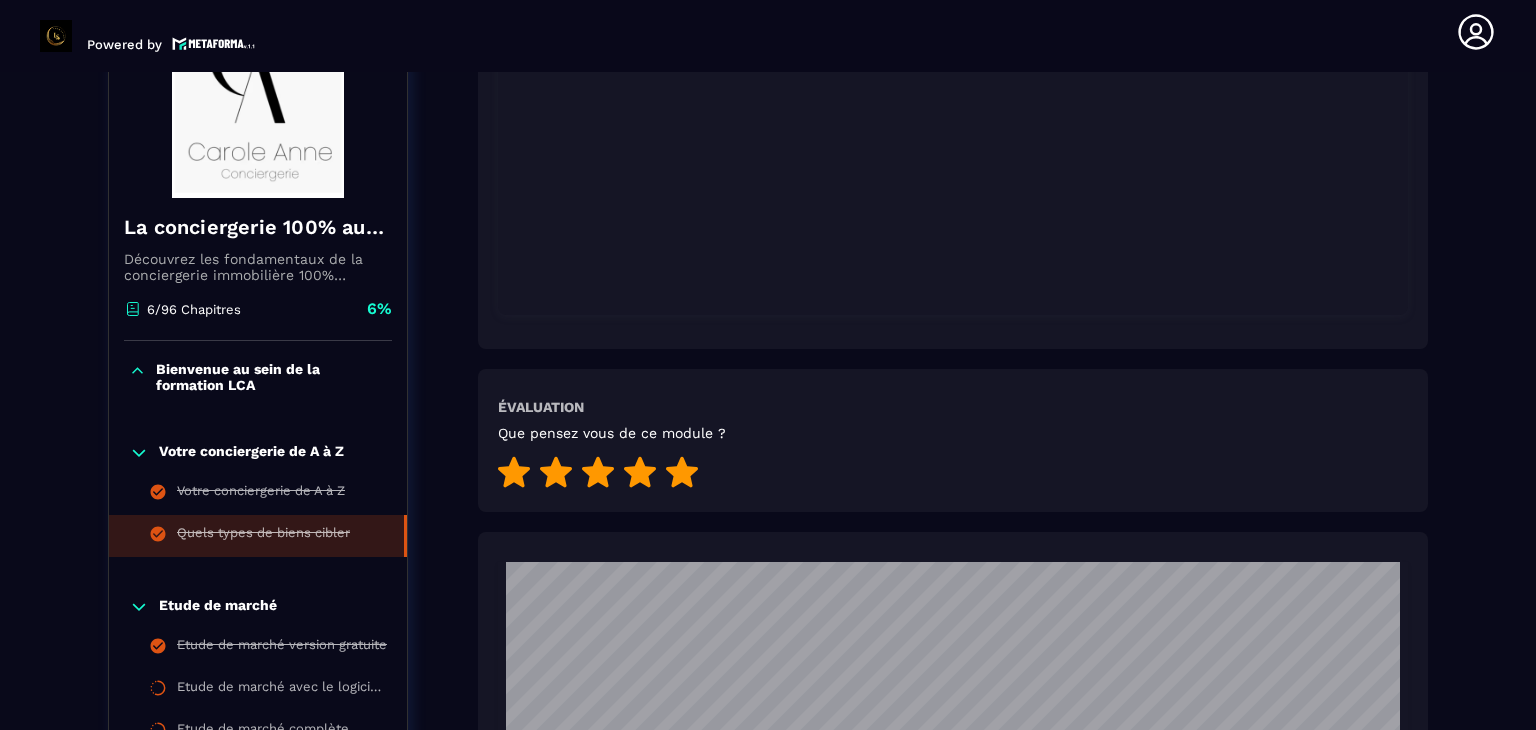 scroll, scrollTop: 808, scrollLeft: 0, axis: vertical 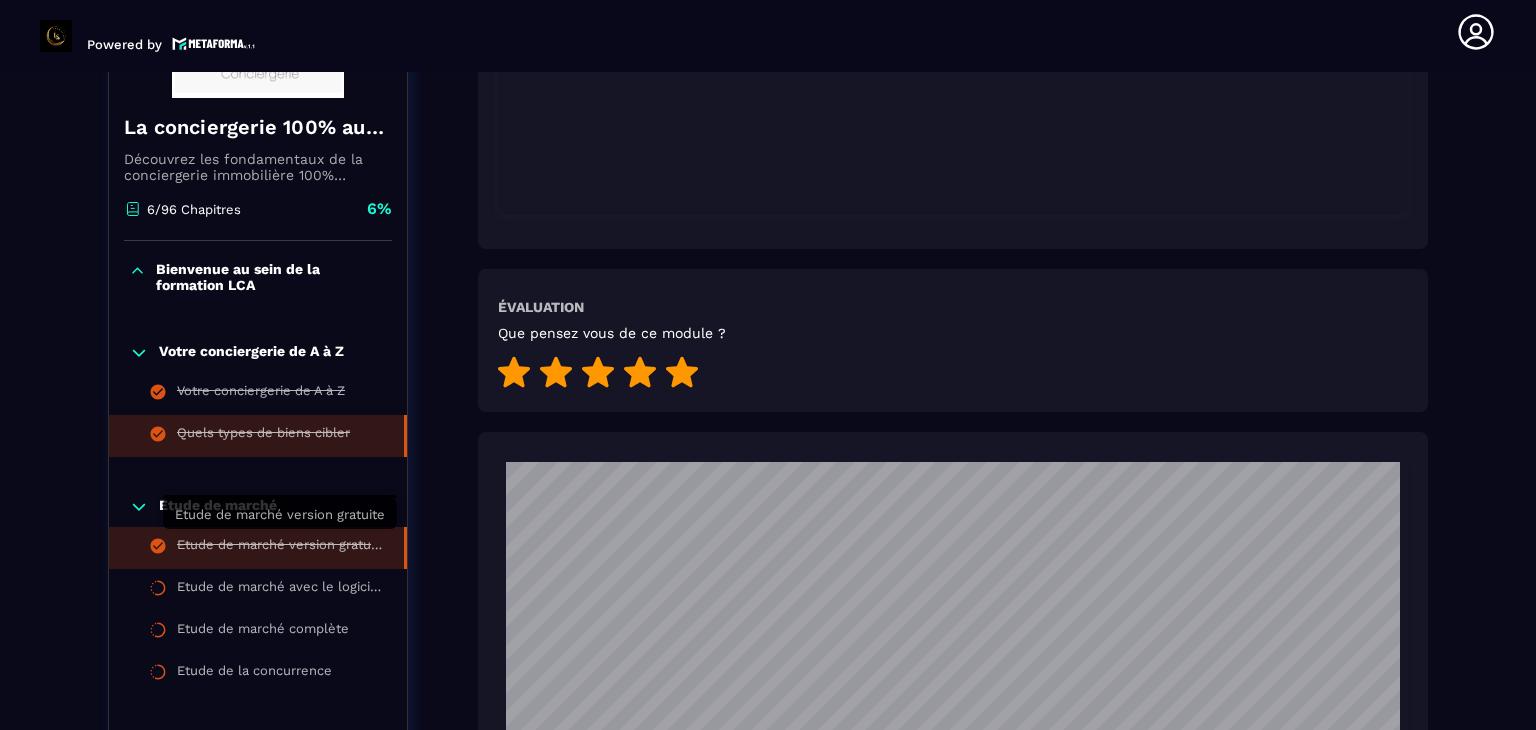 click on "Etude de marché version gratuite" at bounding box center [280, 548] 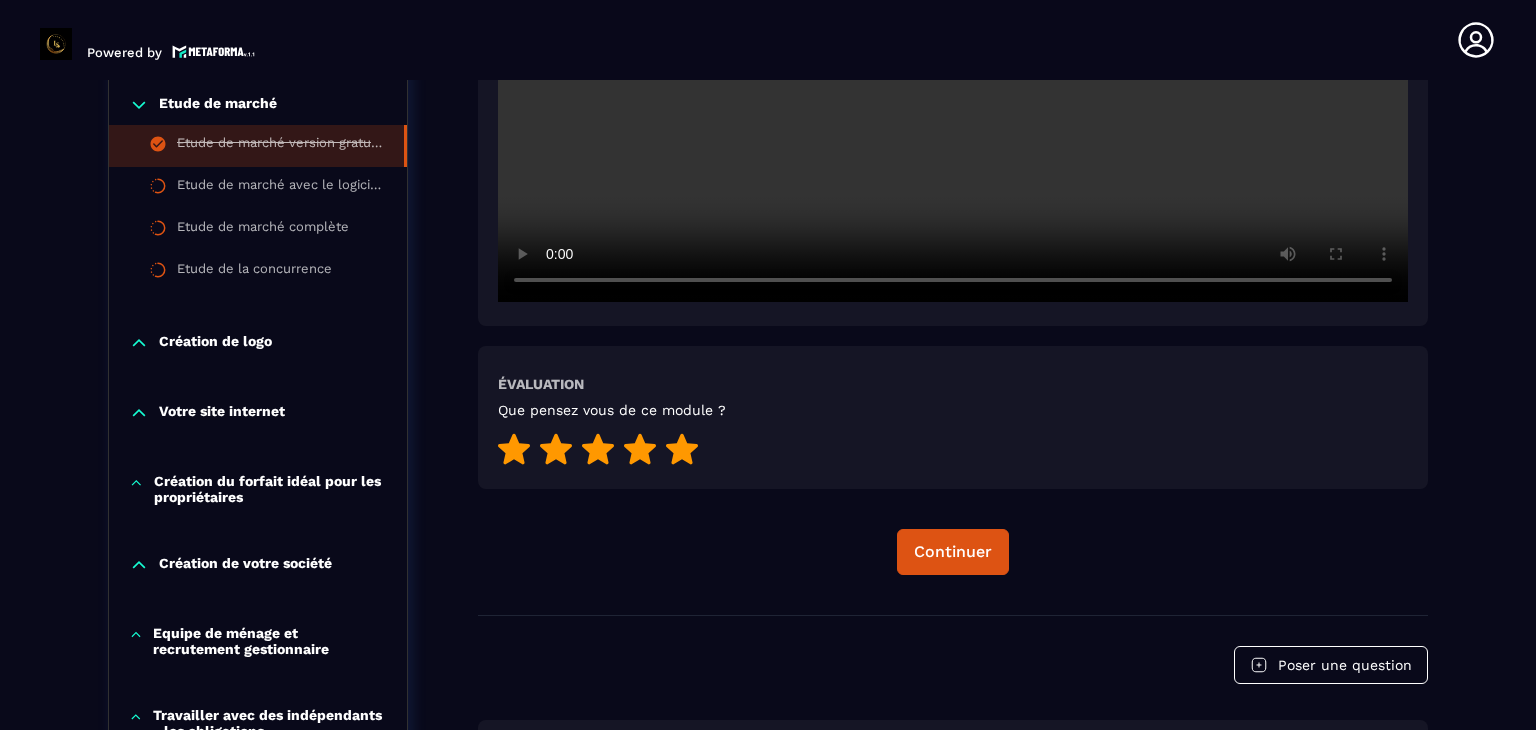 scroll, scrollTop: 8, scrollLeft: 0, axis: vertical 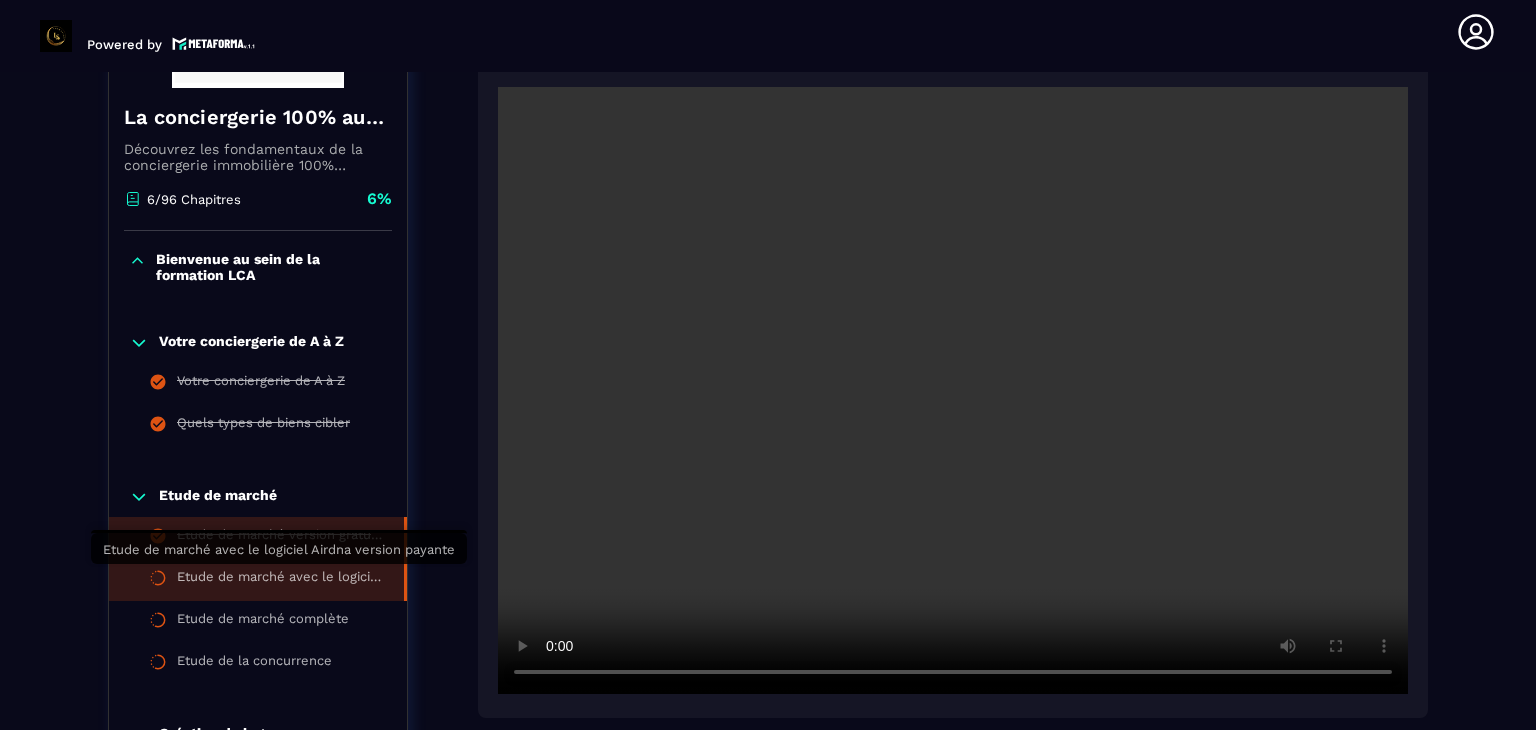 click on "Etude de marché avec le logiciel Airdna version payante" at bounding box center [280, 580] 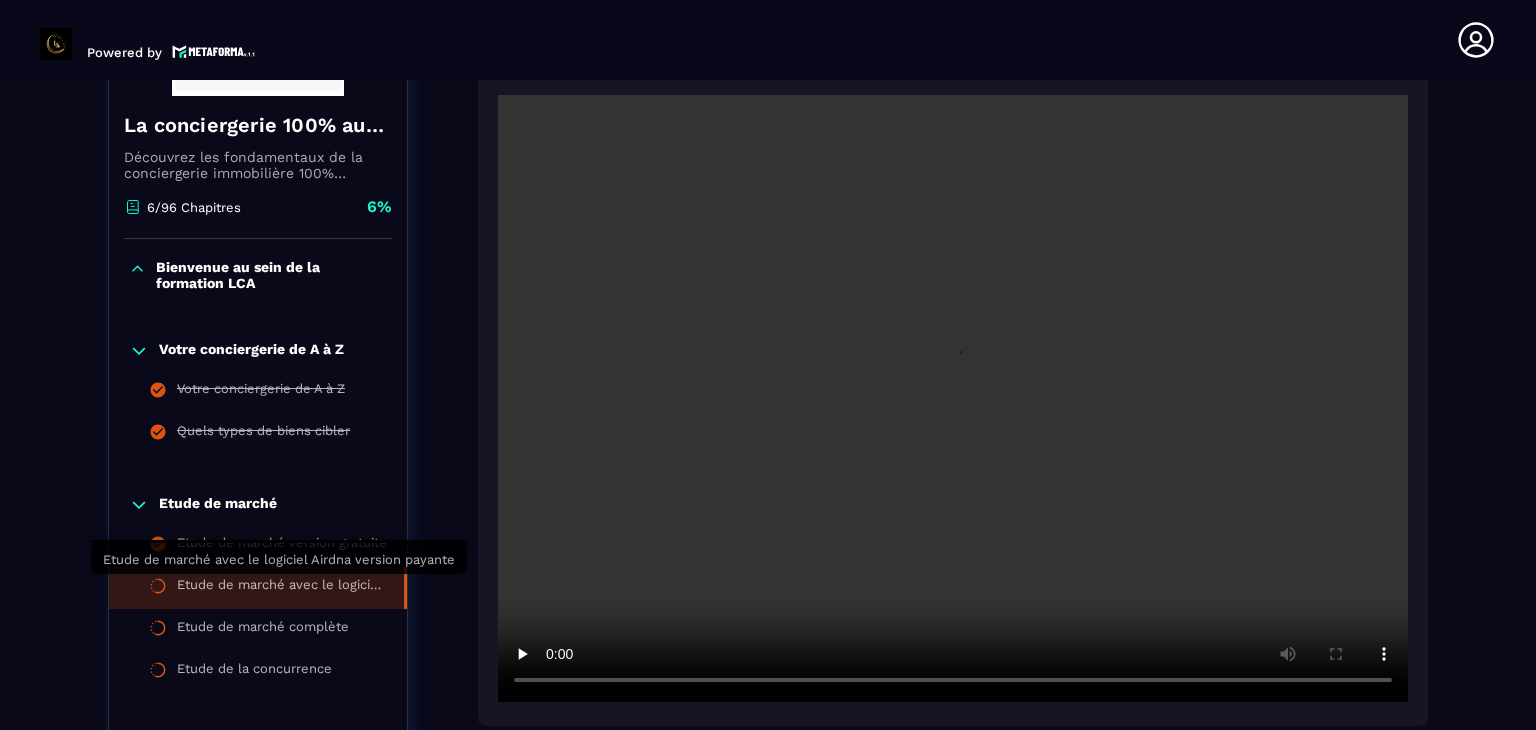 scroll, scrollTop: 8, scrollLeft: 0, axis: vertical 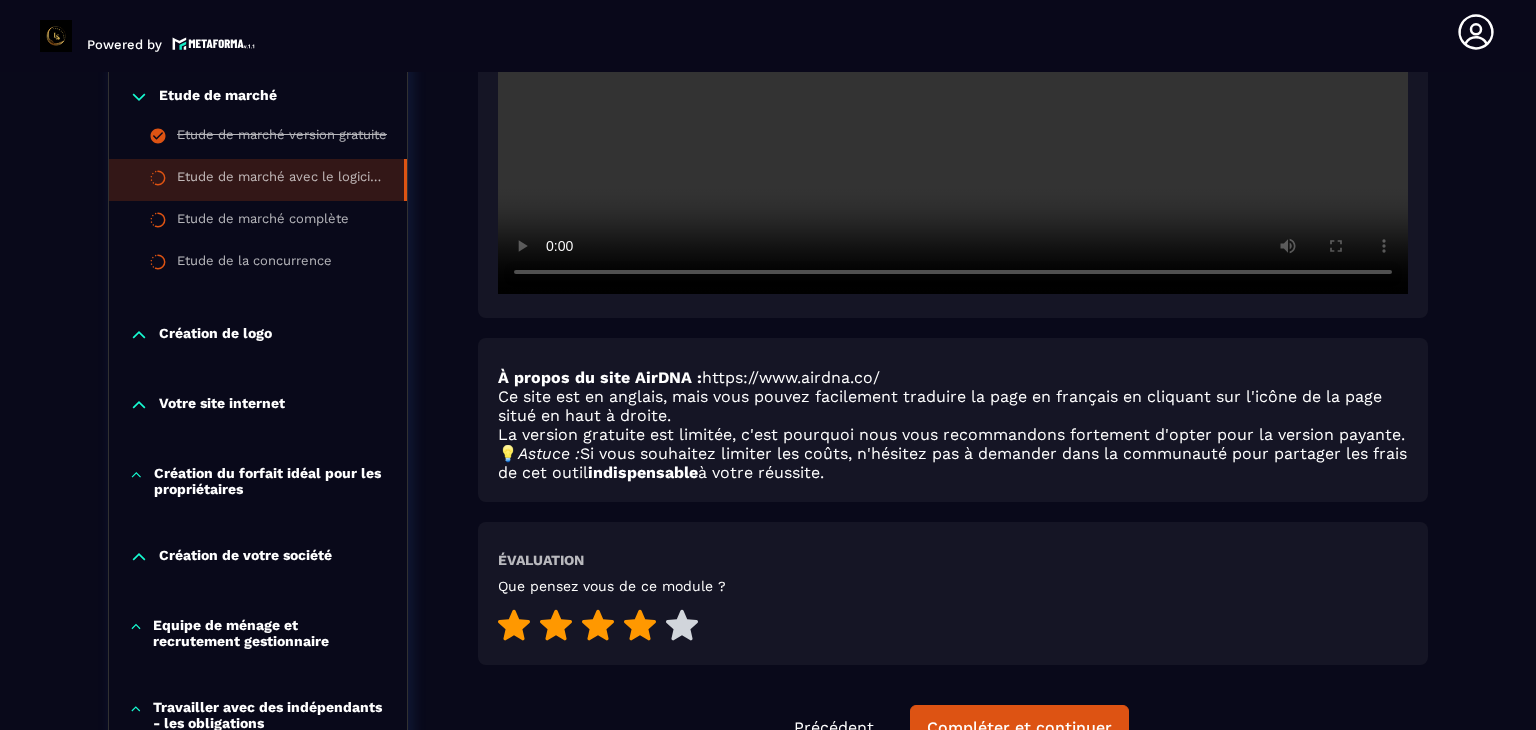 click 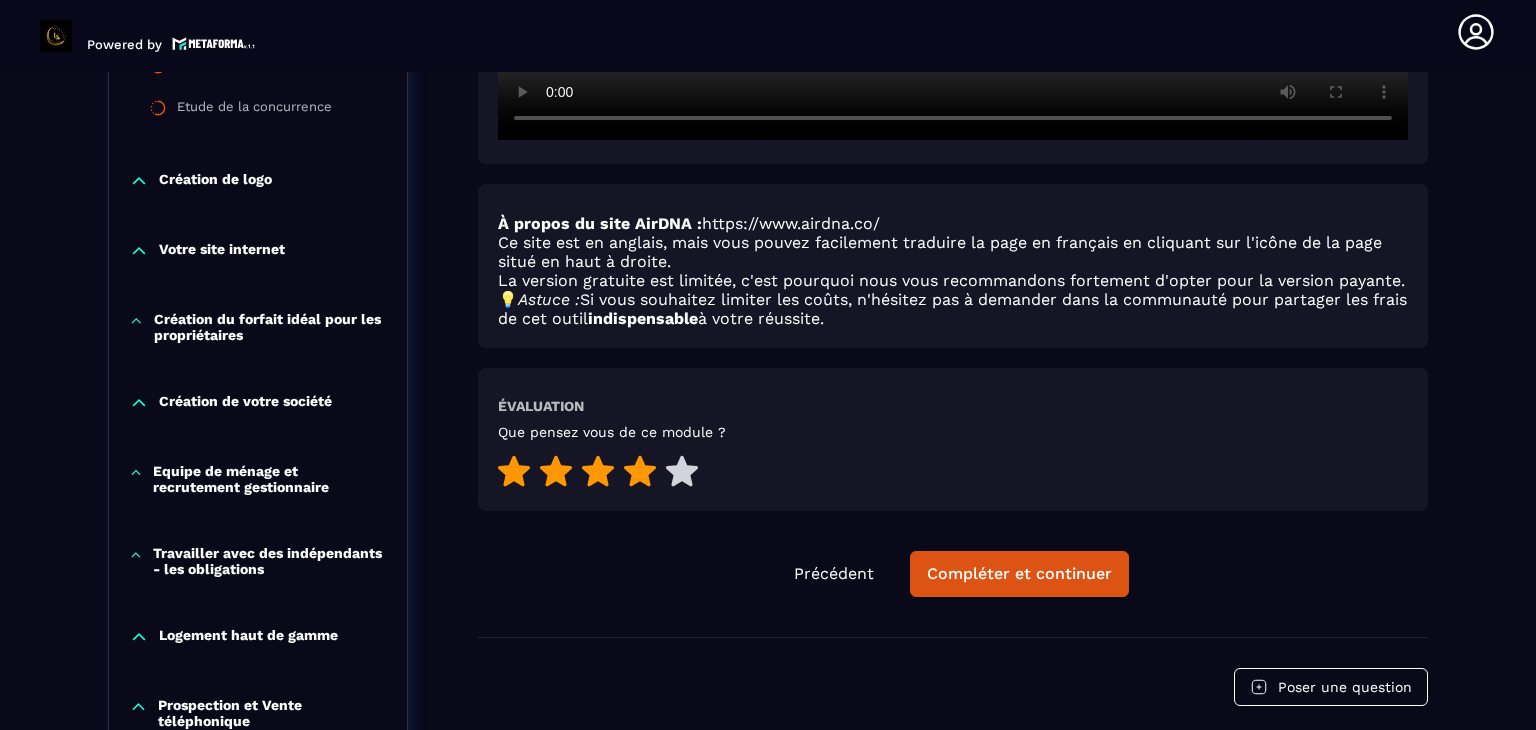 scroll, scrollTop: 1008, scrollLeft: 0, axis: vertical 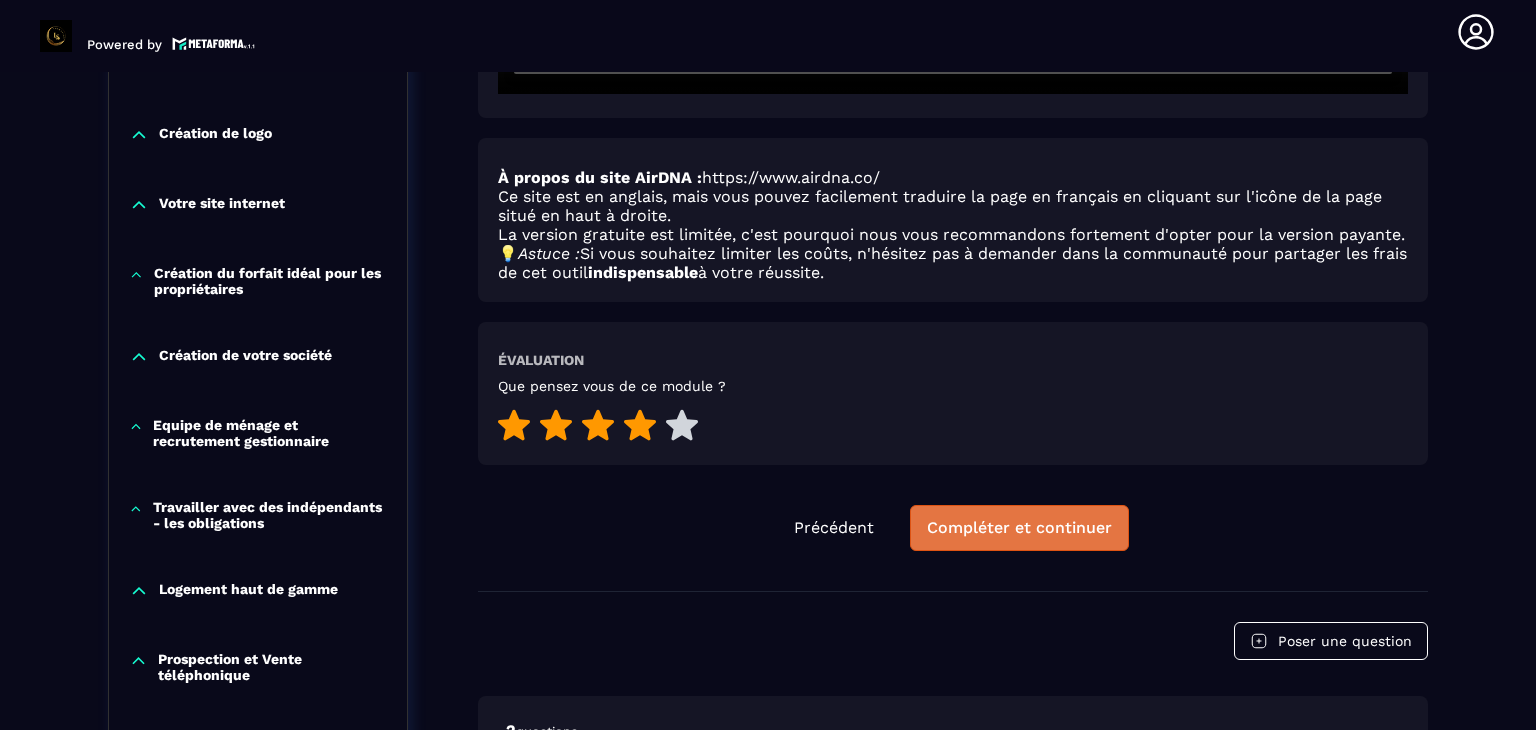 click on "Compléter et continuer" at bounding box center [1019, 528] 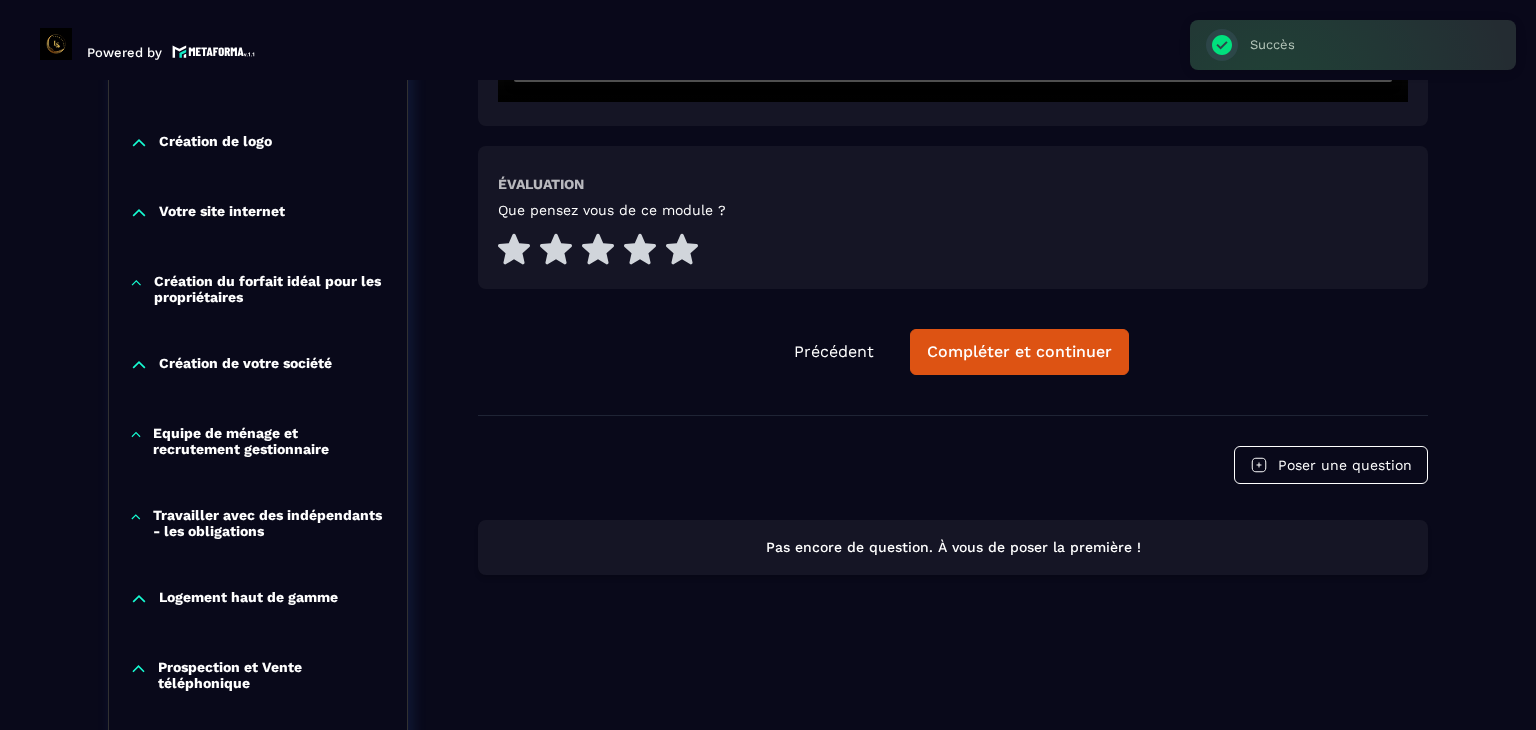 scroll, scrollTop: 8, scrollLeft: 0, axis: vertical 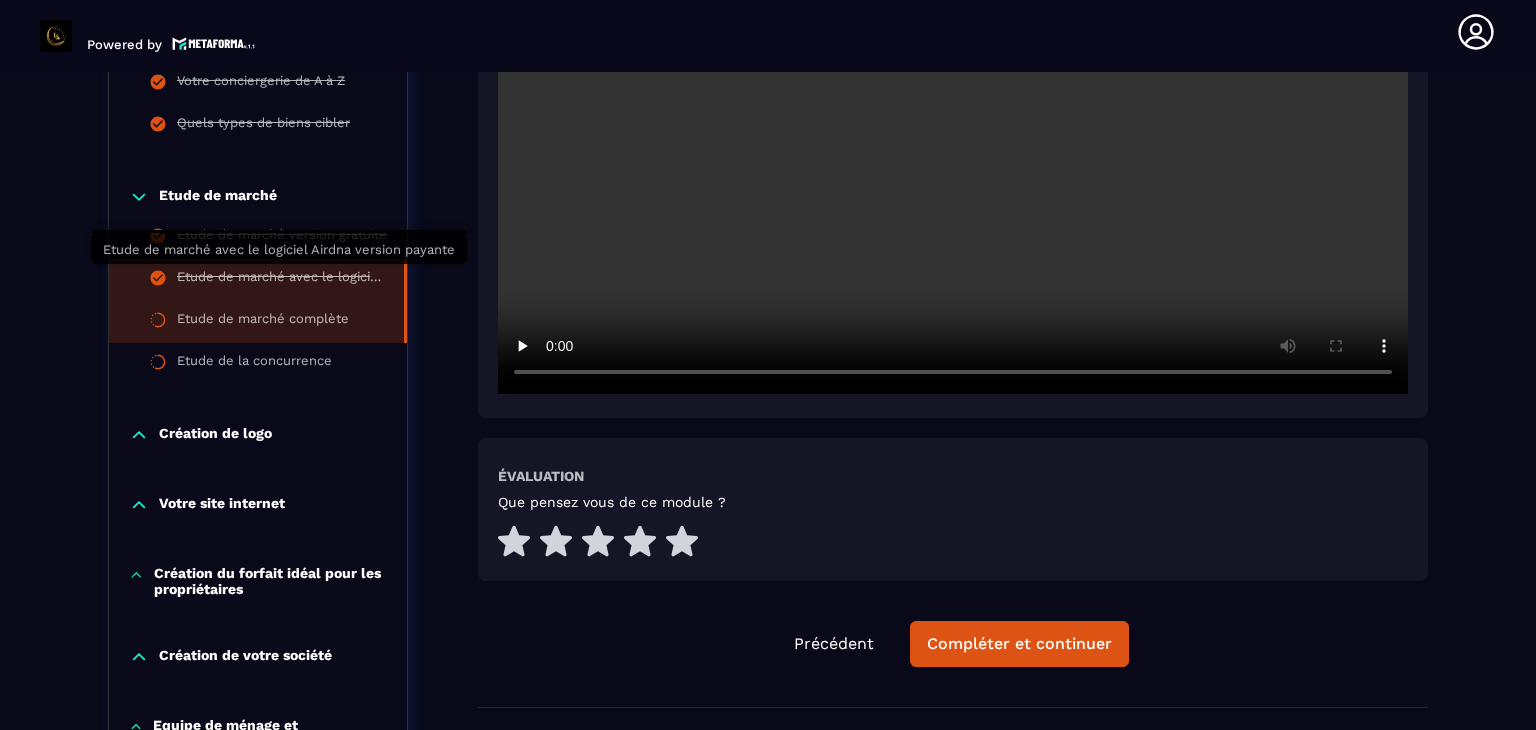 click on "Etude de marché avec le logiciel Airdna version payante" at bounding box center (280, 280) 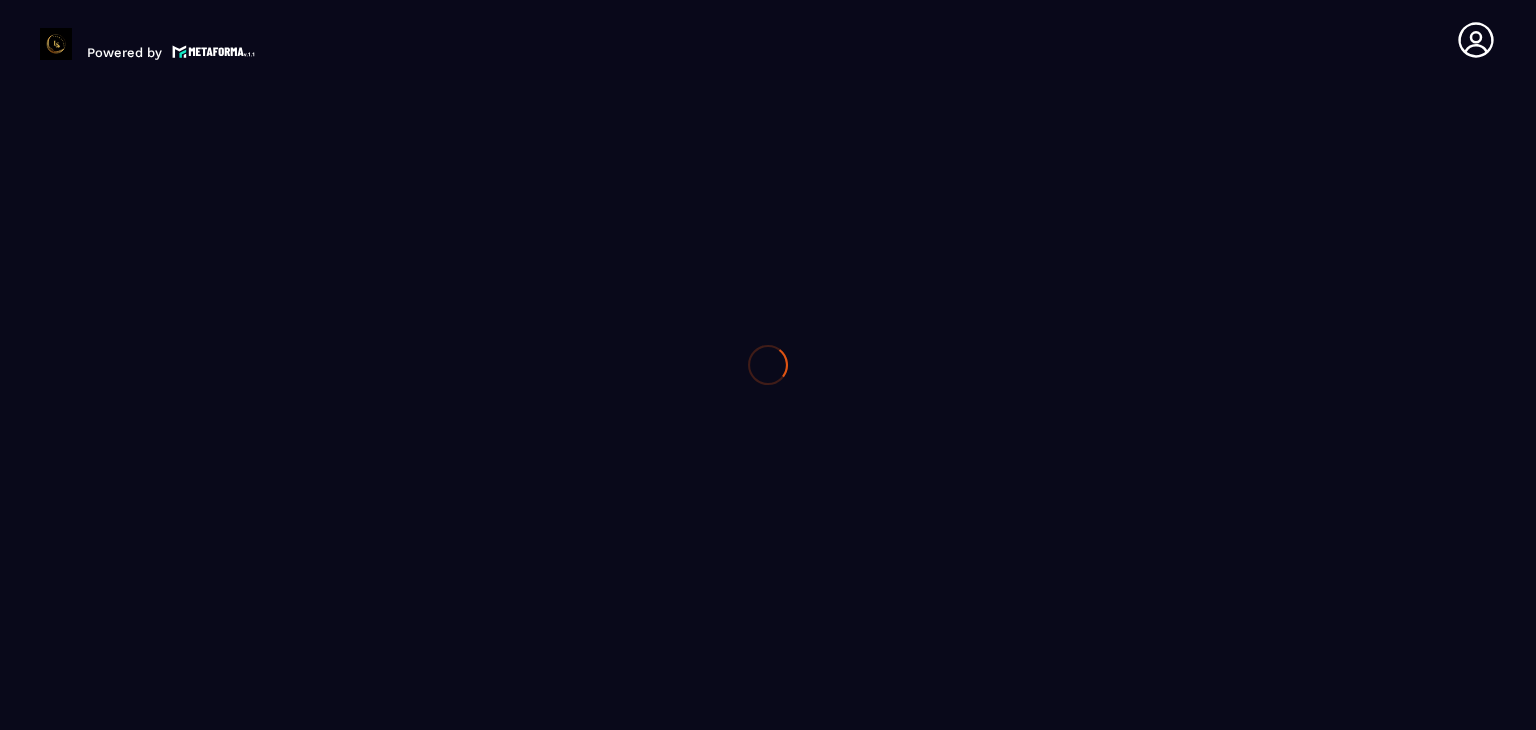 scroll, scrollTop: 0, scrollLeft: 0, axis: both 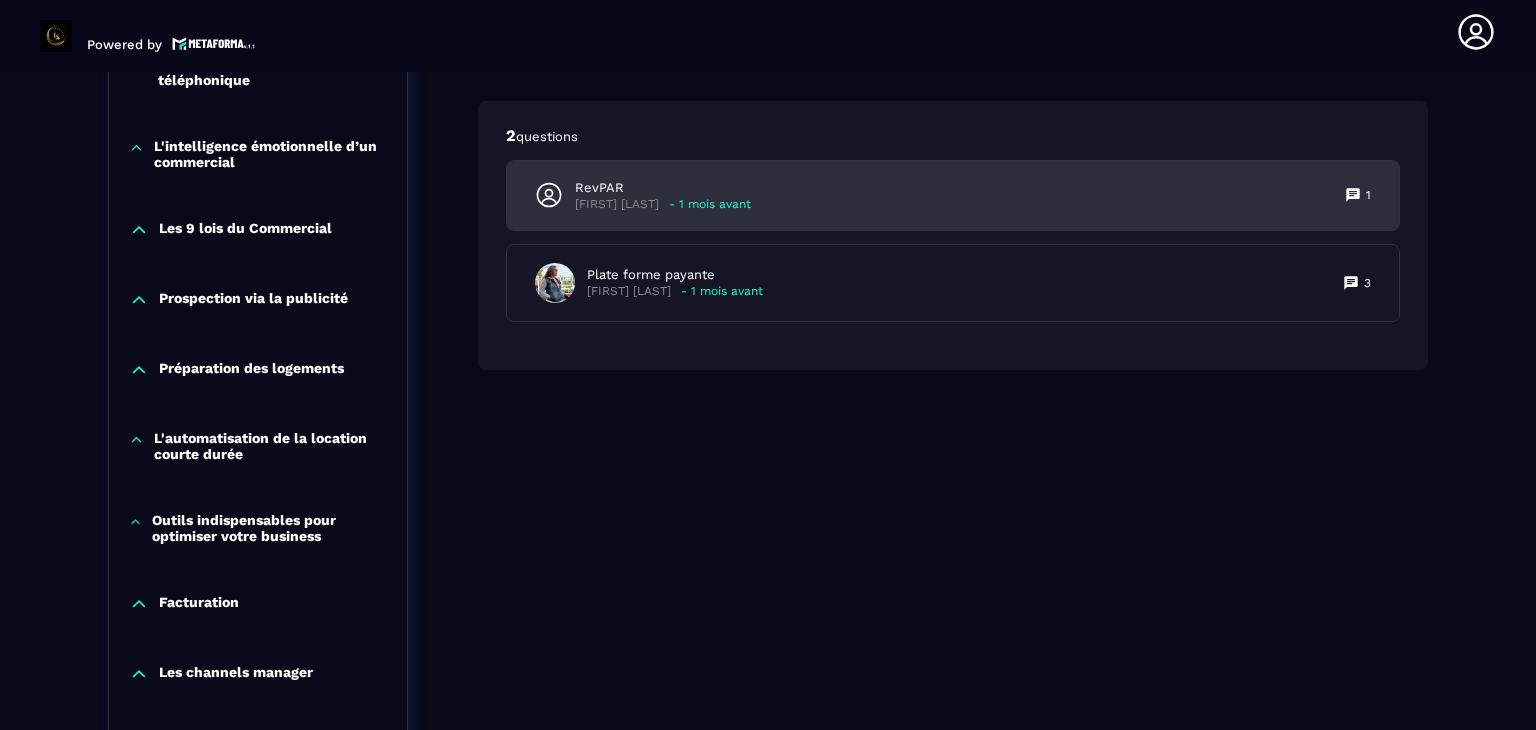 click on "RevPAR Laurine Revel  - 1 mois avant 1" at bounding box center [953, 195] 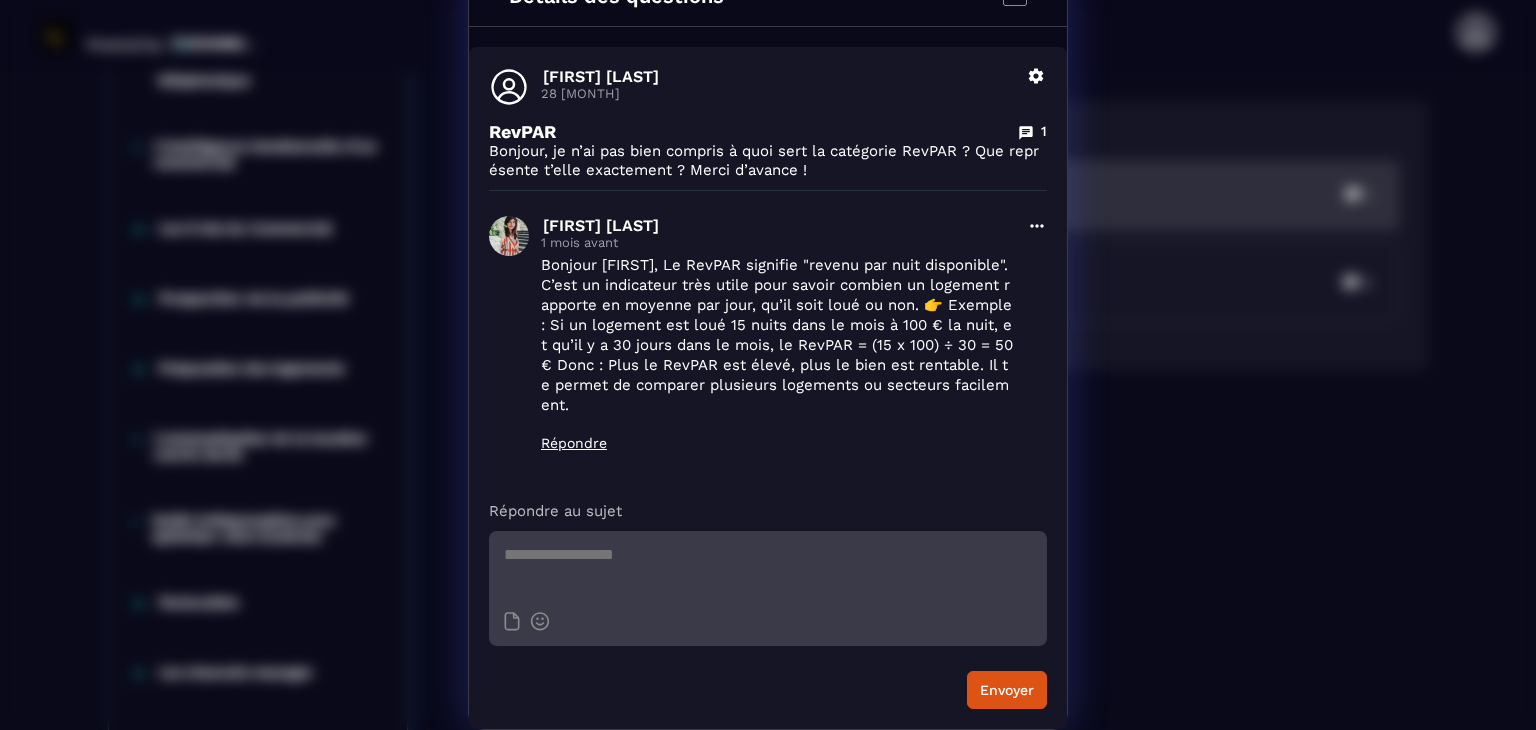 scroll, scrollTop: 0, scrollLeft: 0, axis: both 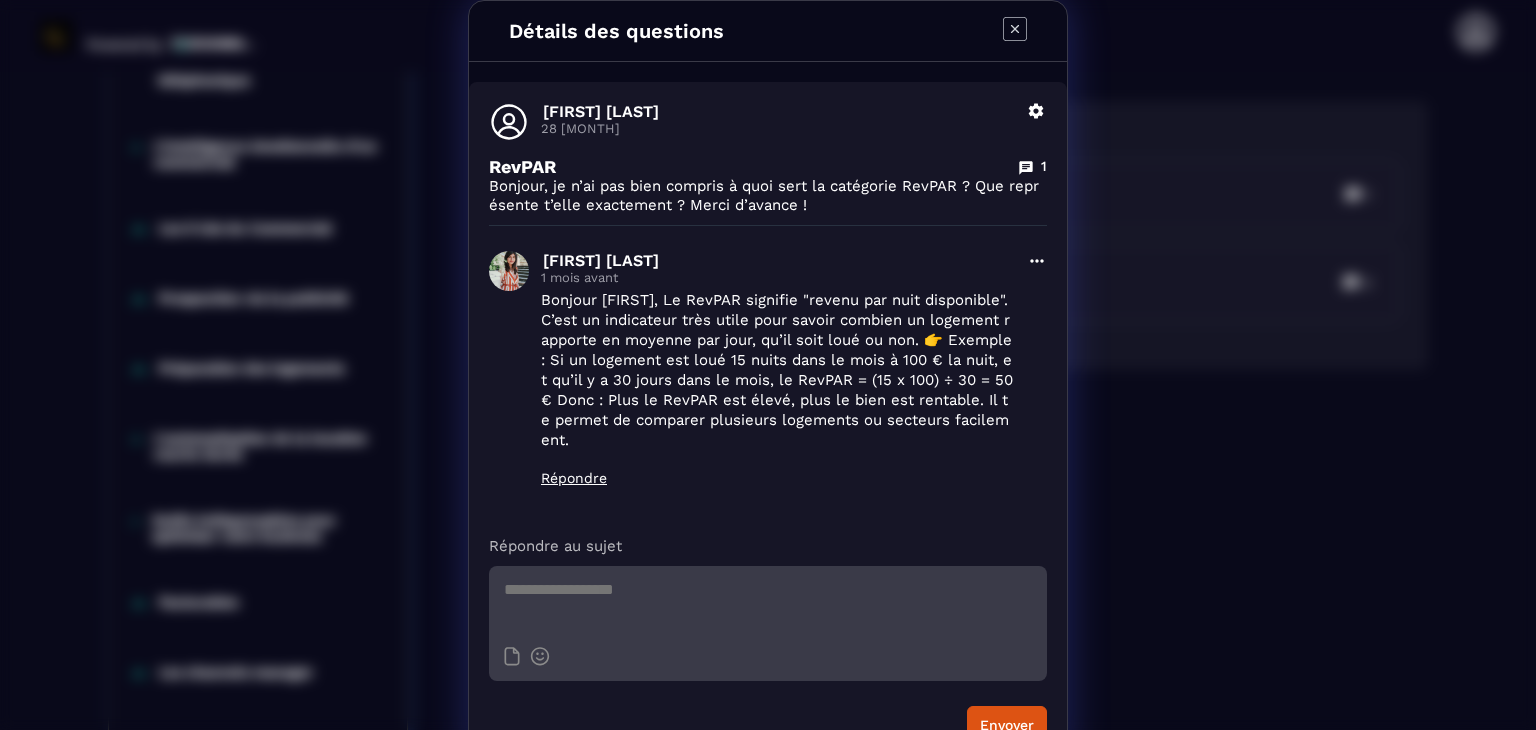 click 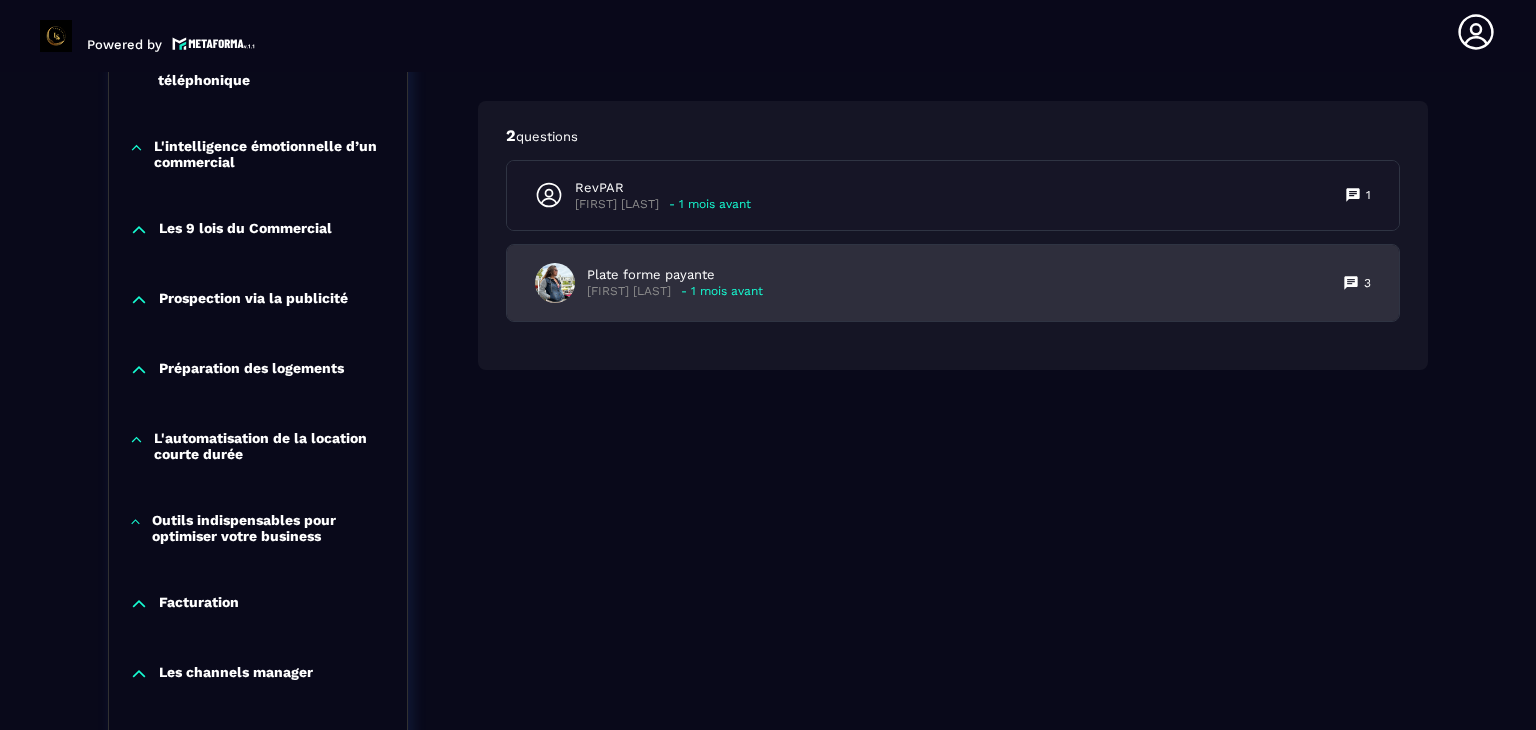 click on "Plate forme payante" at bounding box center [675, 275] 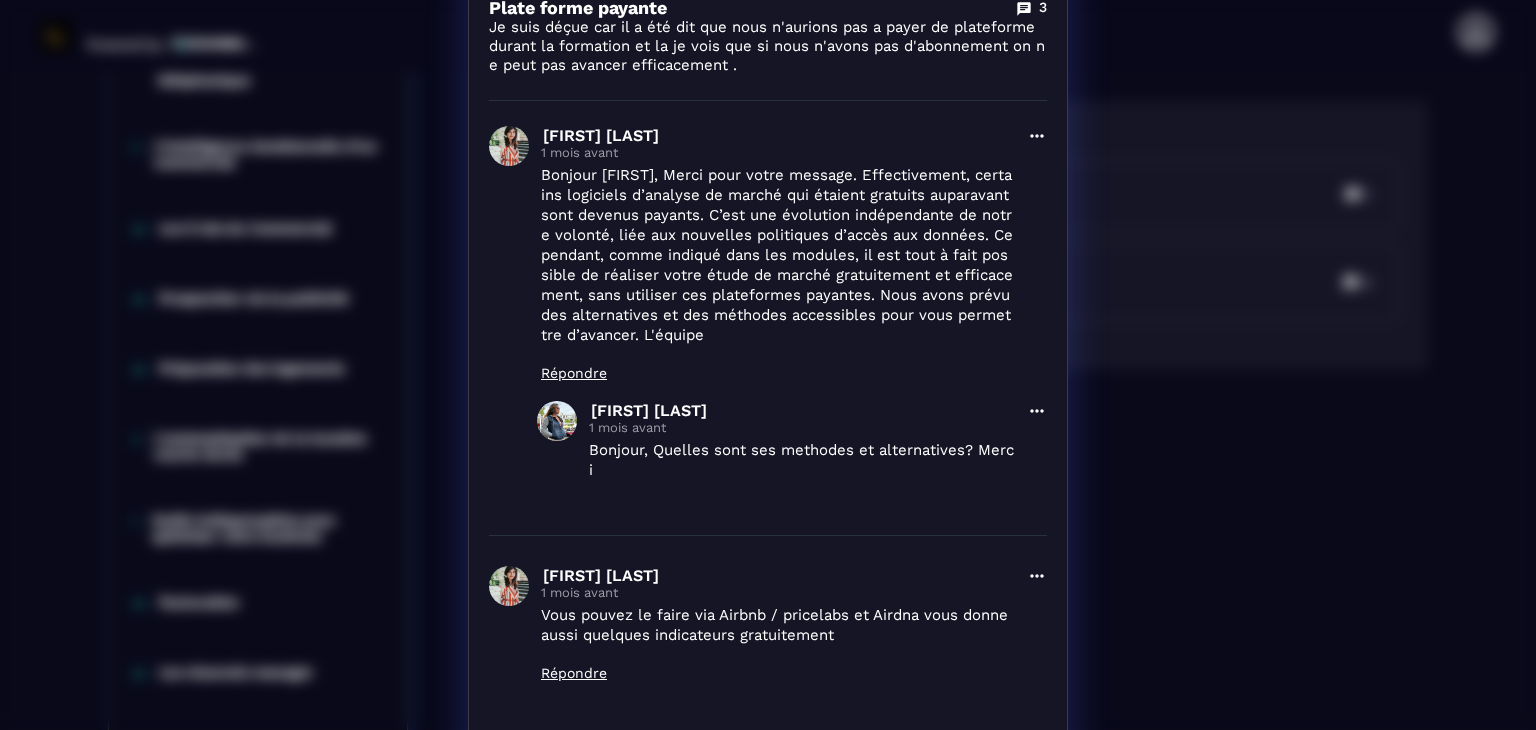 scroll, scrollTop: 0, scrollLeft: 0, axis: both 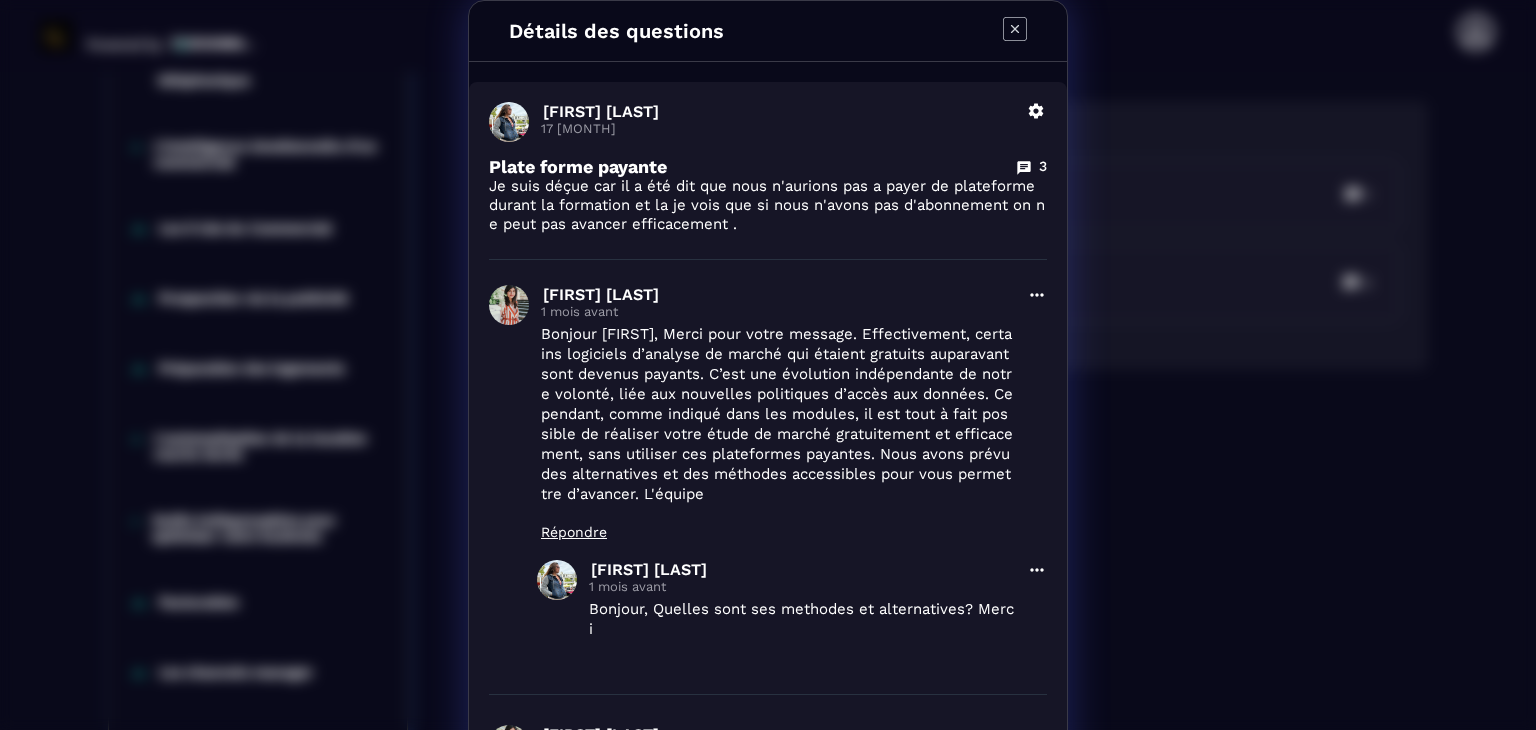 click 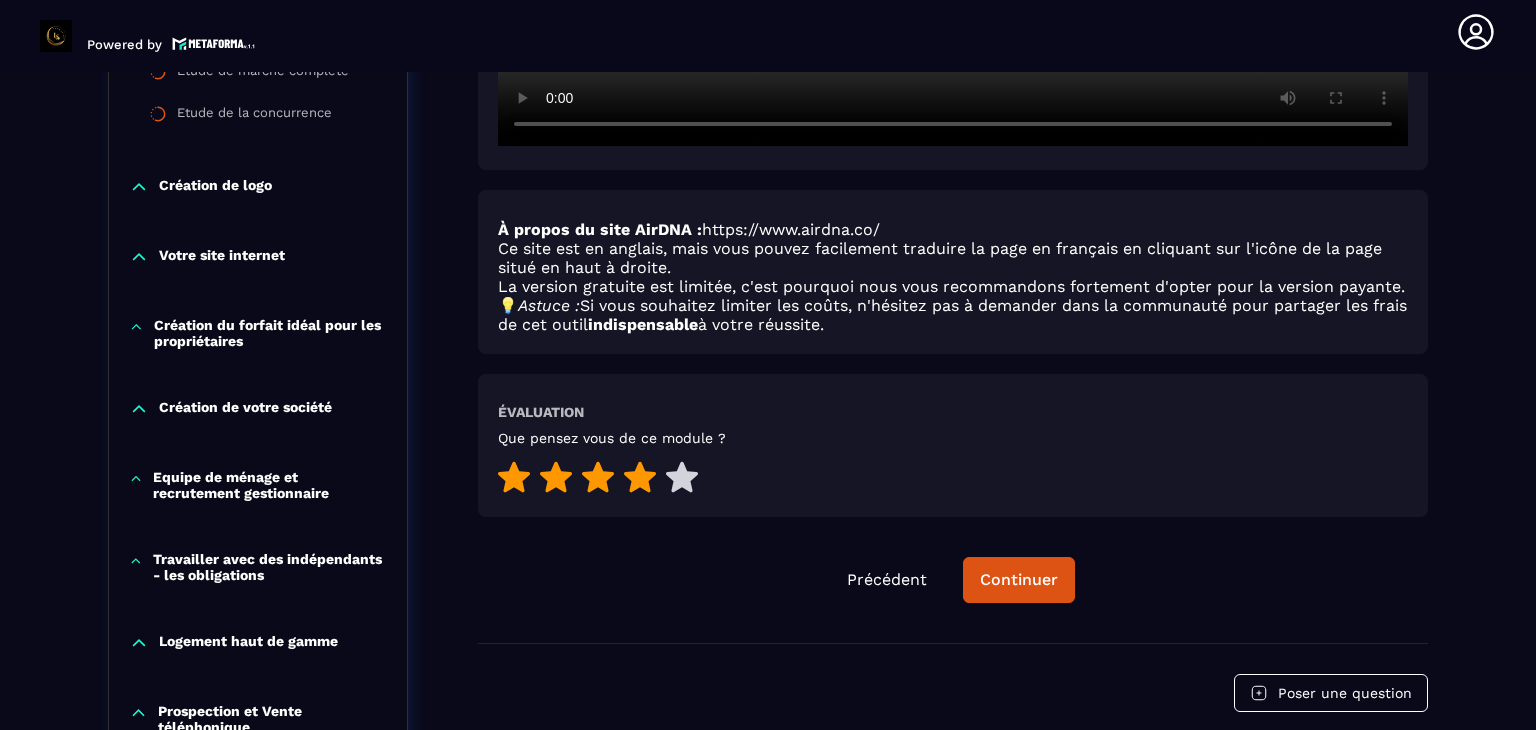 scroll, scrollTop: 703, scrollLeft: 0, axis: vertical 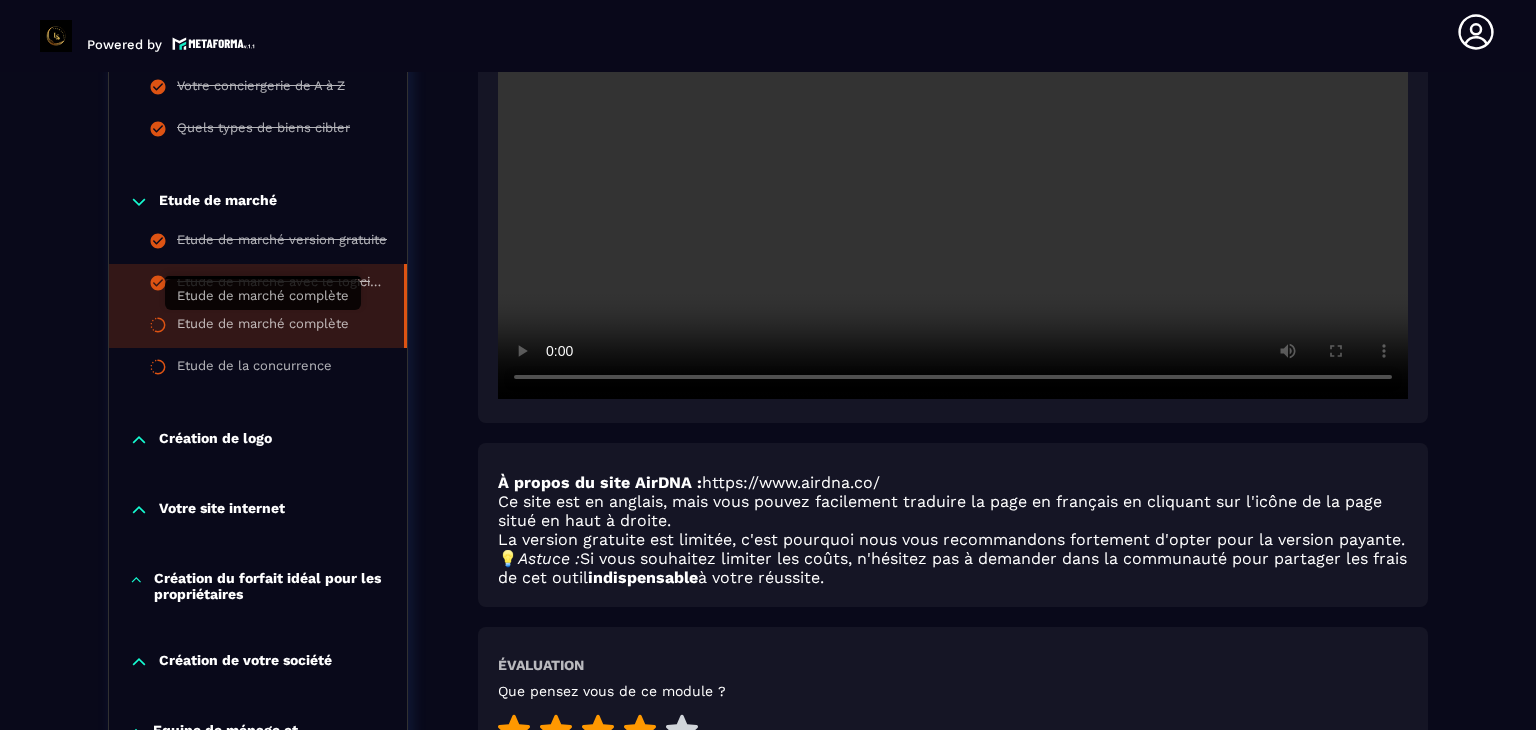 click on "Etude de marché complète" at bounding box center (263, 327) 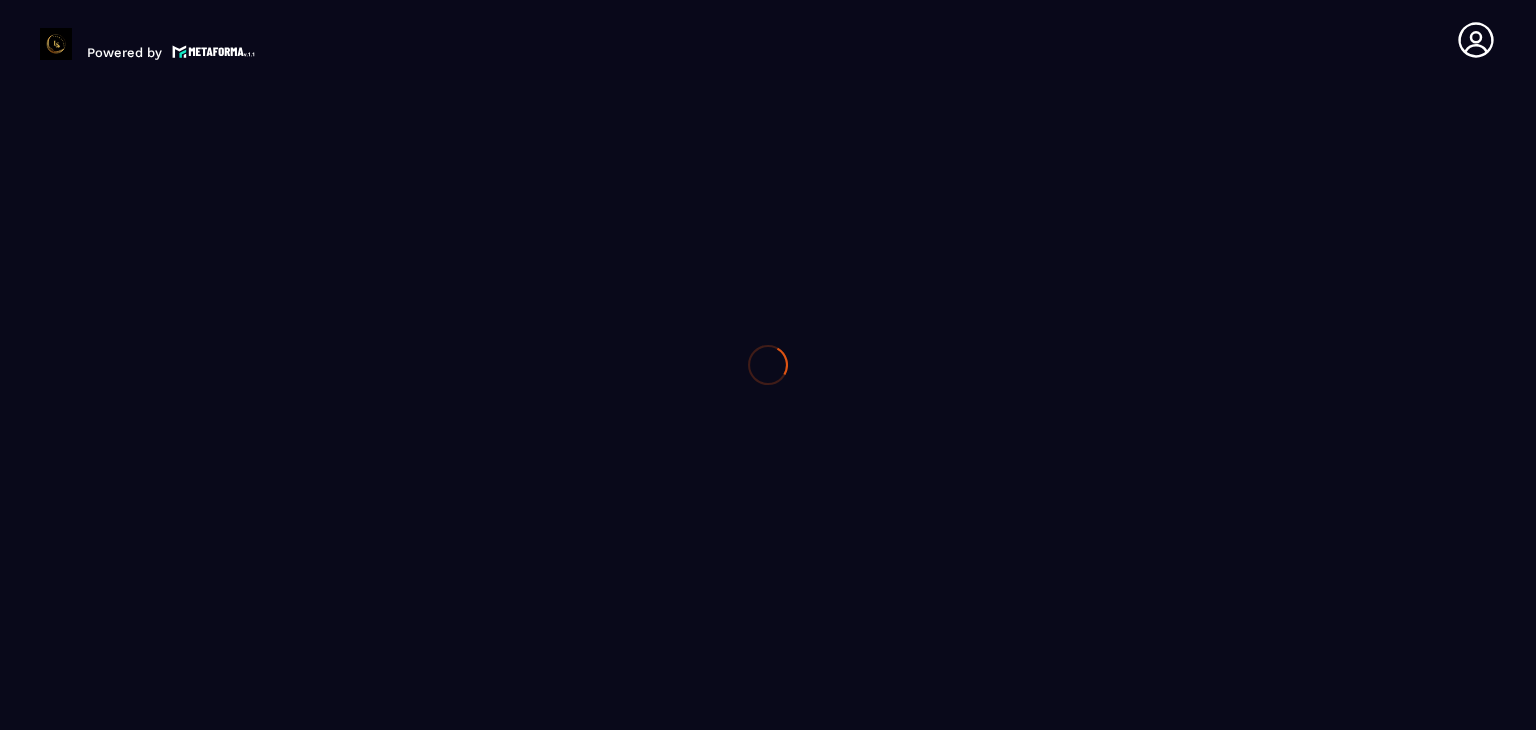 scroll, scrollTop: 0, scrollLeft: 0, axis: both 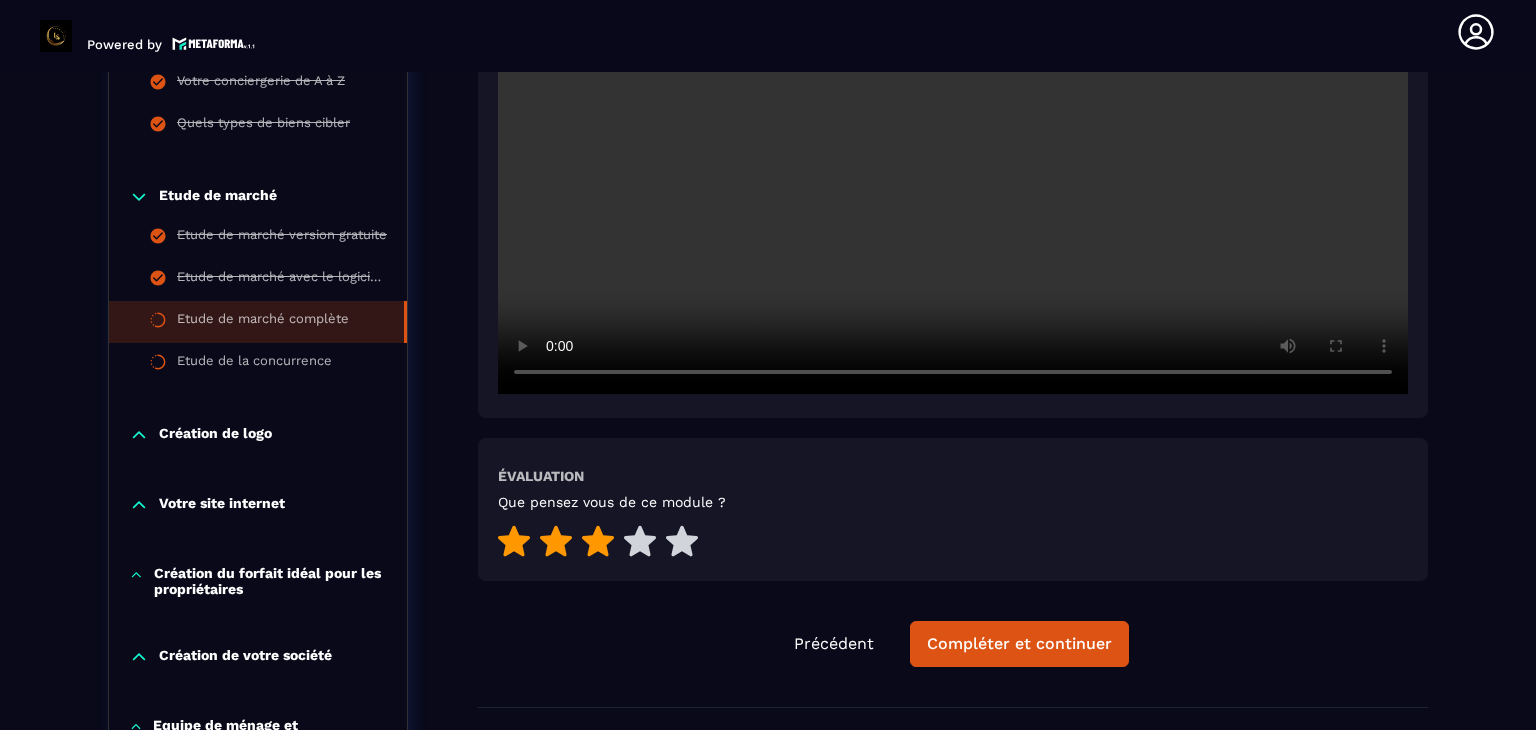 click 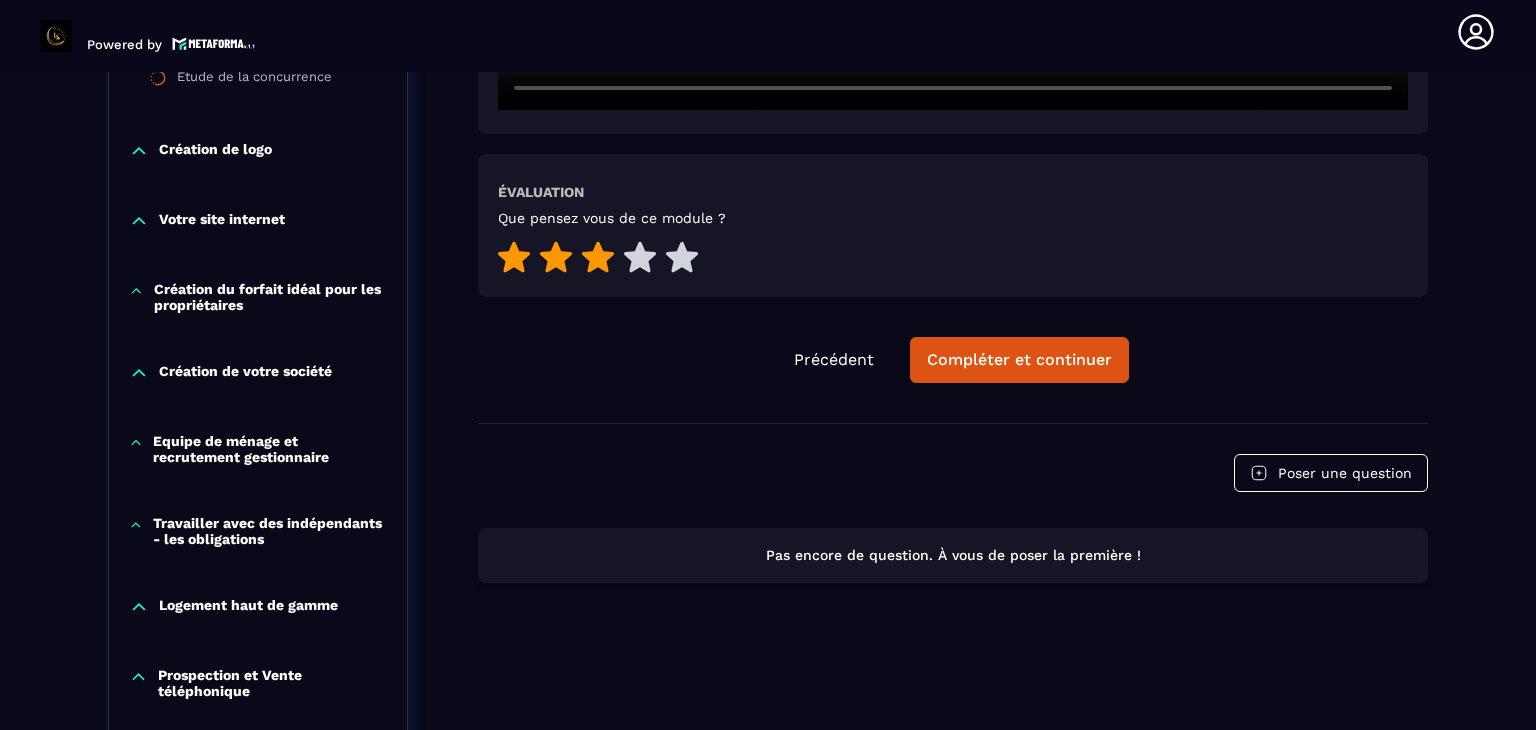 scroll, scrollTop: 1008, scrollLeft: 0, axis: vertical 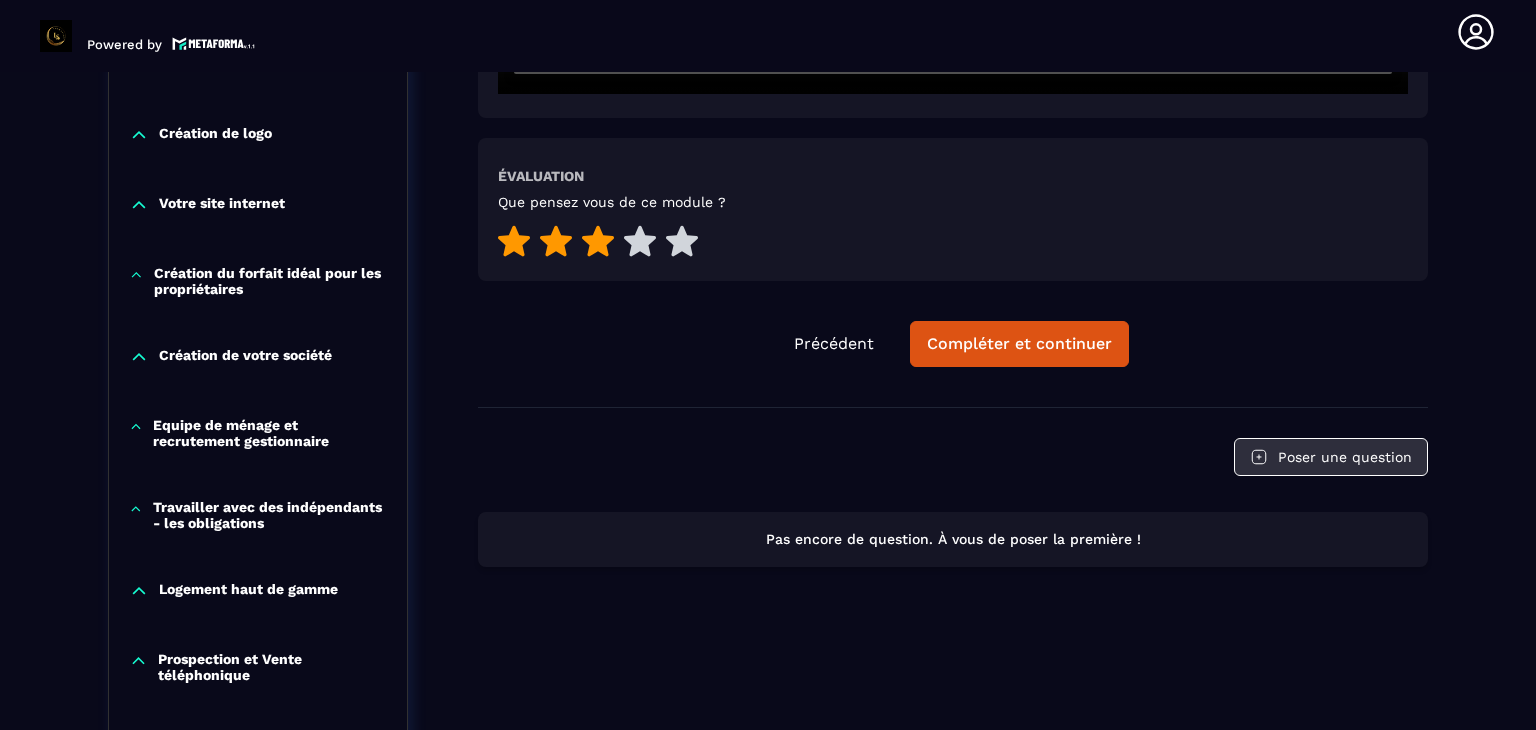 click on "Poser une question" at bounding box center (1331, 457) 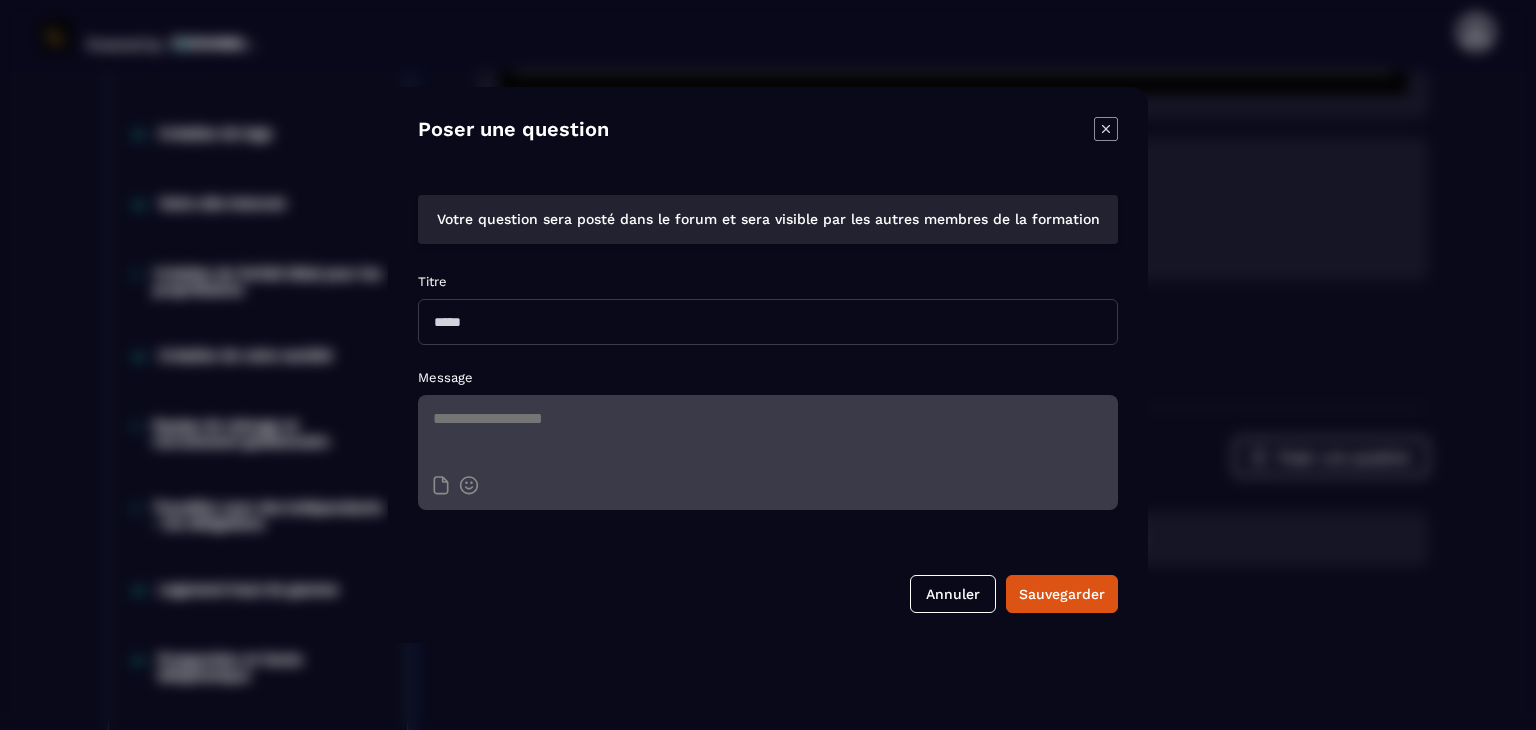 click at bounding box center (768, 322) 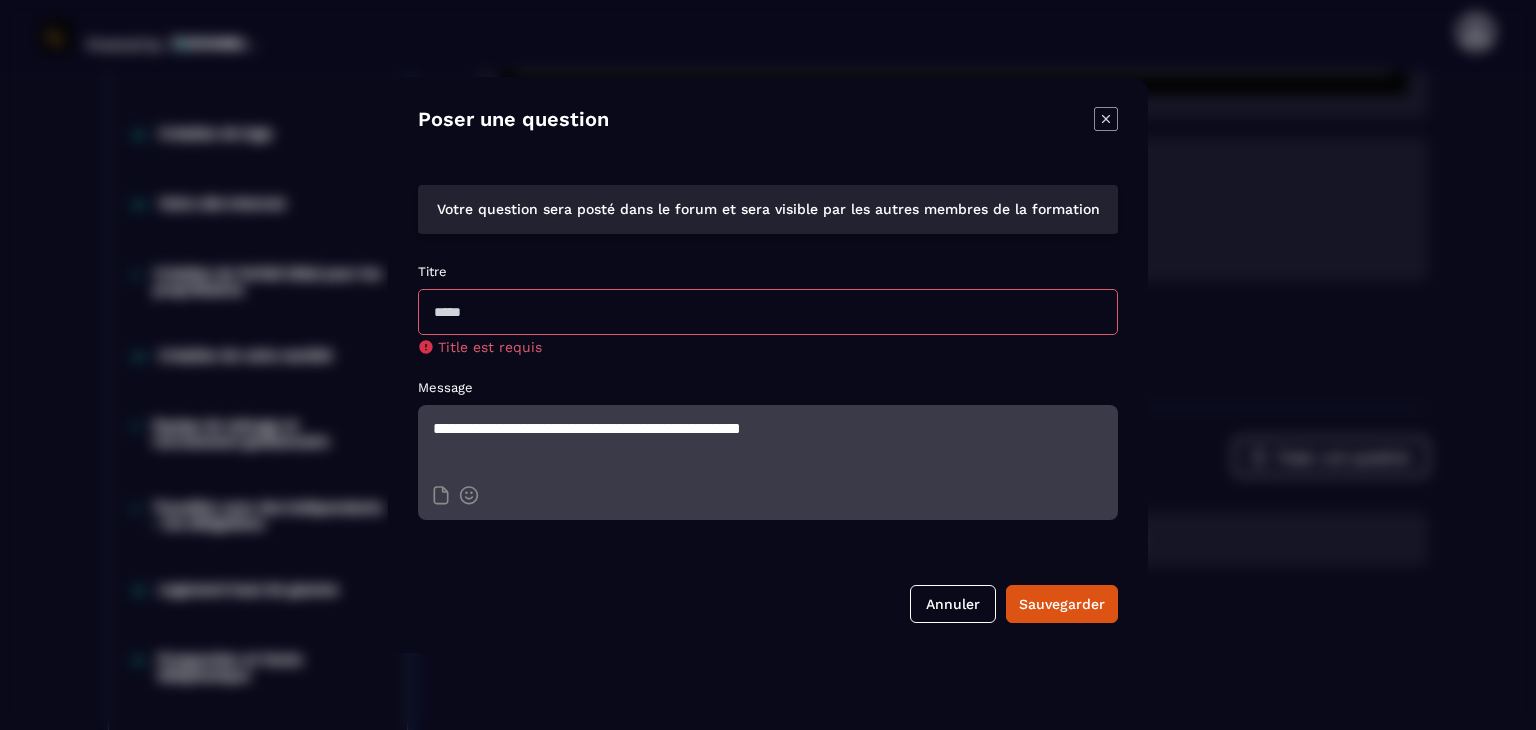 type on "**********" 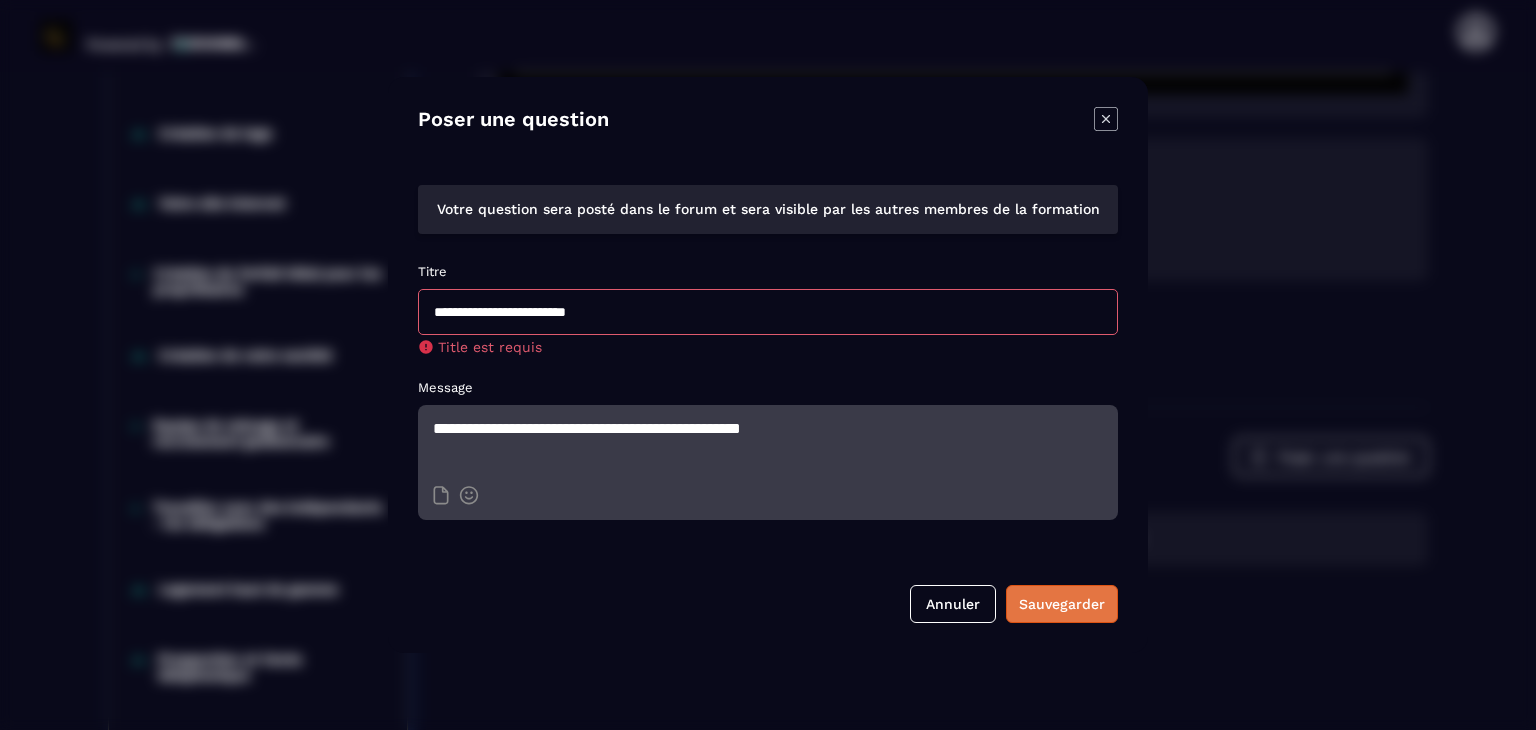 type on "**********" 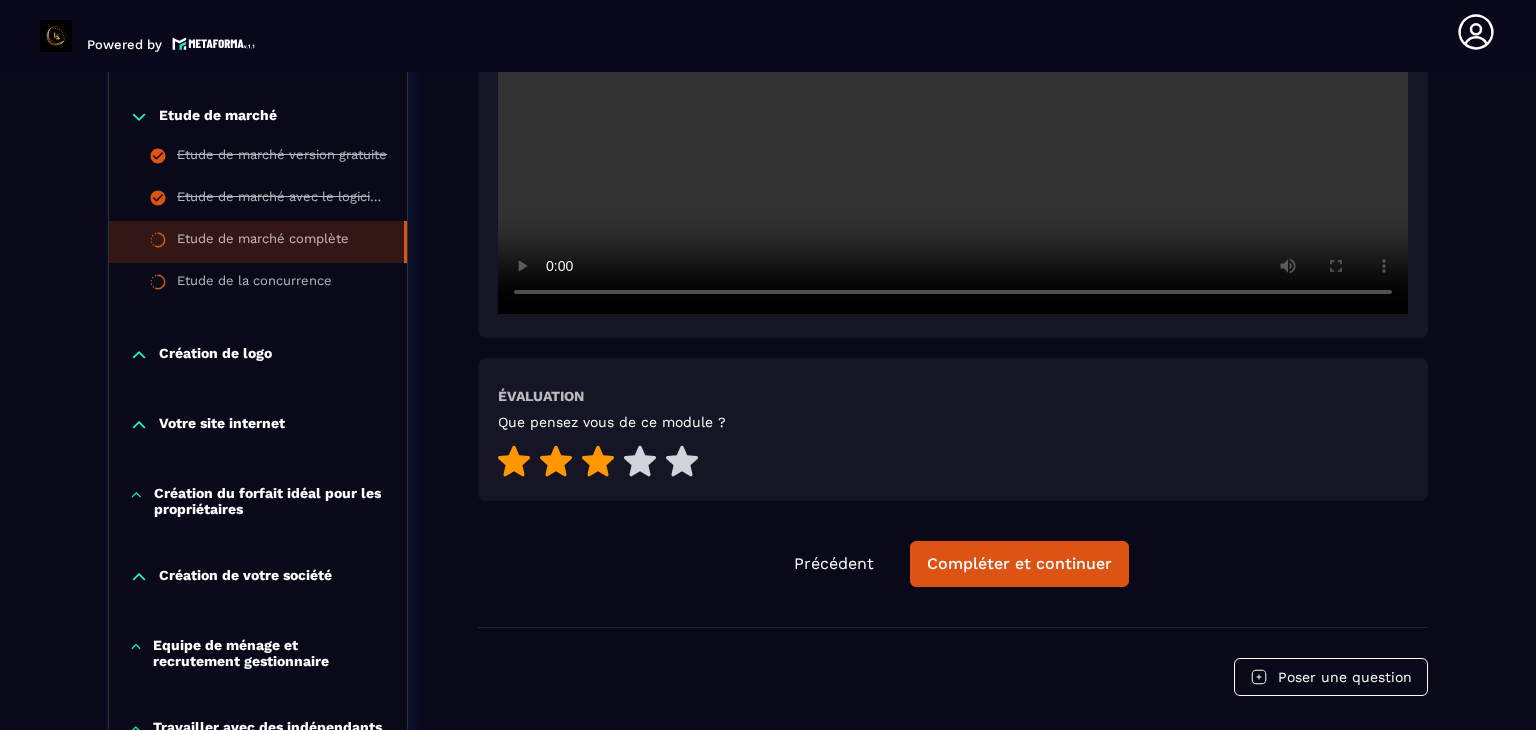 scroll, scrollTop: 908, scrollLeft: 0, axis: vertical 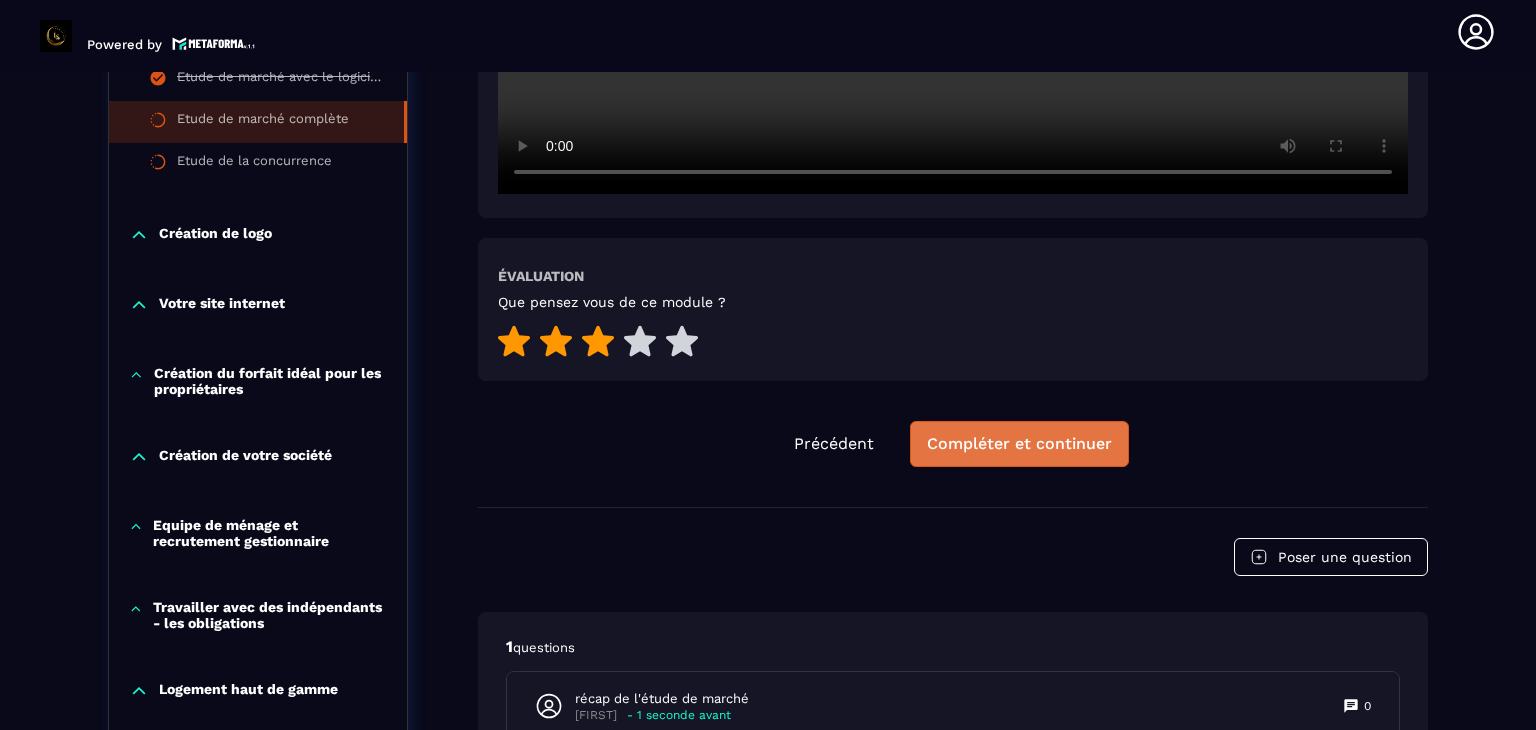 click on "Compléter et continuer" at bounding box center [1019, 444] 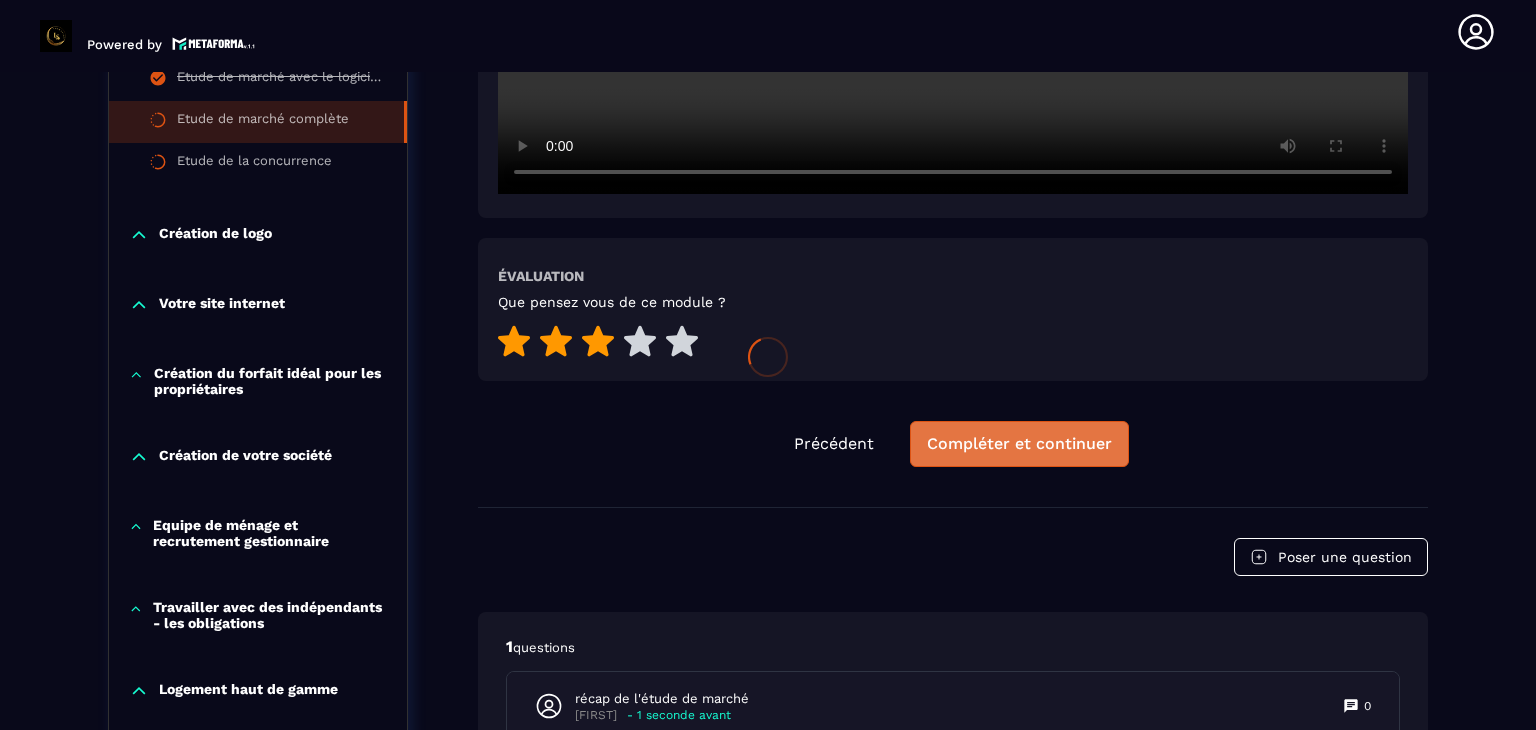 scroll, scrollTop: 0, scrollLeft: 0, axis: both 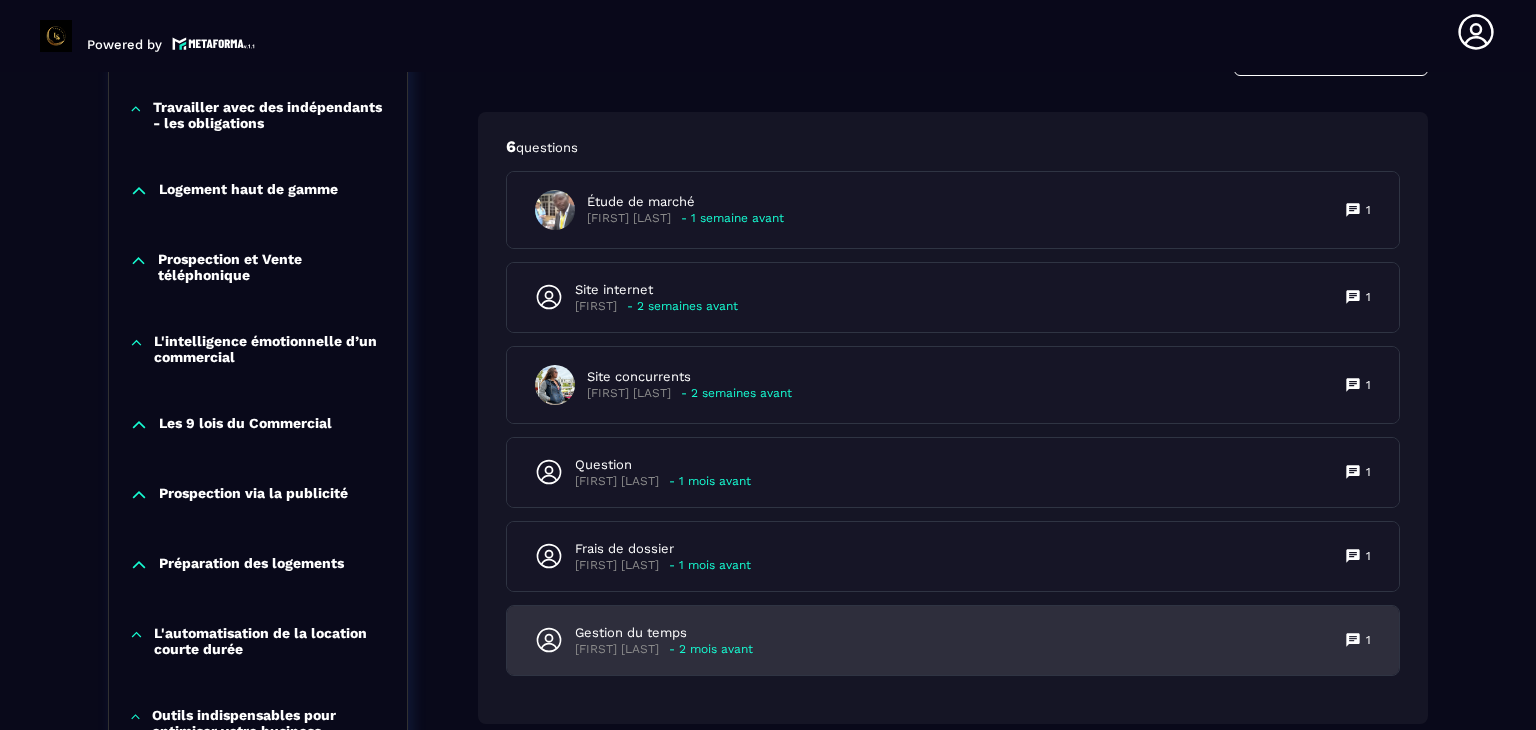 click on "Gestion du temps Yves Pietrzak  - 2 mois avant 1" at bounding box center [953, 640] 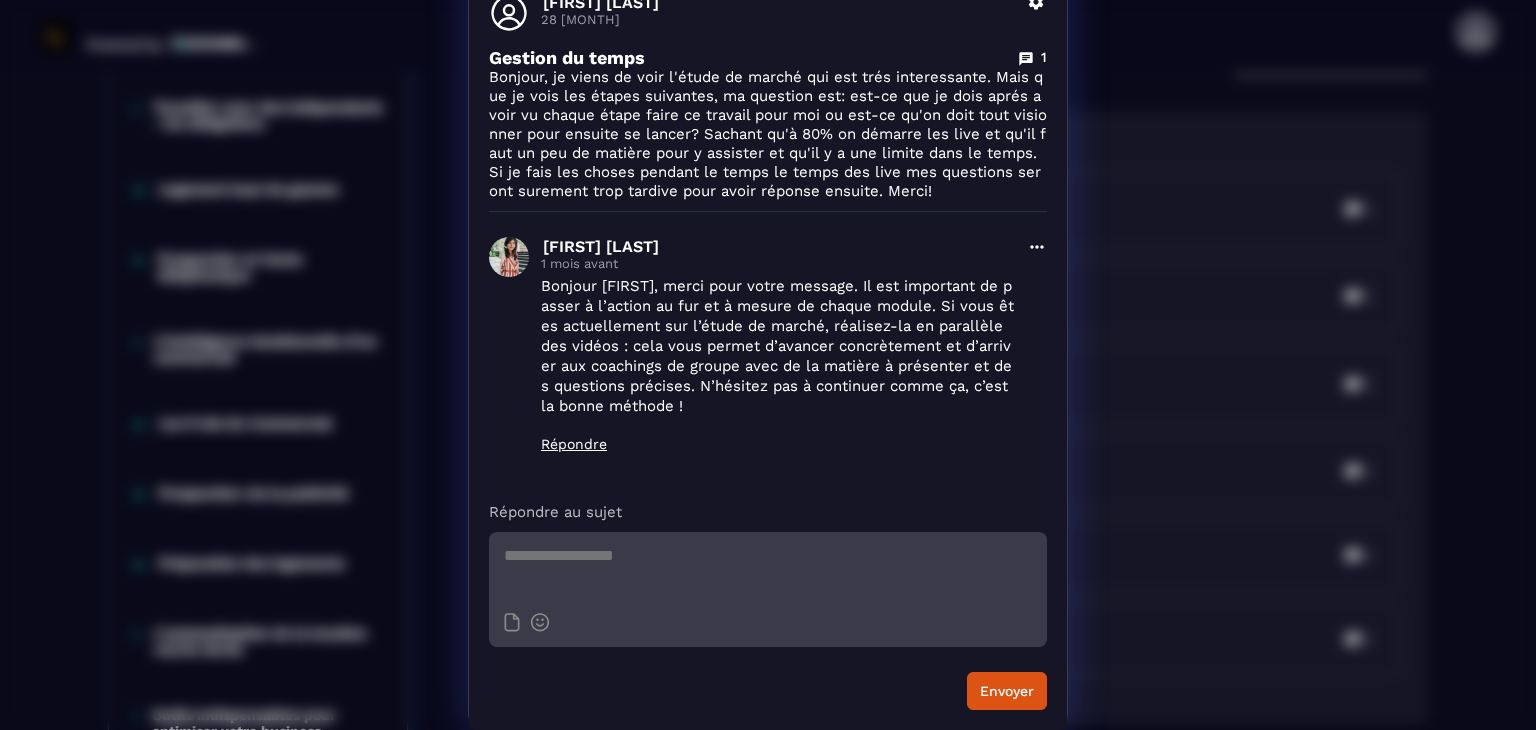scroll, scrollTop: 0, scrollLeft: 0, axis: both 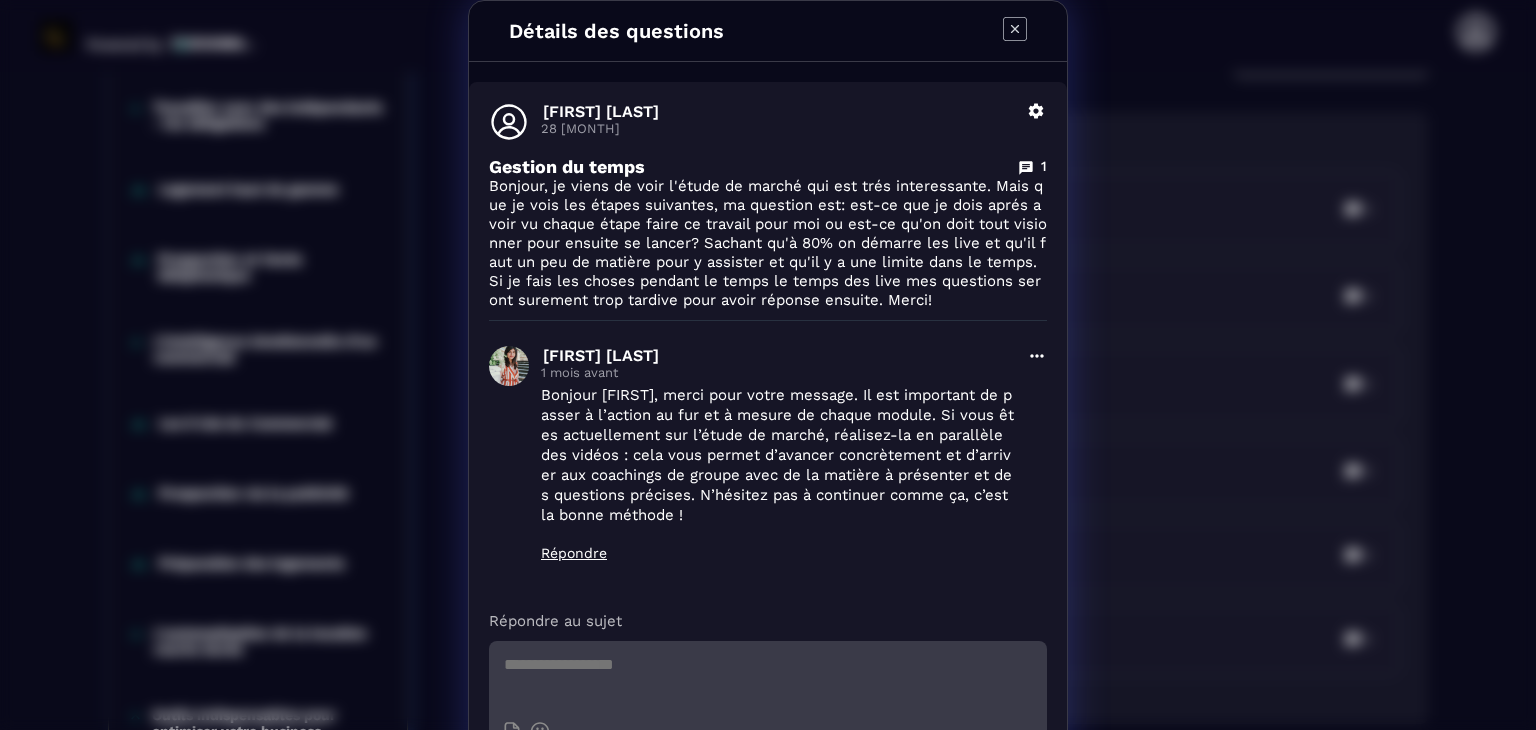click 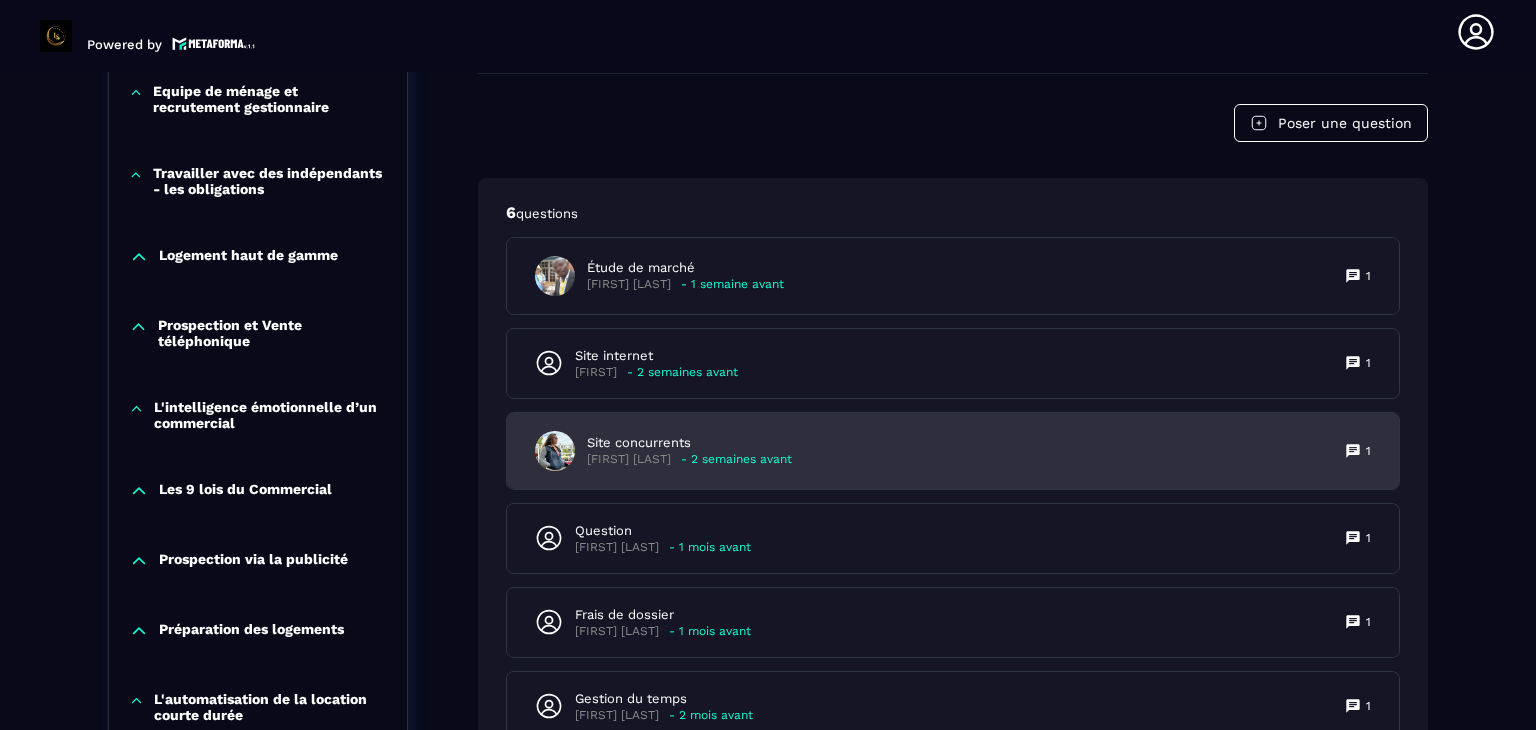 scroll, scrollTop: 1308, scrollLeft: 0, axis: vertical 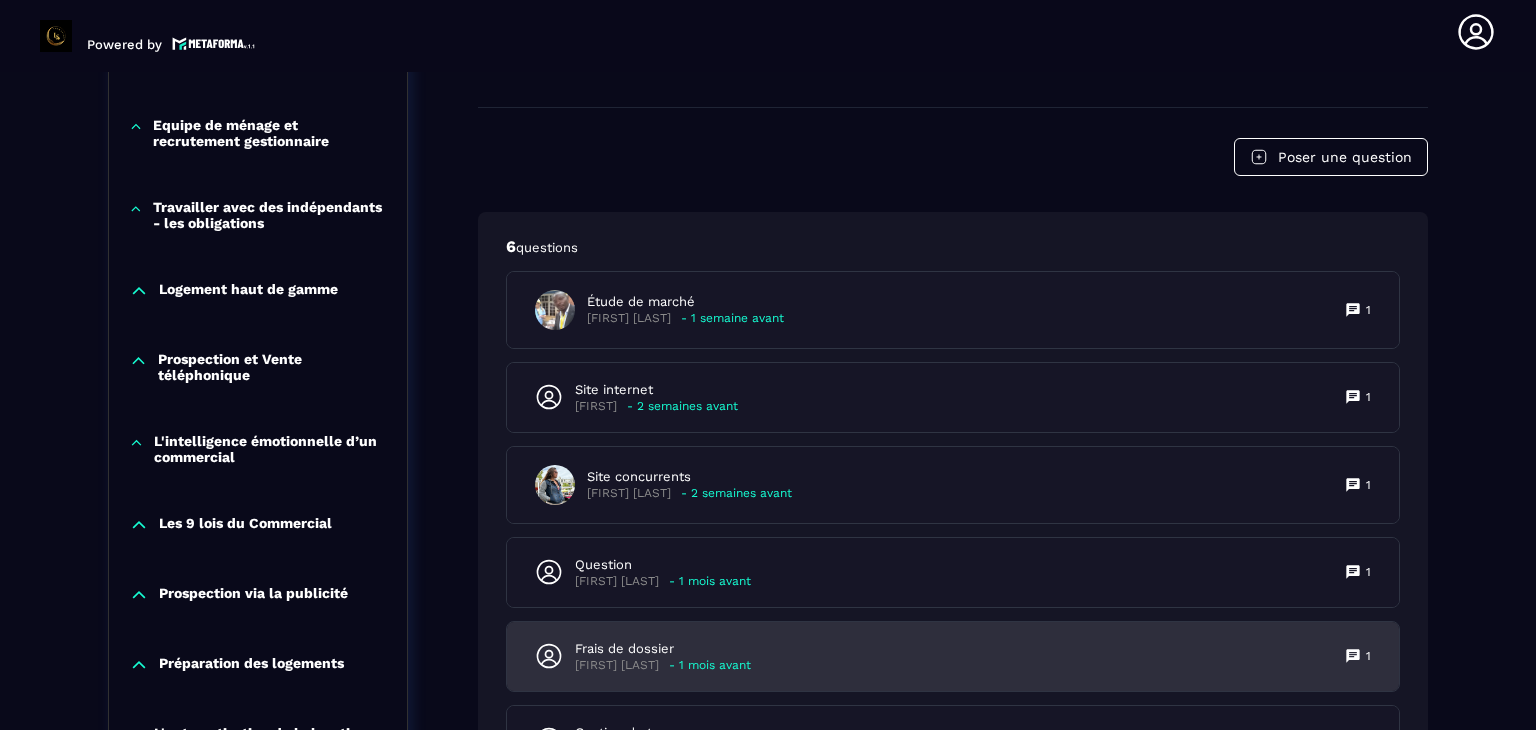 click on "Frais de dossier Laurine Revel  - 1 mois avant 1" at bounding box center (953, 656) 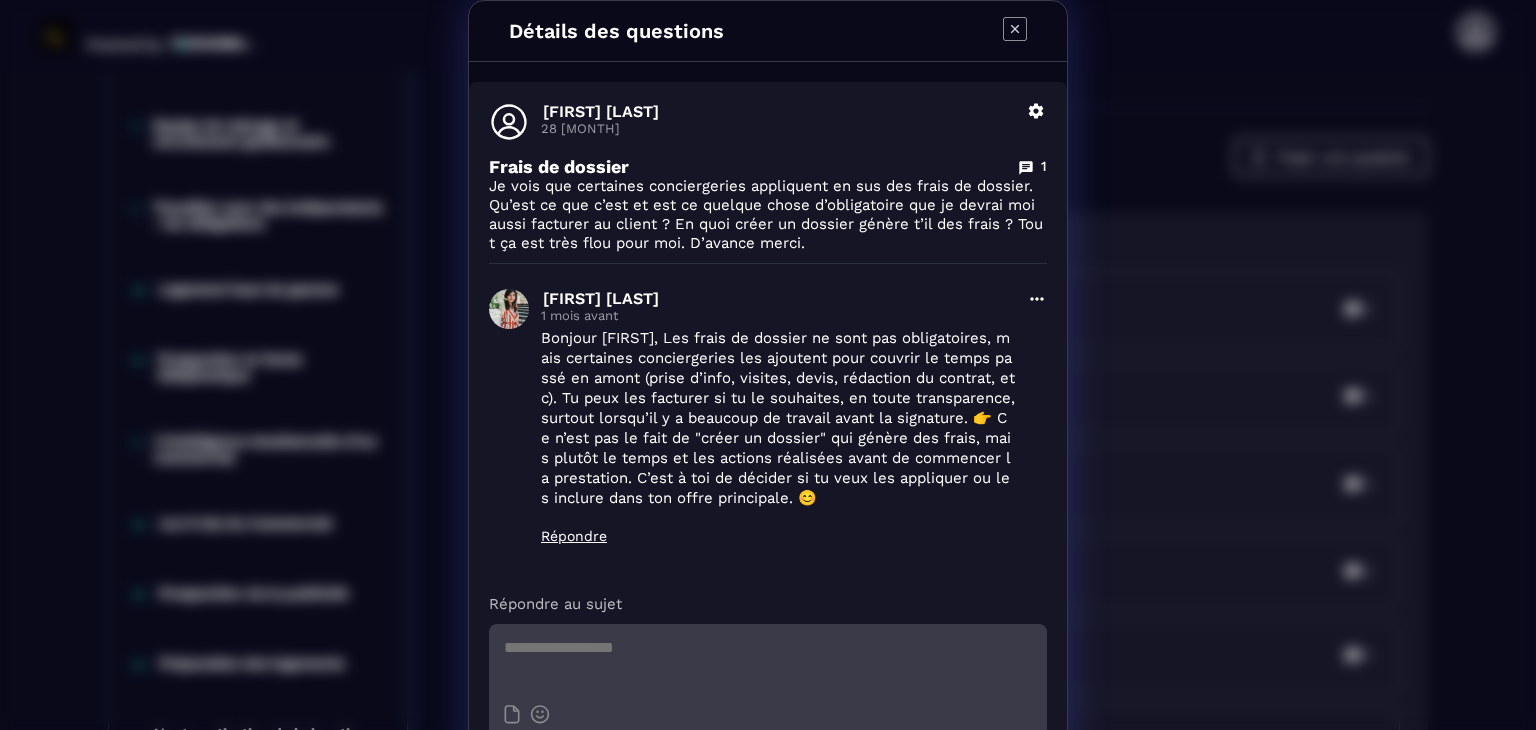 click 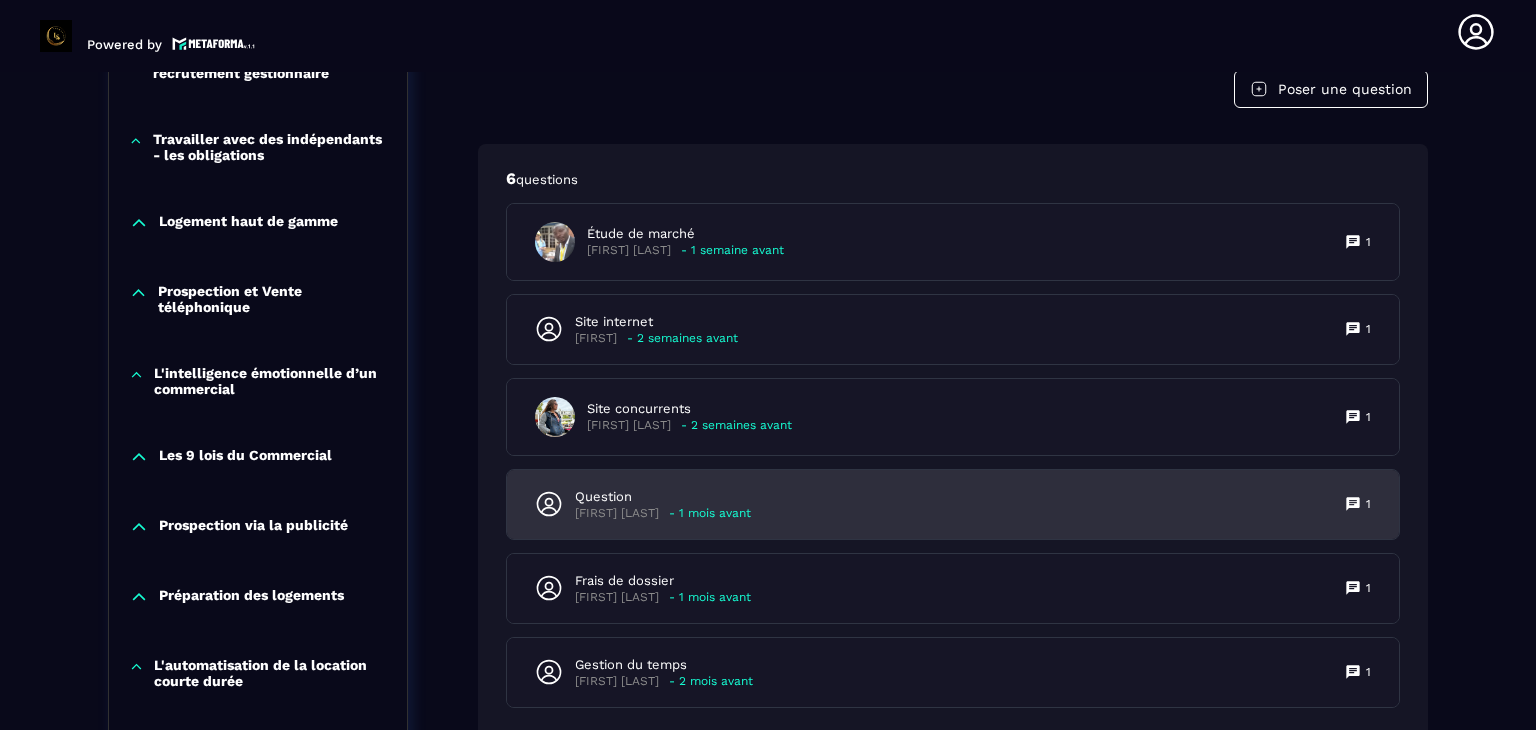 scroll, scrollTop: 1408, scrollLeft: 0, axis: vertical 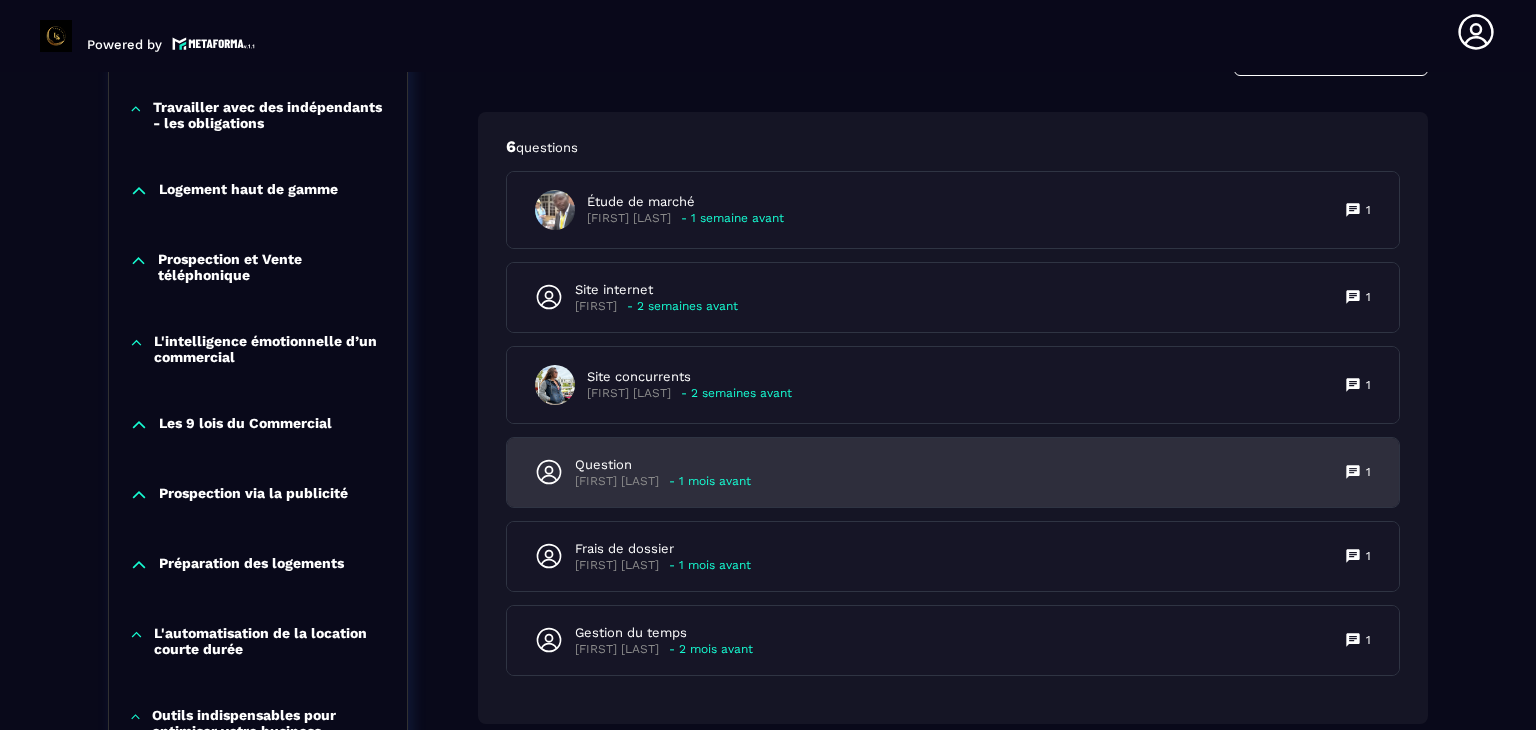 click on "Question" at bounding box center [663, 465] 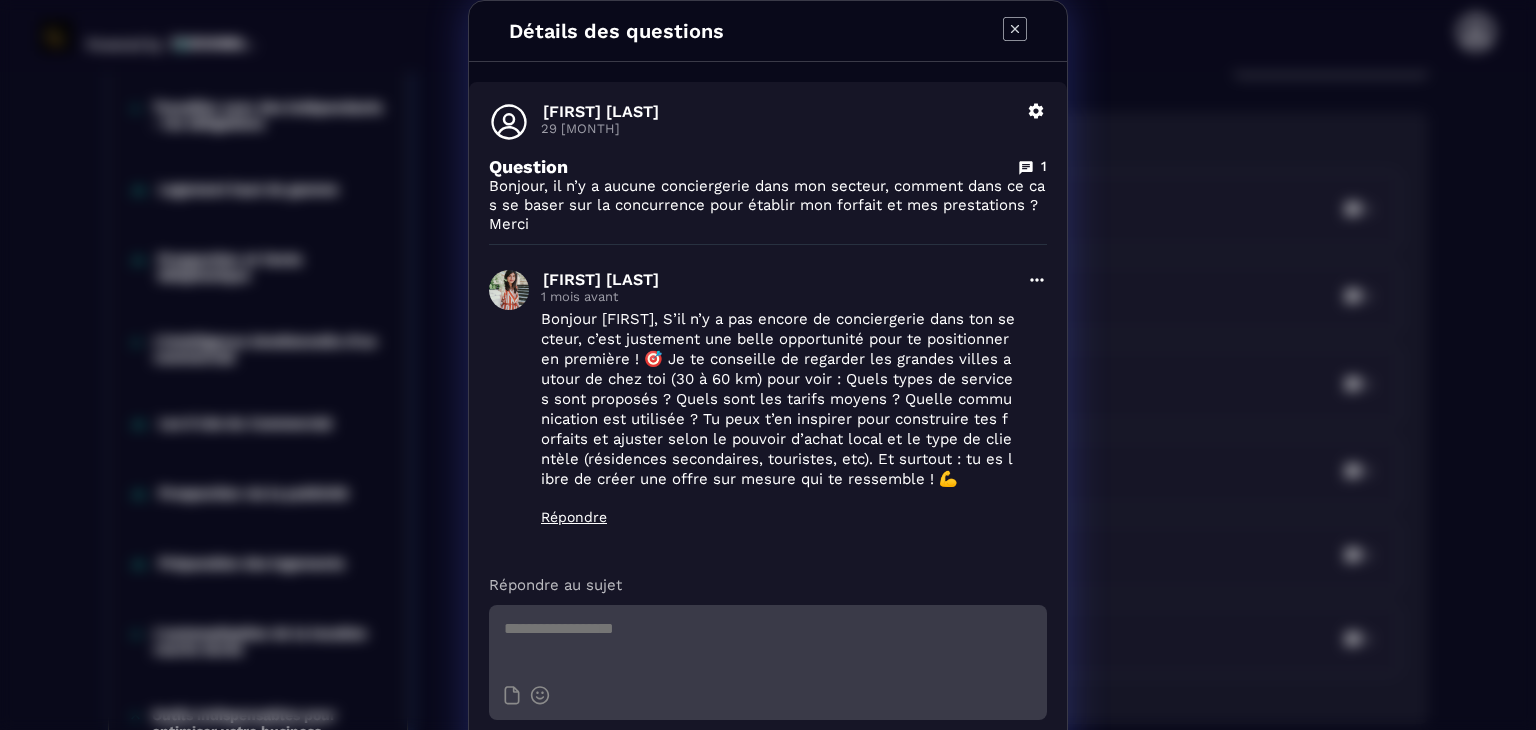 click 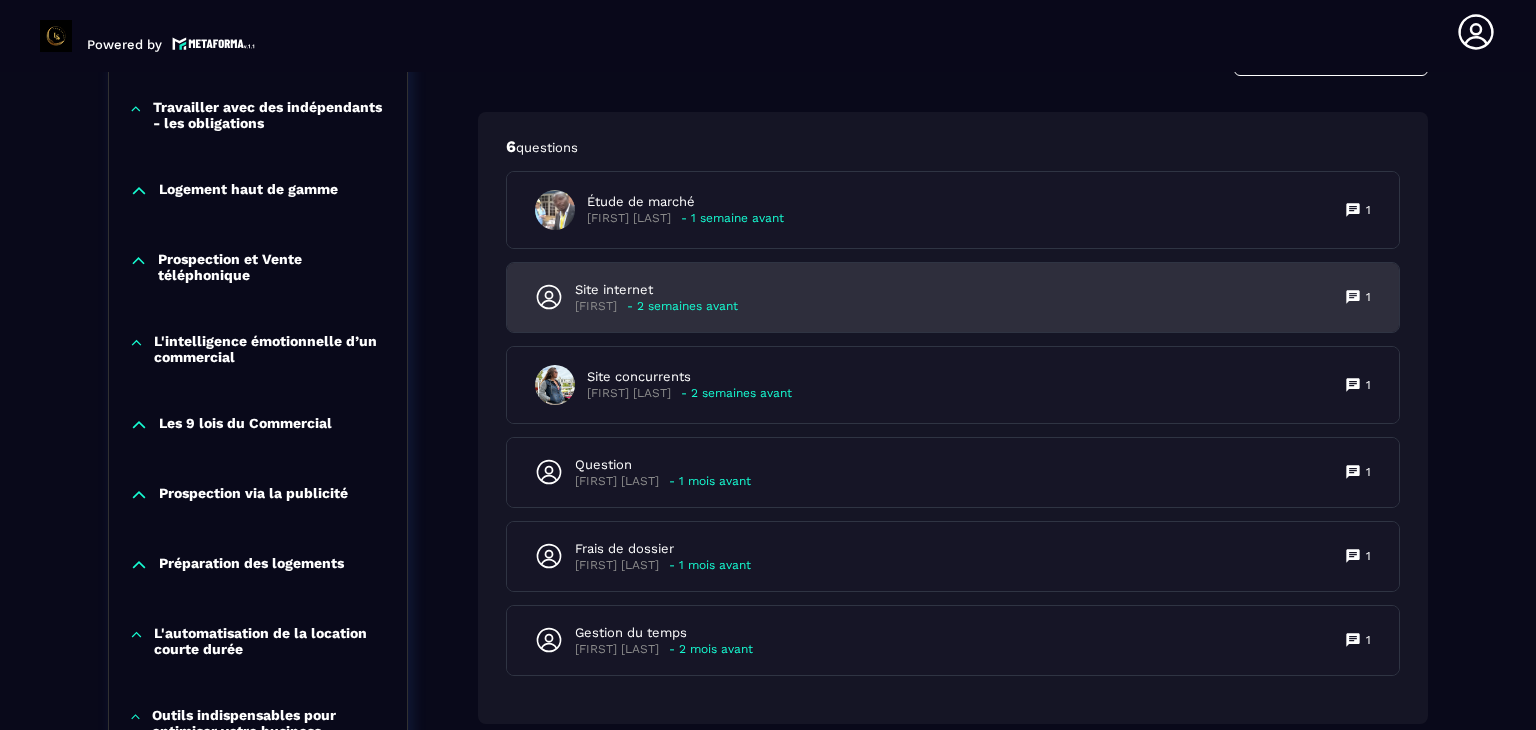 click on "Site internet Claire  - 2 semaines avant 1" at bounding box center [953, 297] 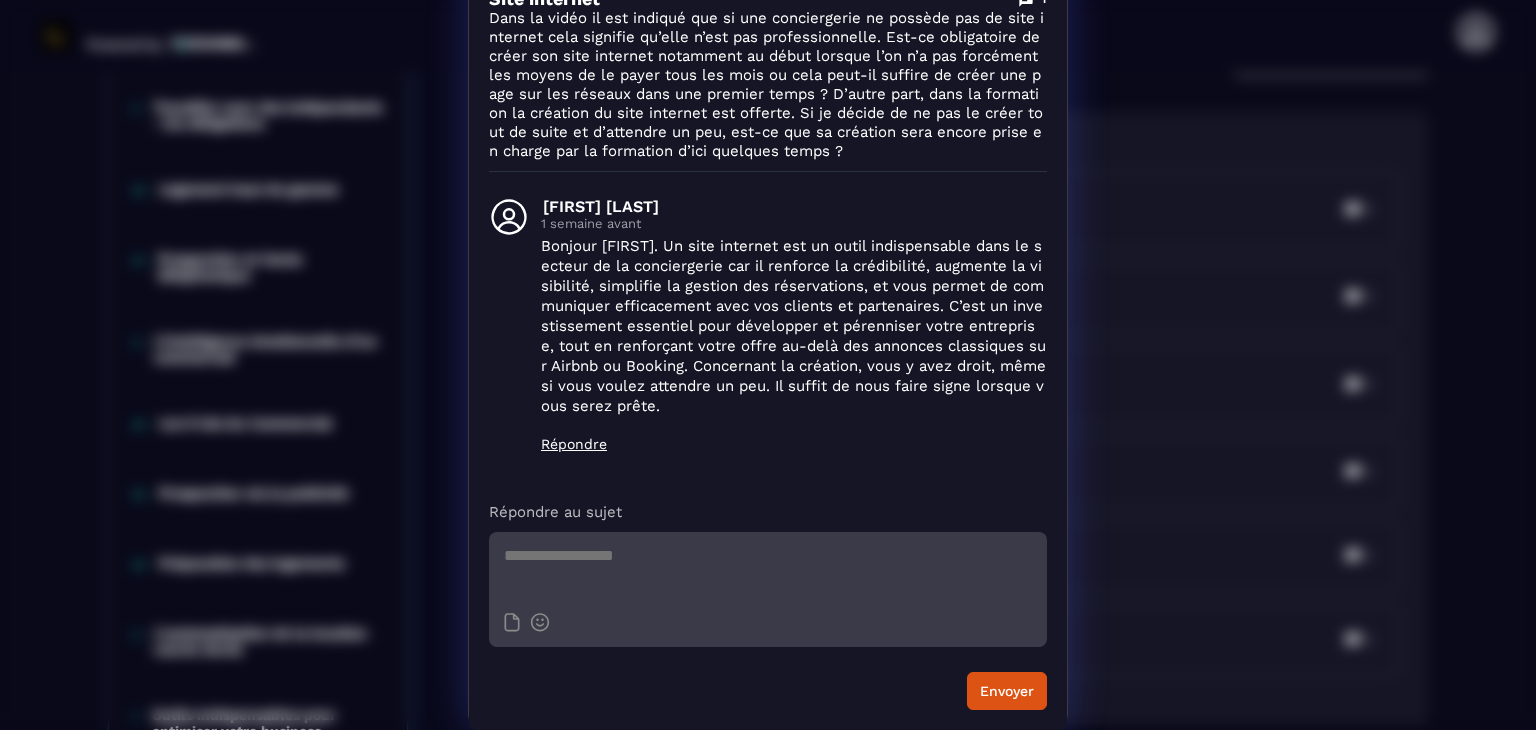 scroll, scrollTop: 0, scrollLeft: 0, axis: both 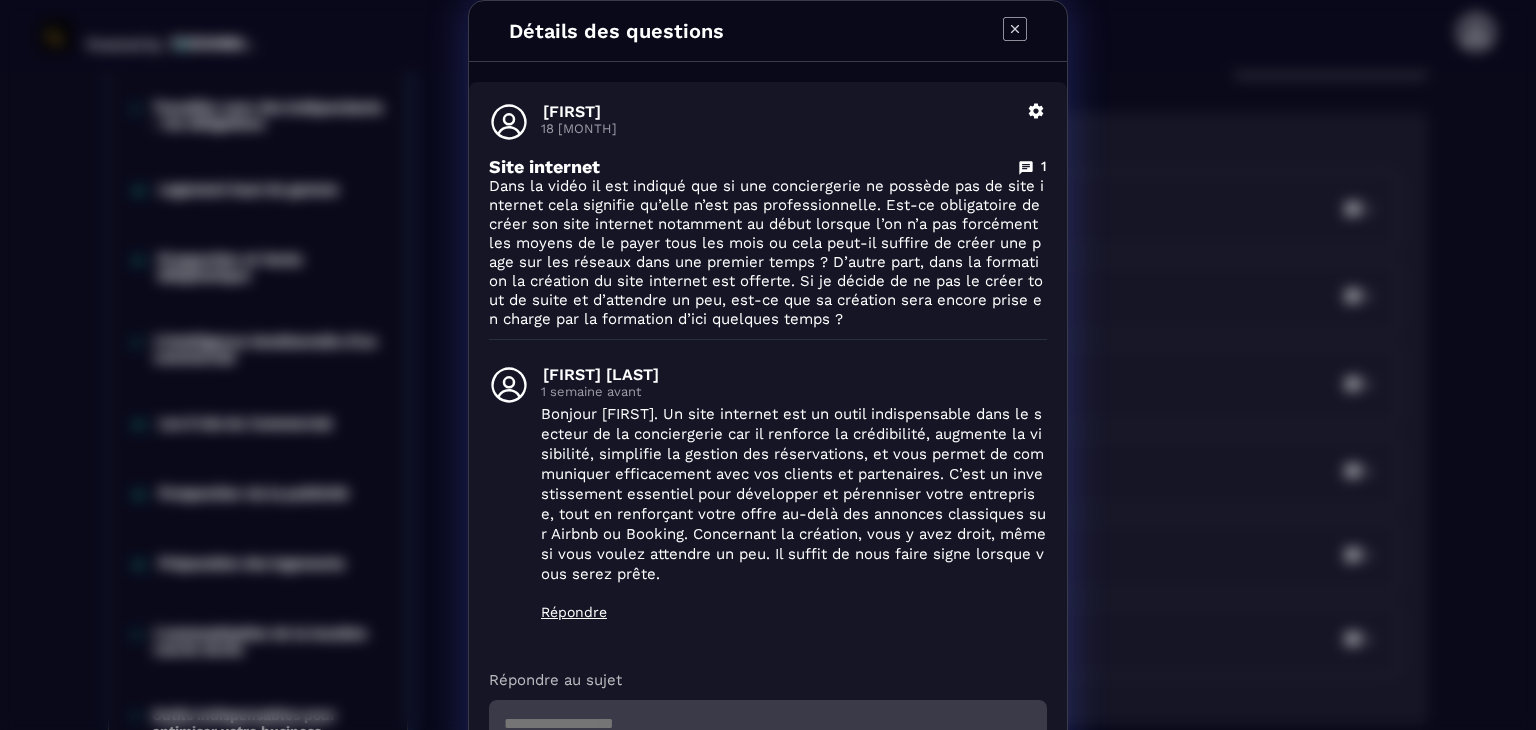 click 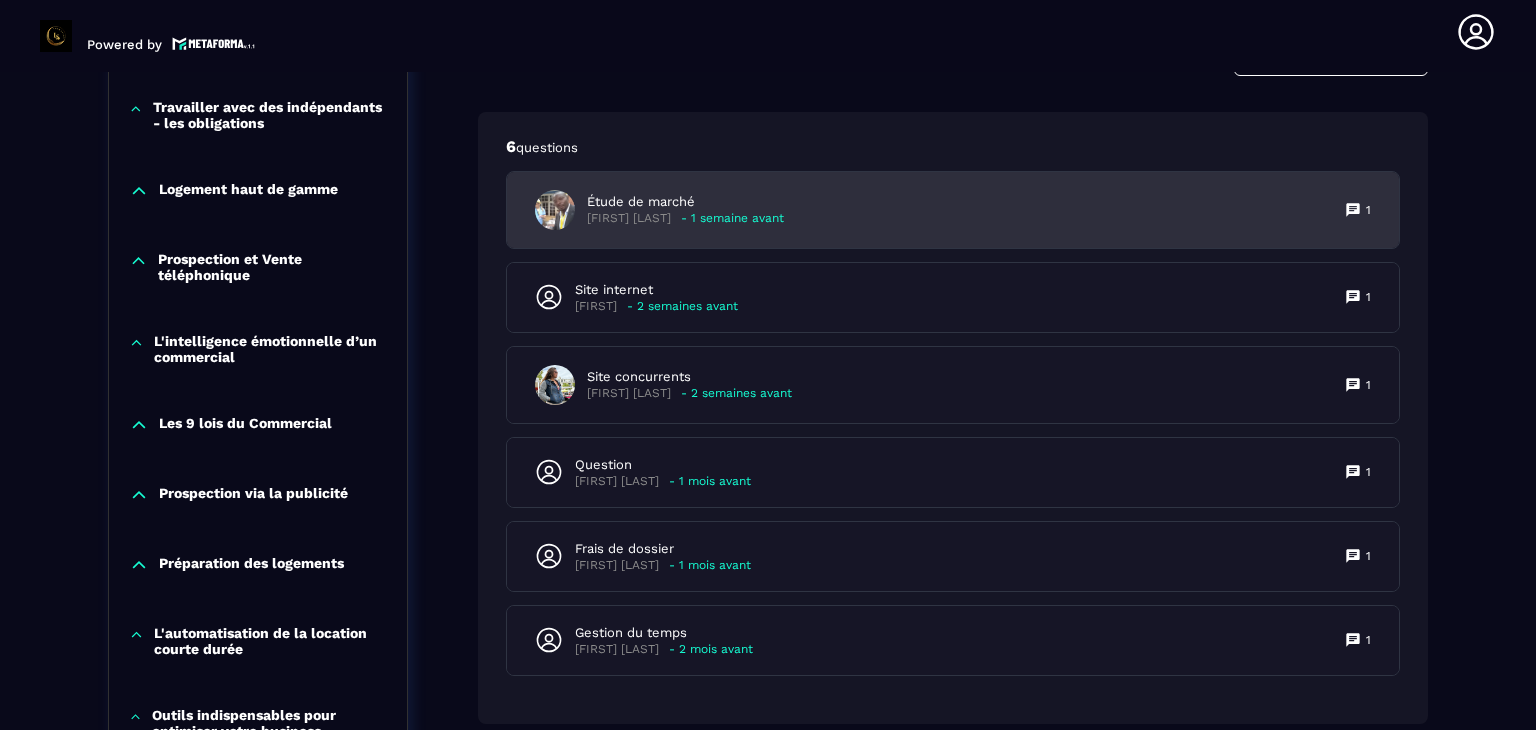 click on "Étude de marché Hubert kidjassou  - 1 semaine avant 1" at bounding box center (953, 210) 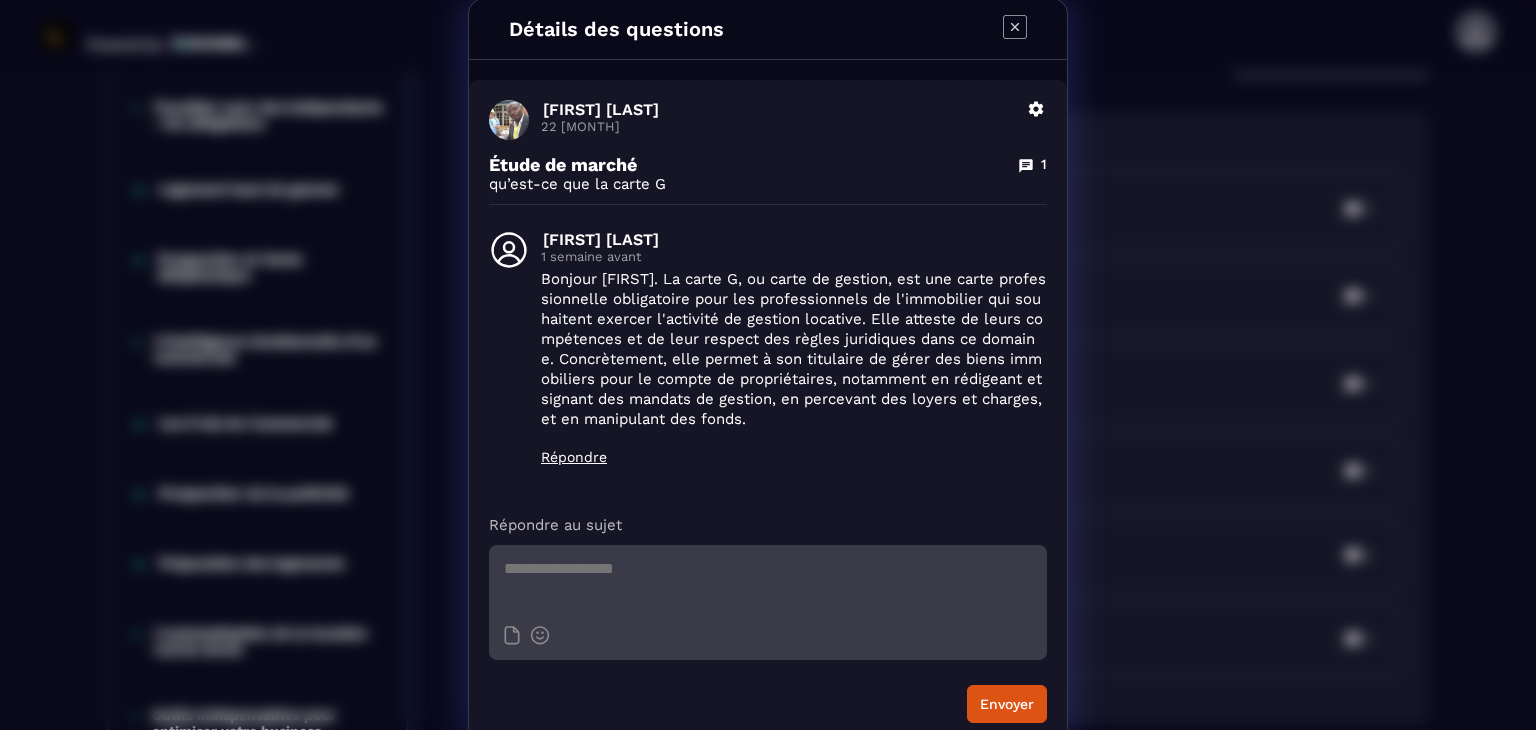 scroll, scrollTop: 0, scrollLeft: 0, axis: both 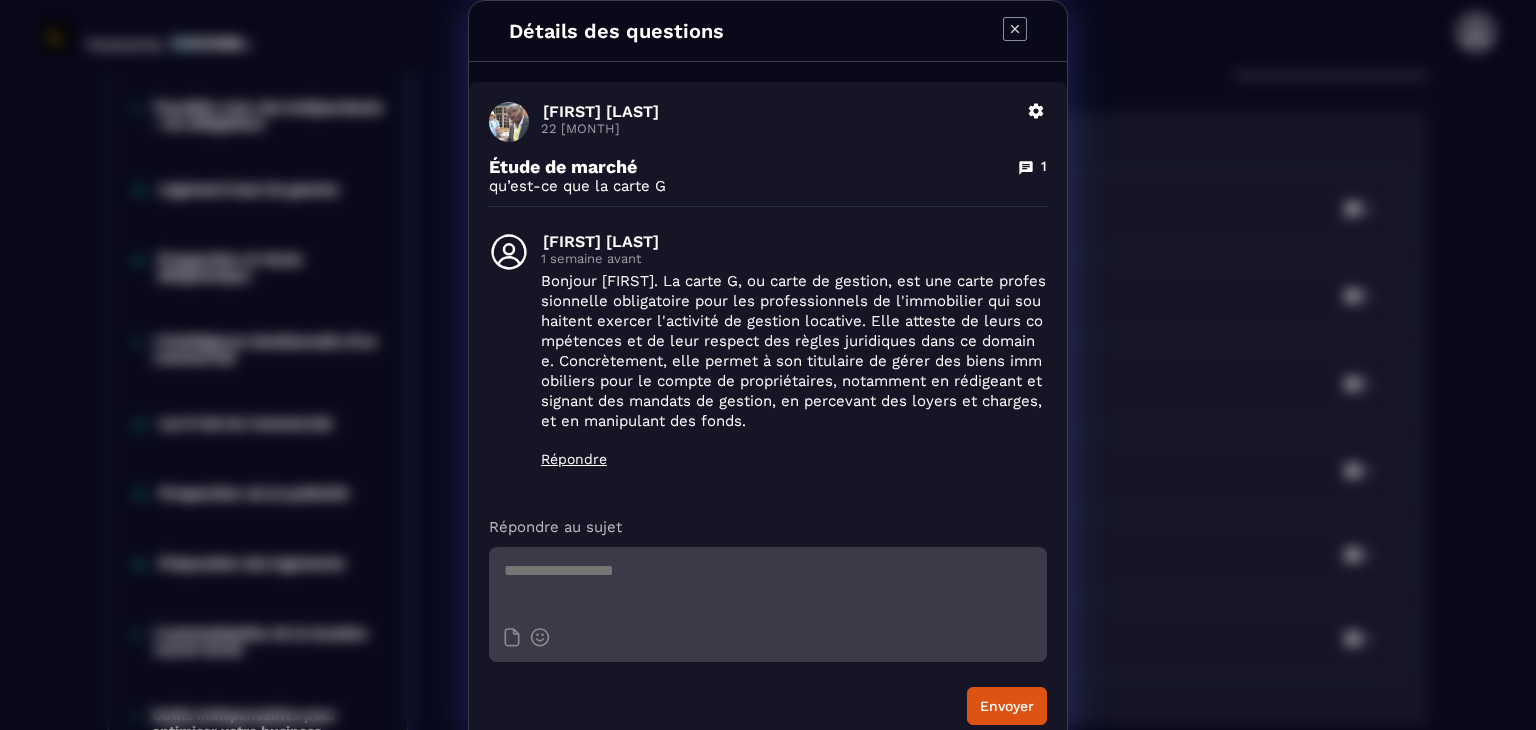 click 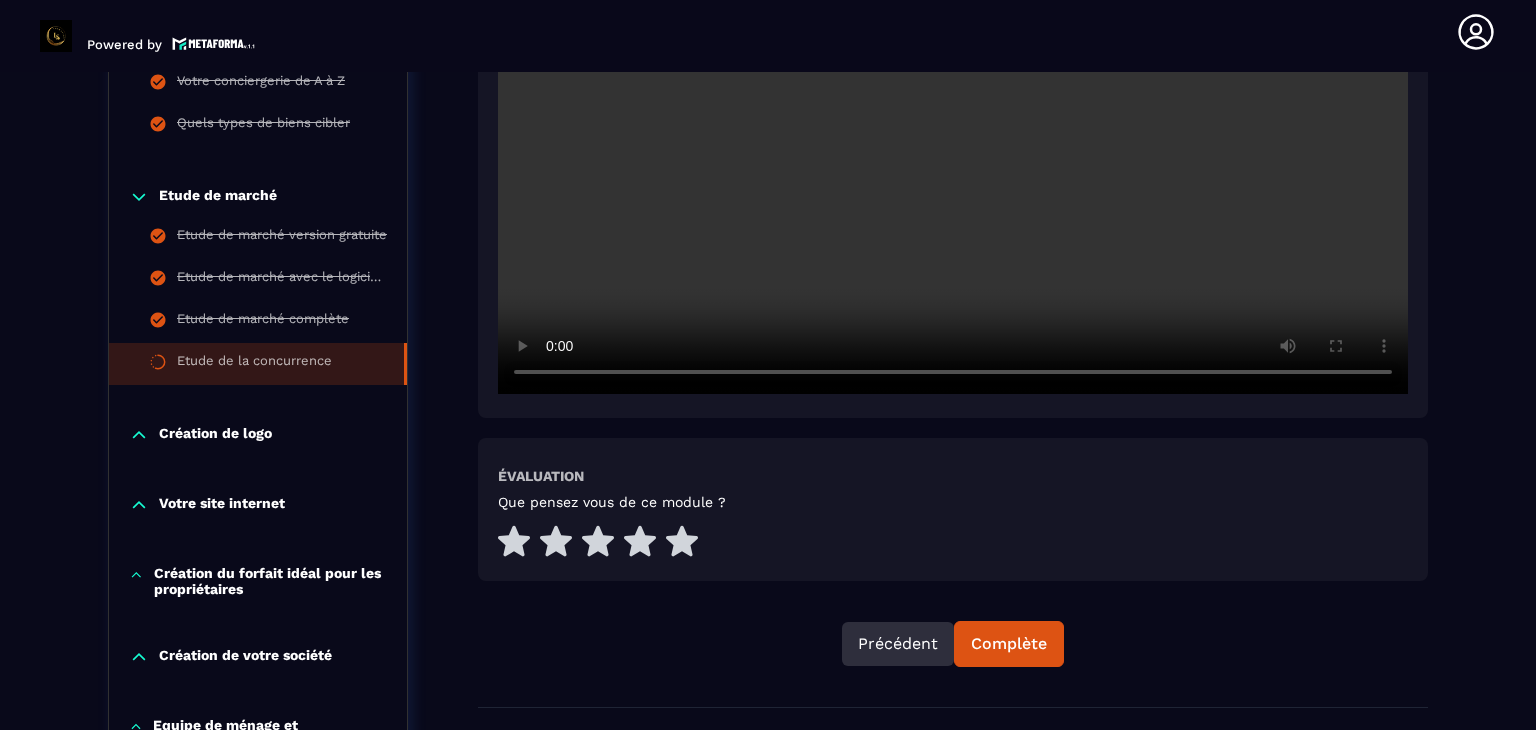 scroll, scrollTop: 700, scrollLeft: 0, axis: vertical 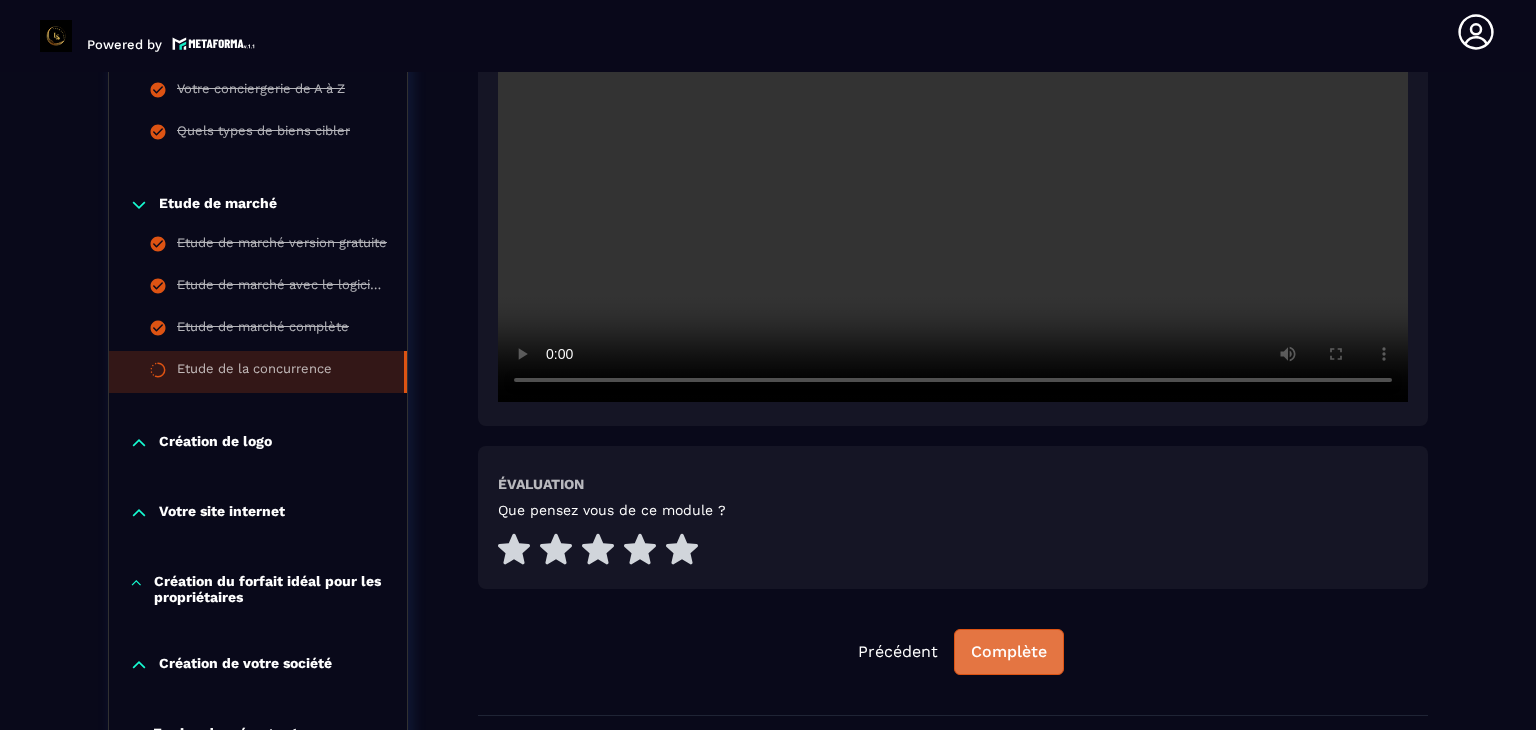 click on "Complète" at bounding box center [1009, 652] 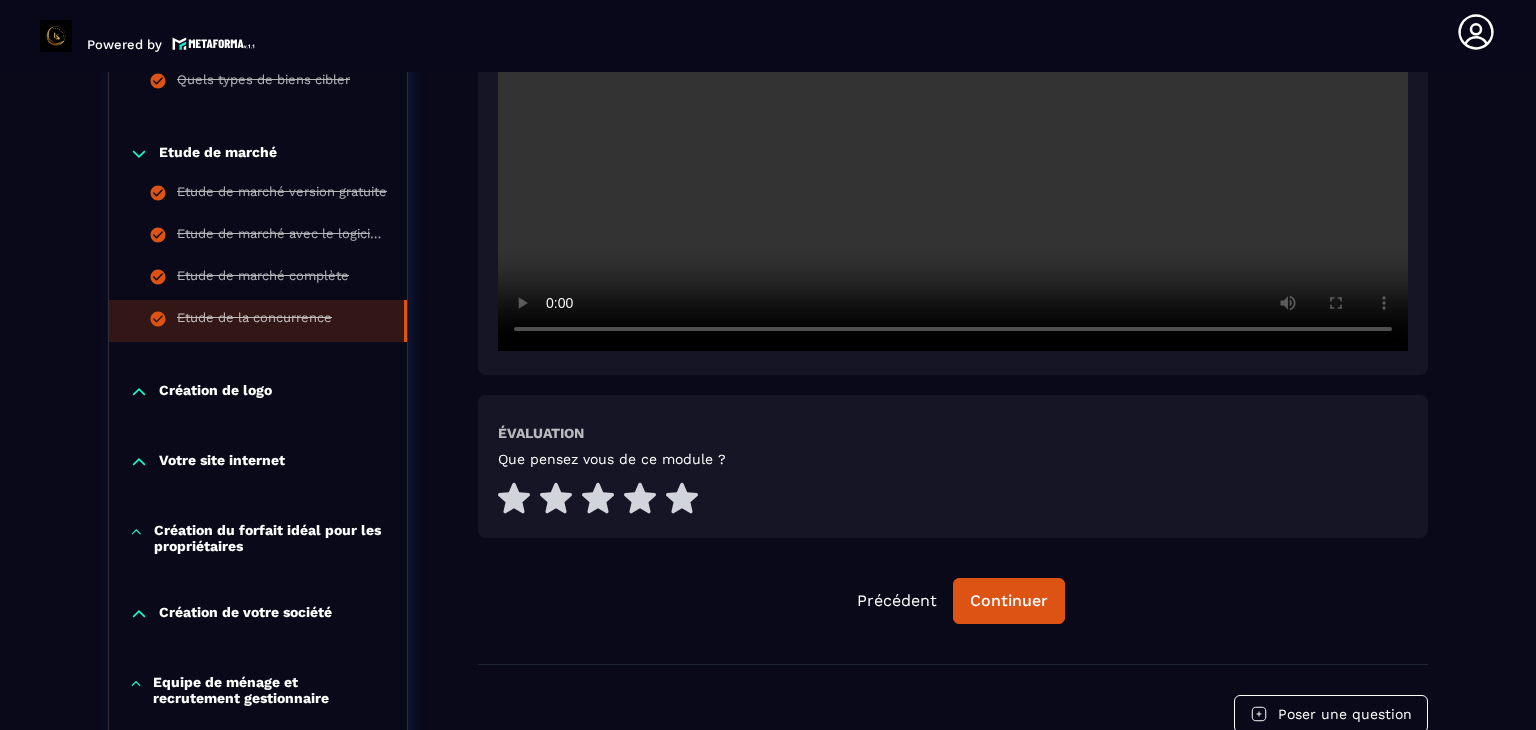 scroll, scrollTop: 800, scrollLeft: 0, axis: vertical 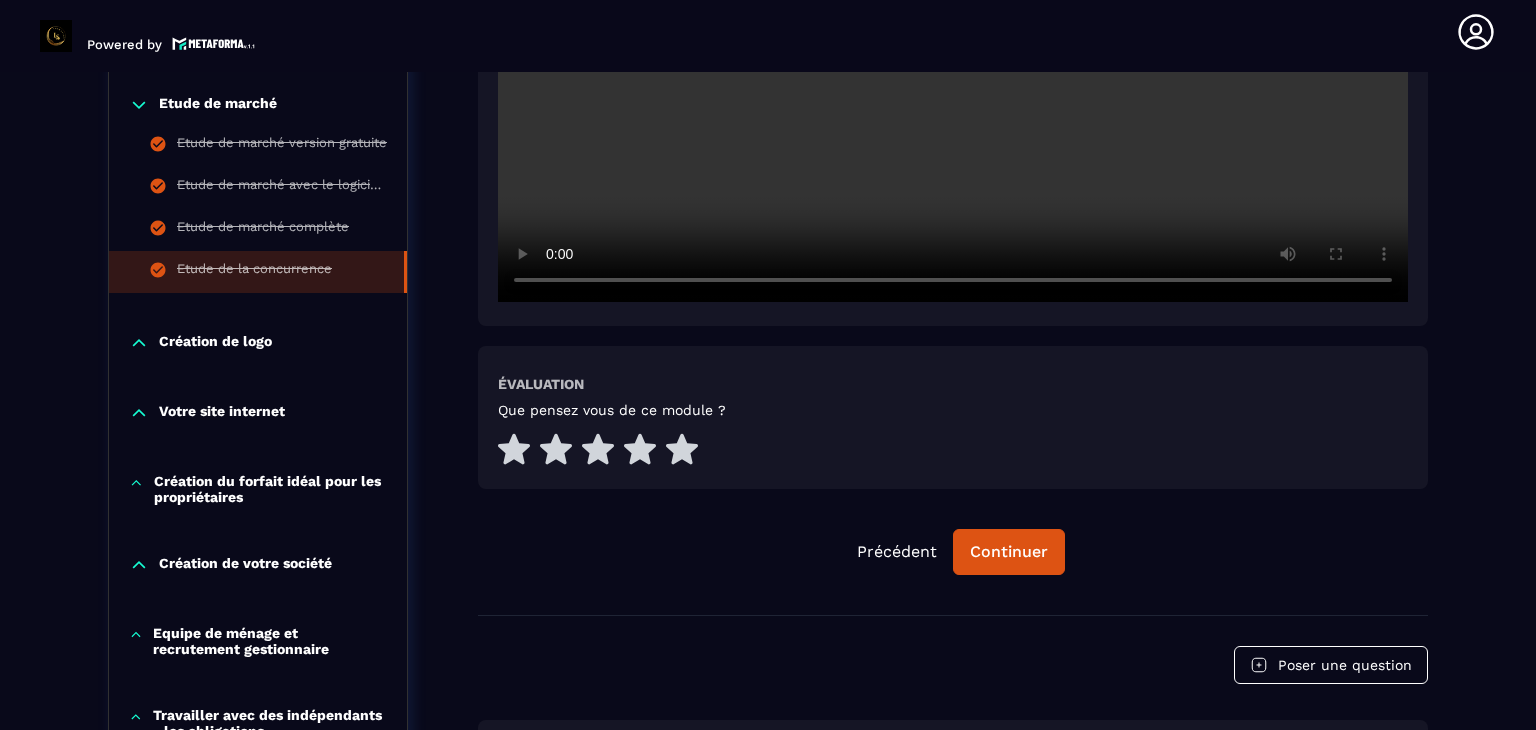 click on "Création de logo" at bounding box center [215, 343] 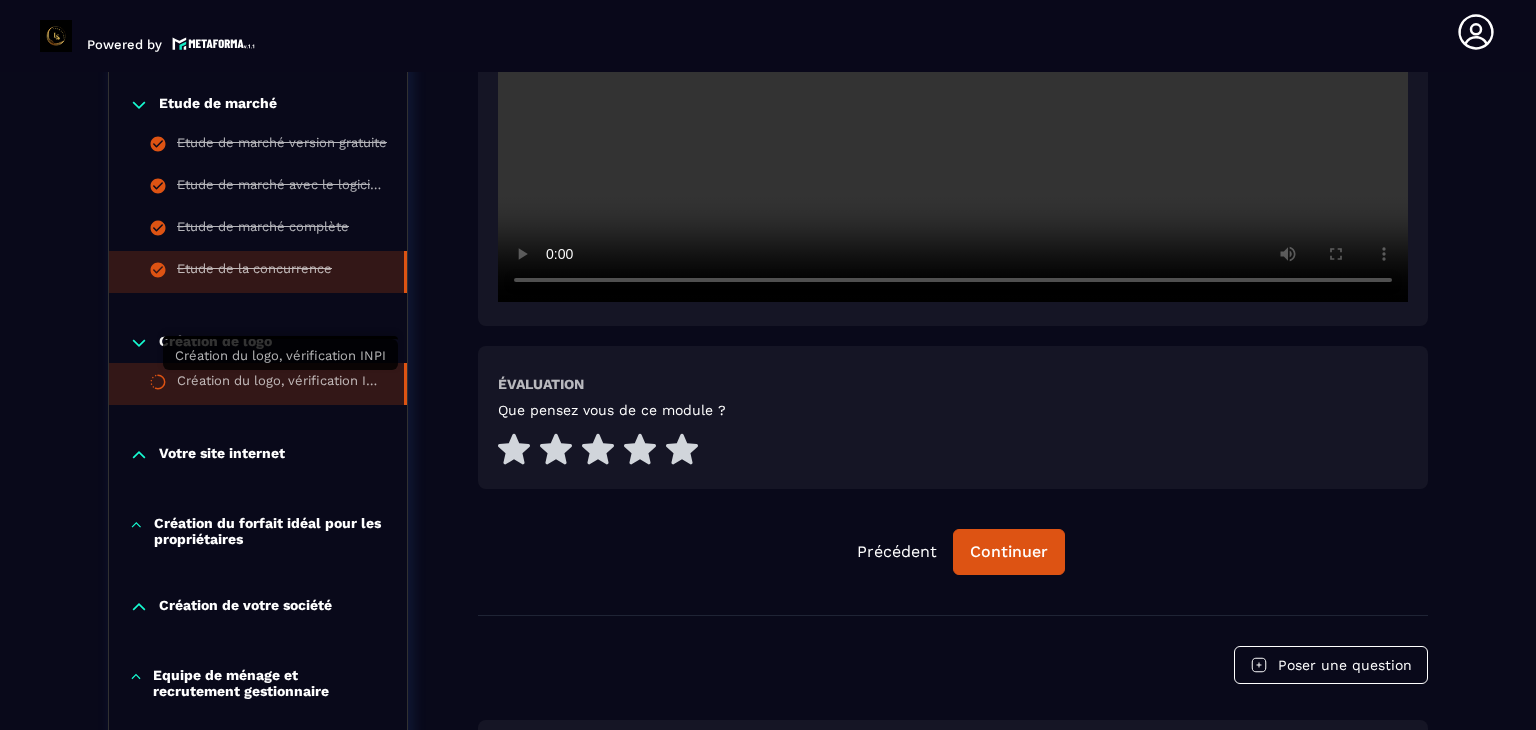 click on "Création du logo, vérification INPI" at bounding box center [280, 384] 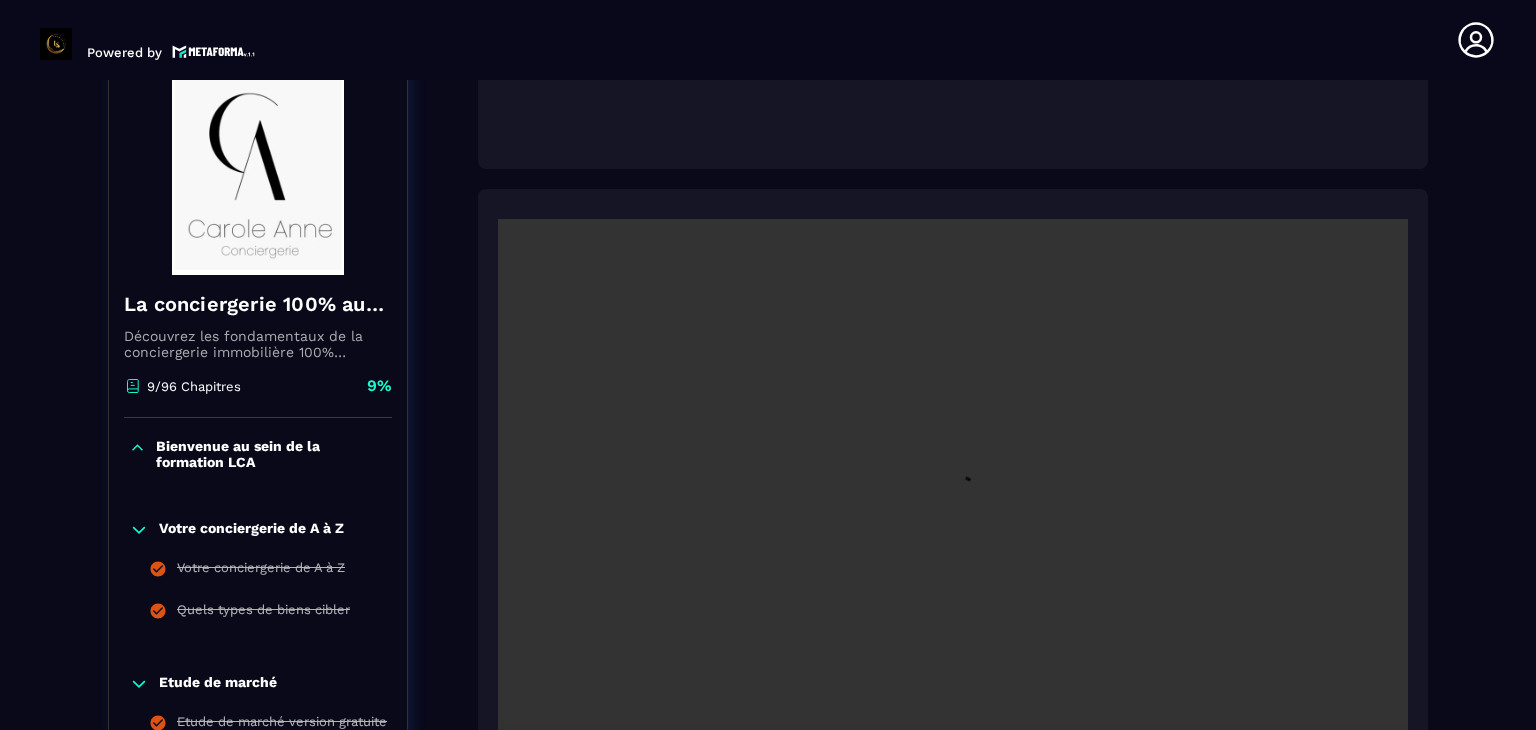 scroll, scrollTop: 8, scrollLeft: 0, axis: vertical 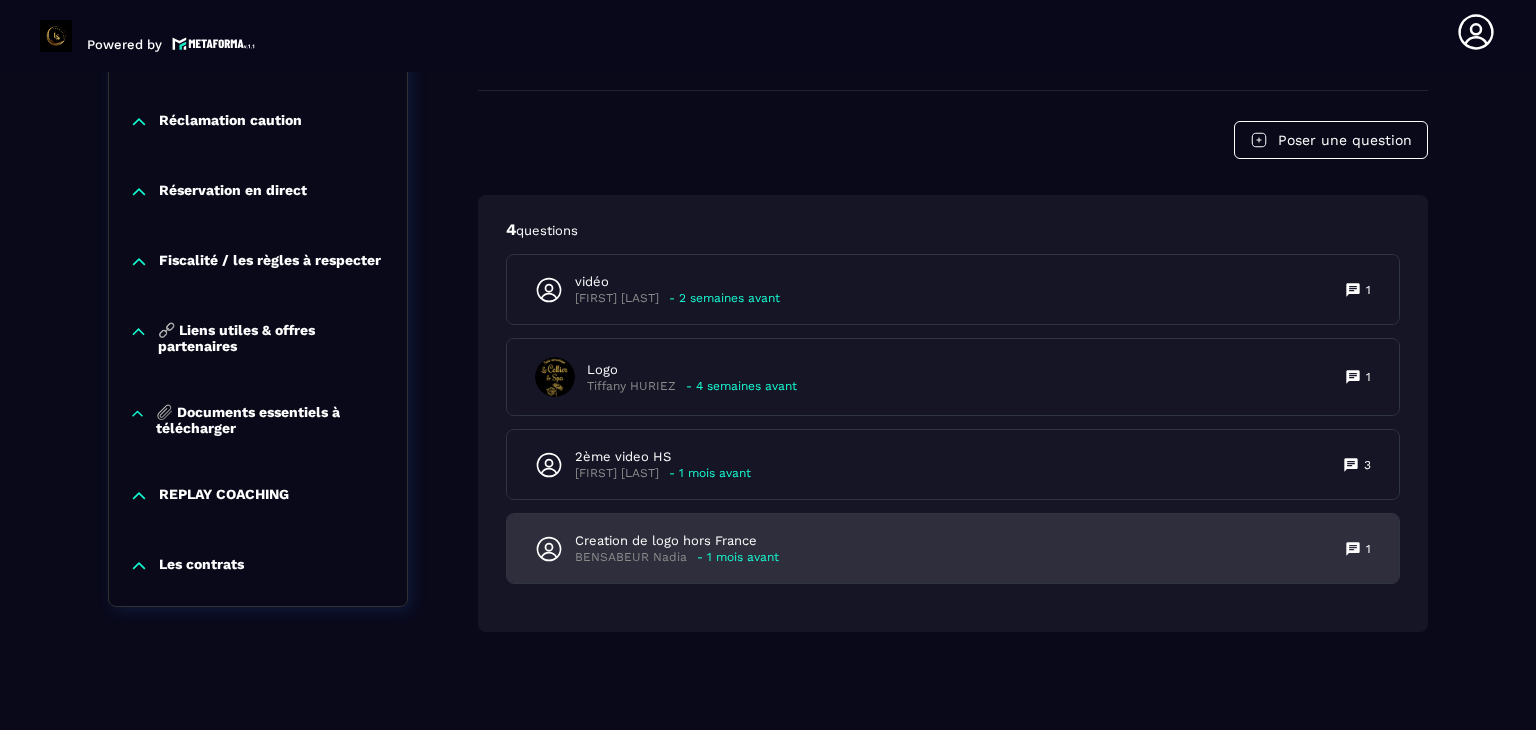click on "Creation de logo hors France" at bounding box center (677, 541) 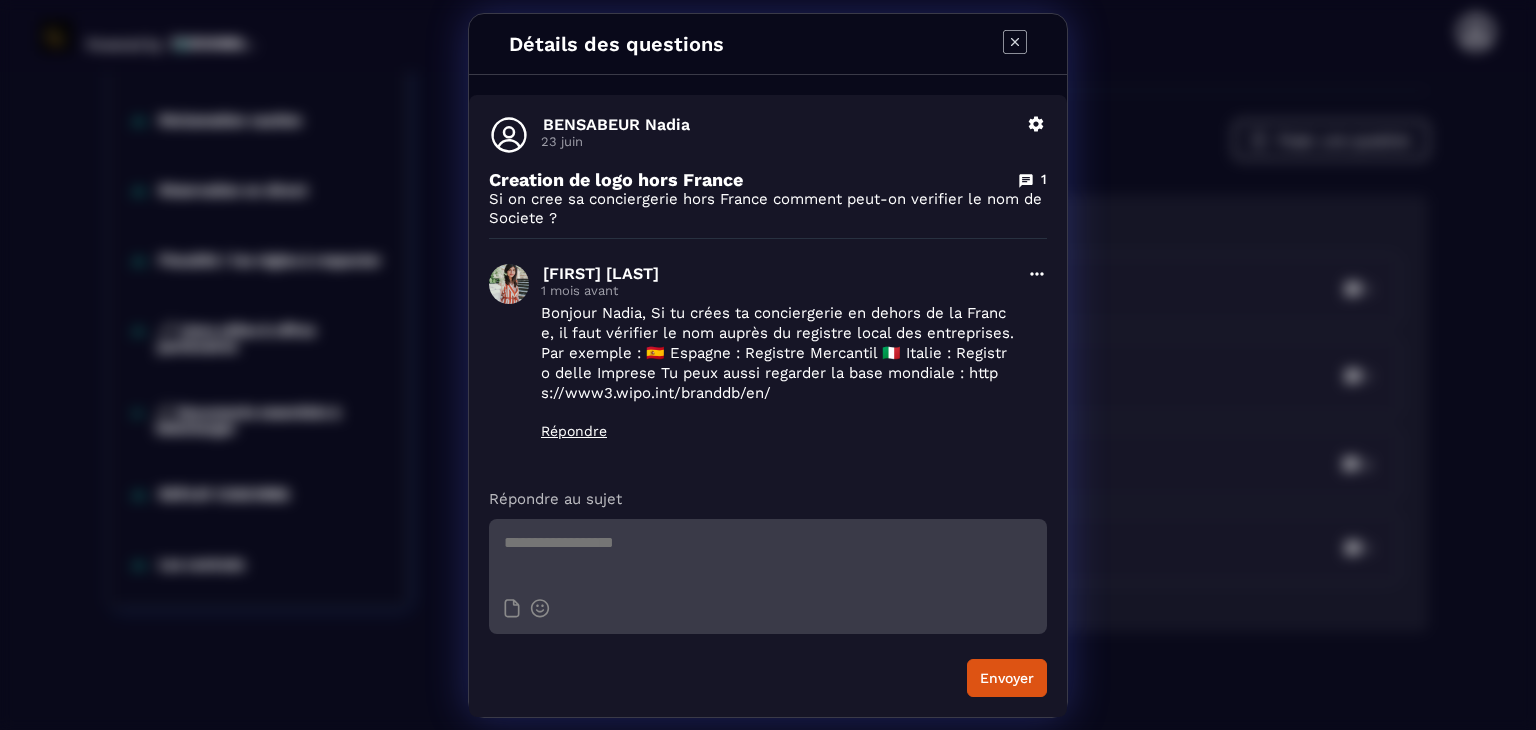 click 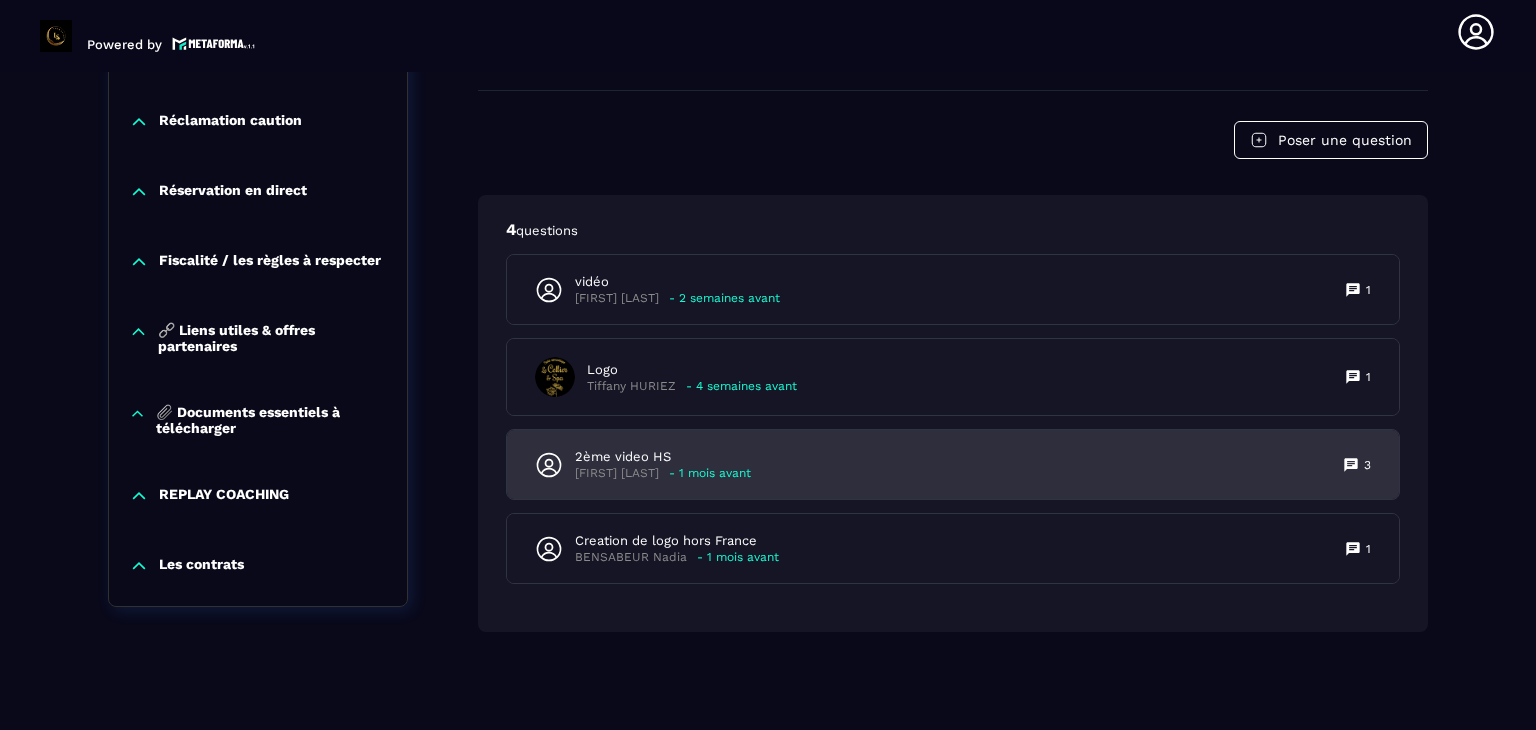 click on "2ème video HS Laurine Revel  - 1 mois avant 3" at bounding box center [953, 464] 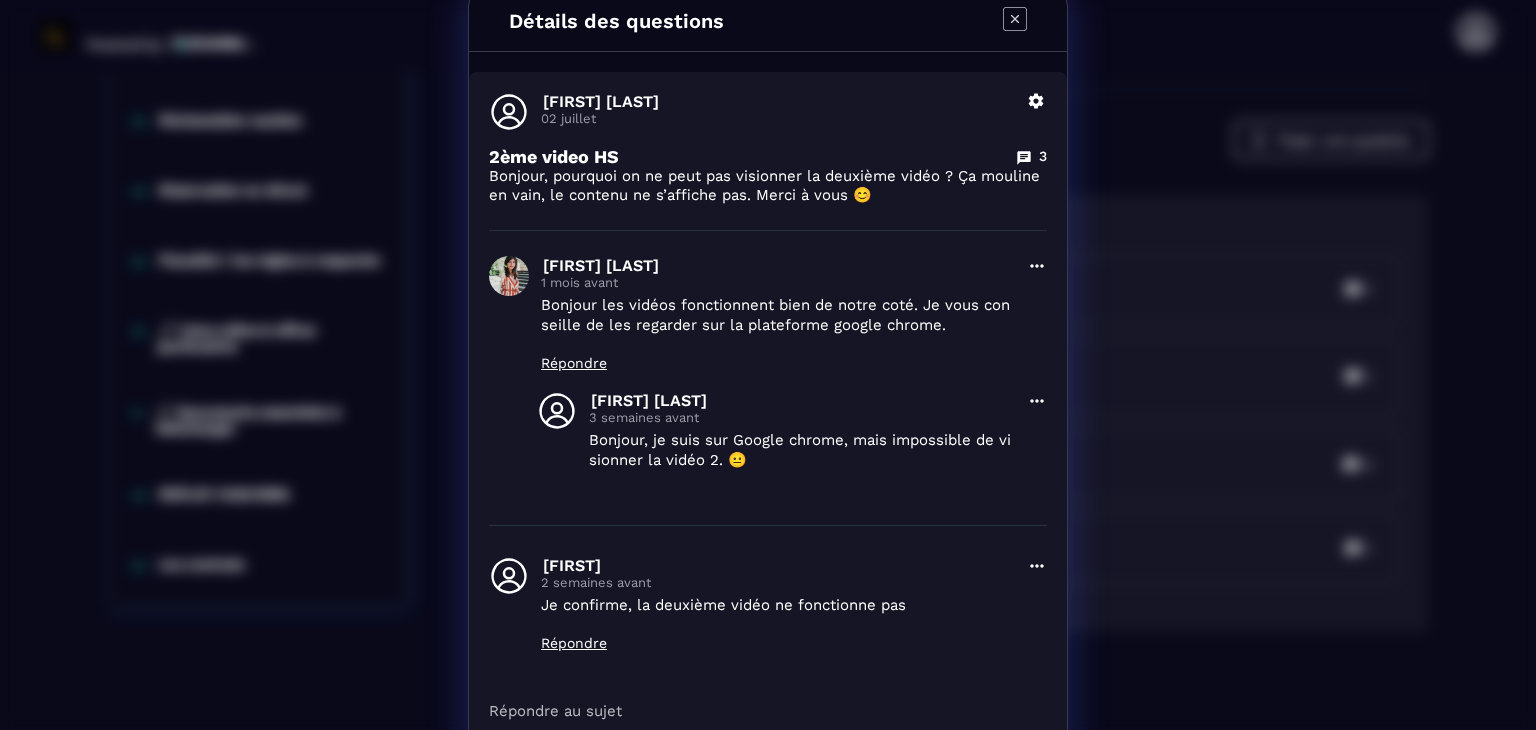 scroll, scrollTop: 0, scrollLeft: 0, axis: both 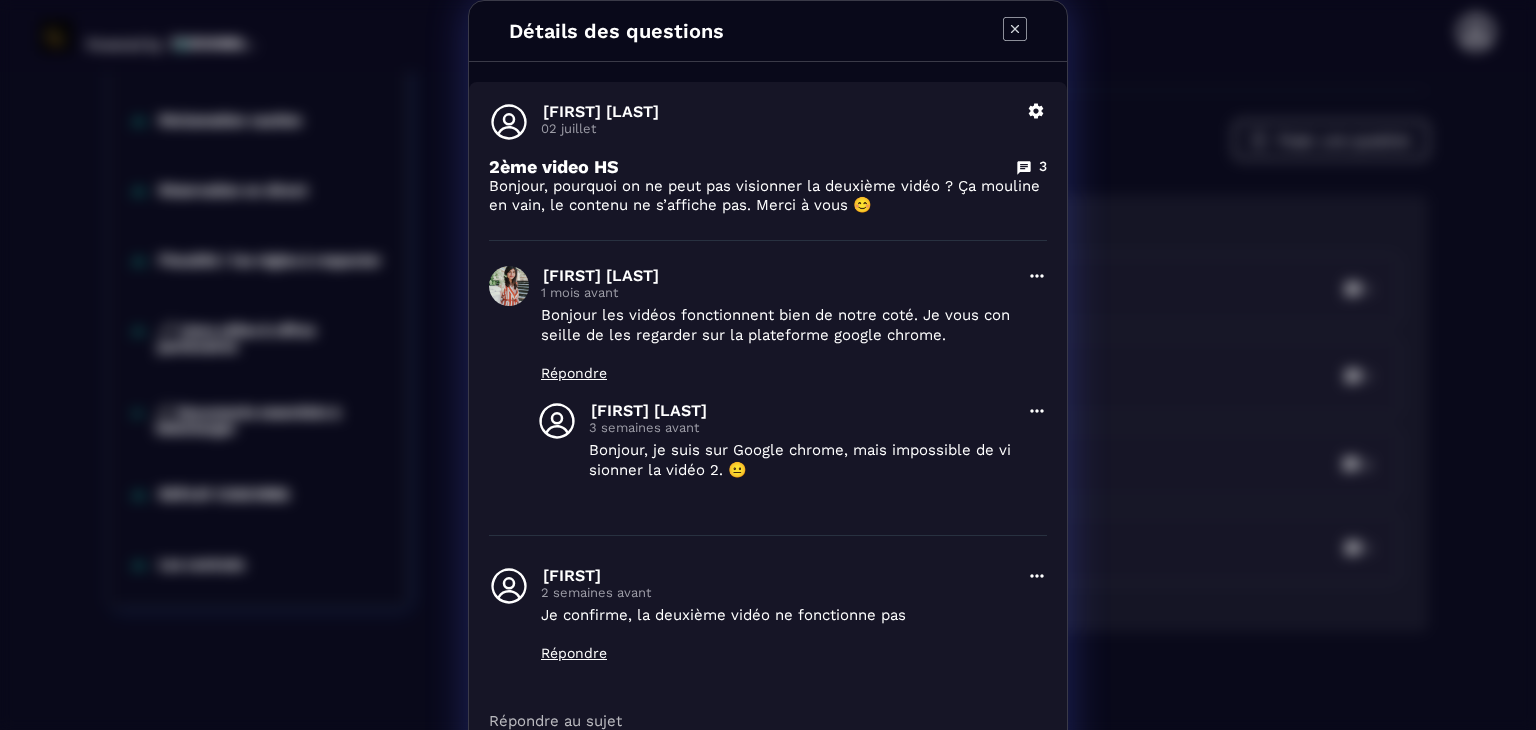click 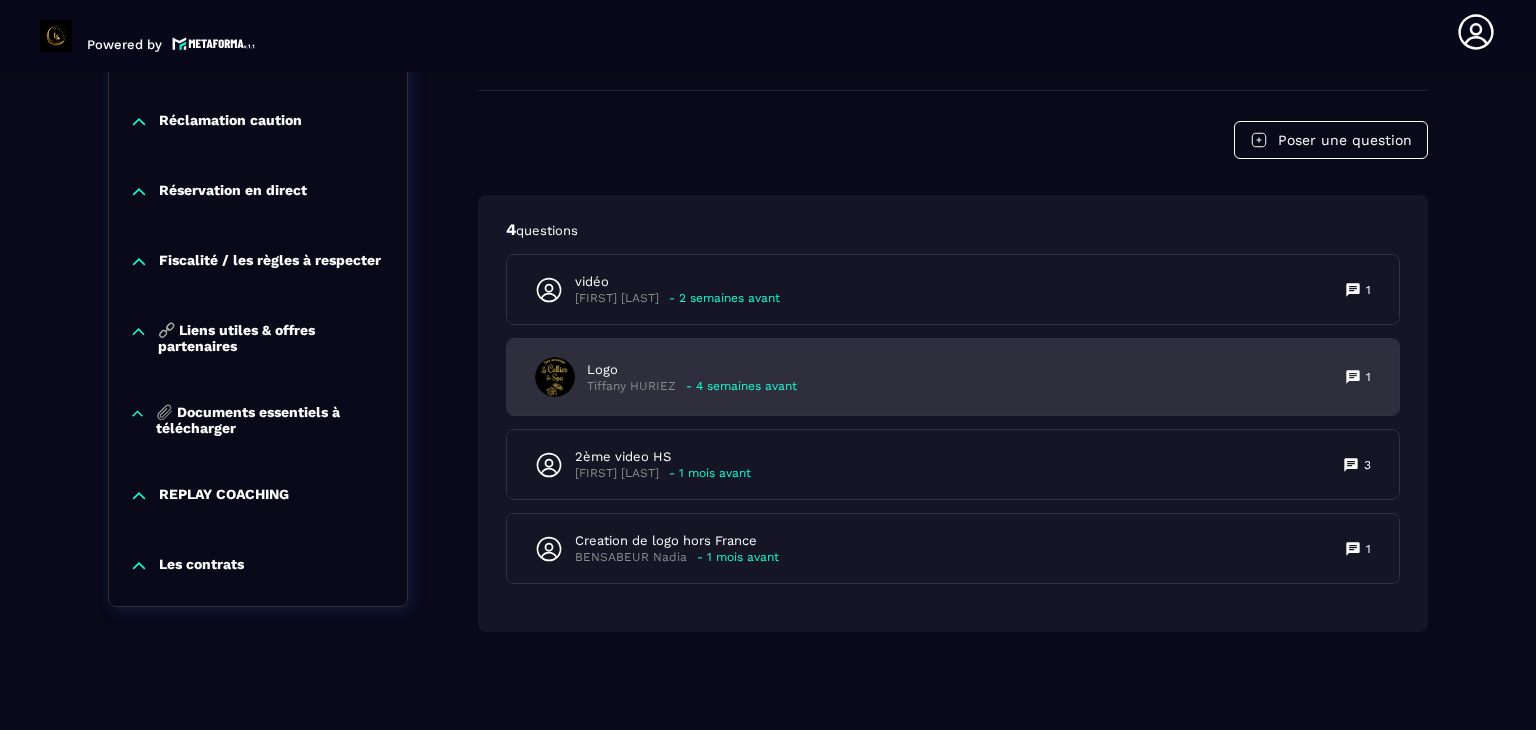 click on "- 4 semaines avant" at bounding box center [741, 386] 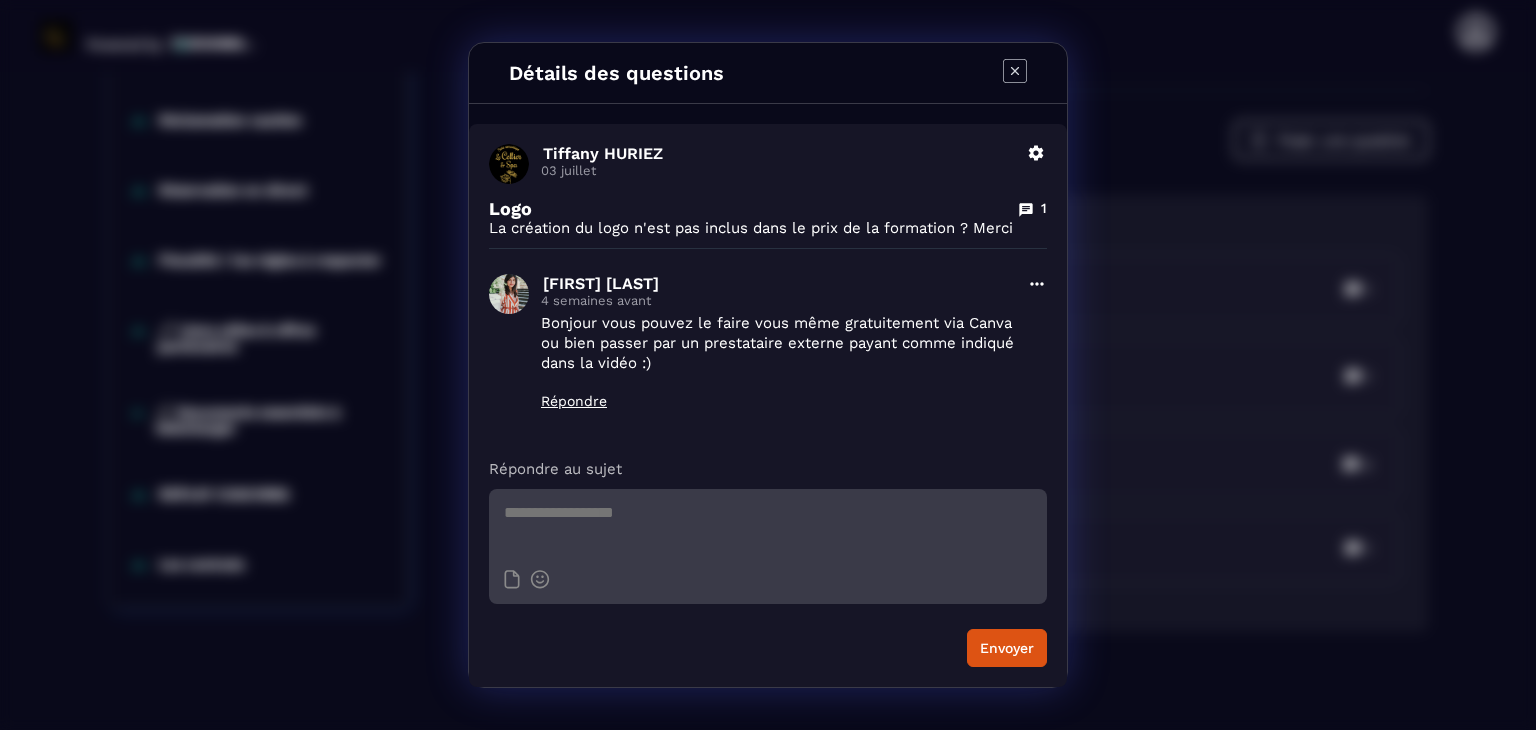 click 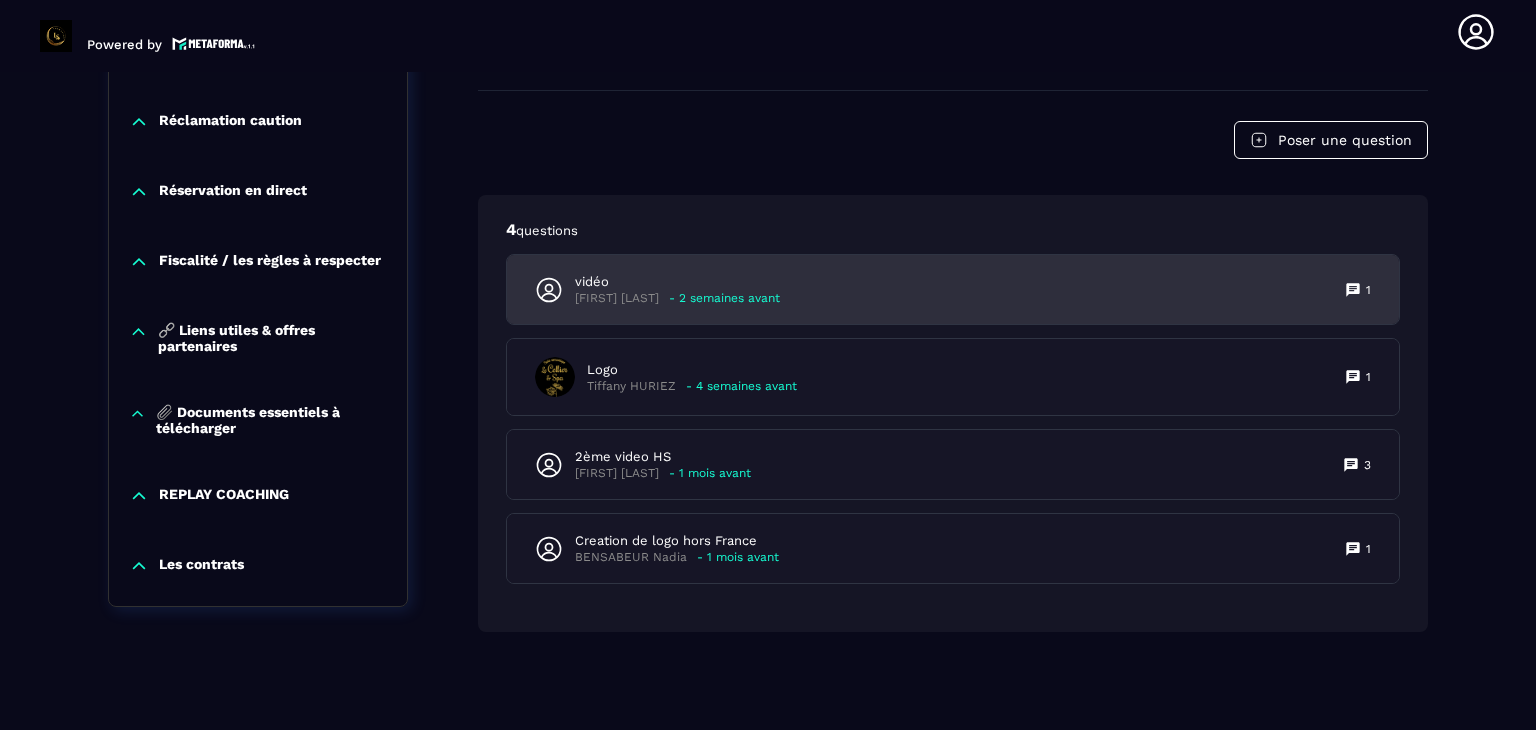 click on "vidéo Francine Lany MFONO ONDO  - 2 semaines avant 1" at bounding box center [953, 289] 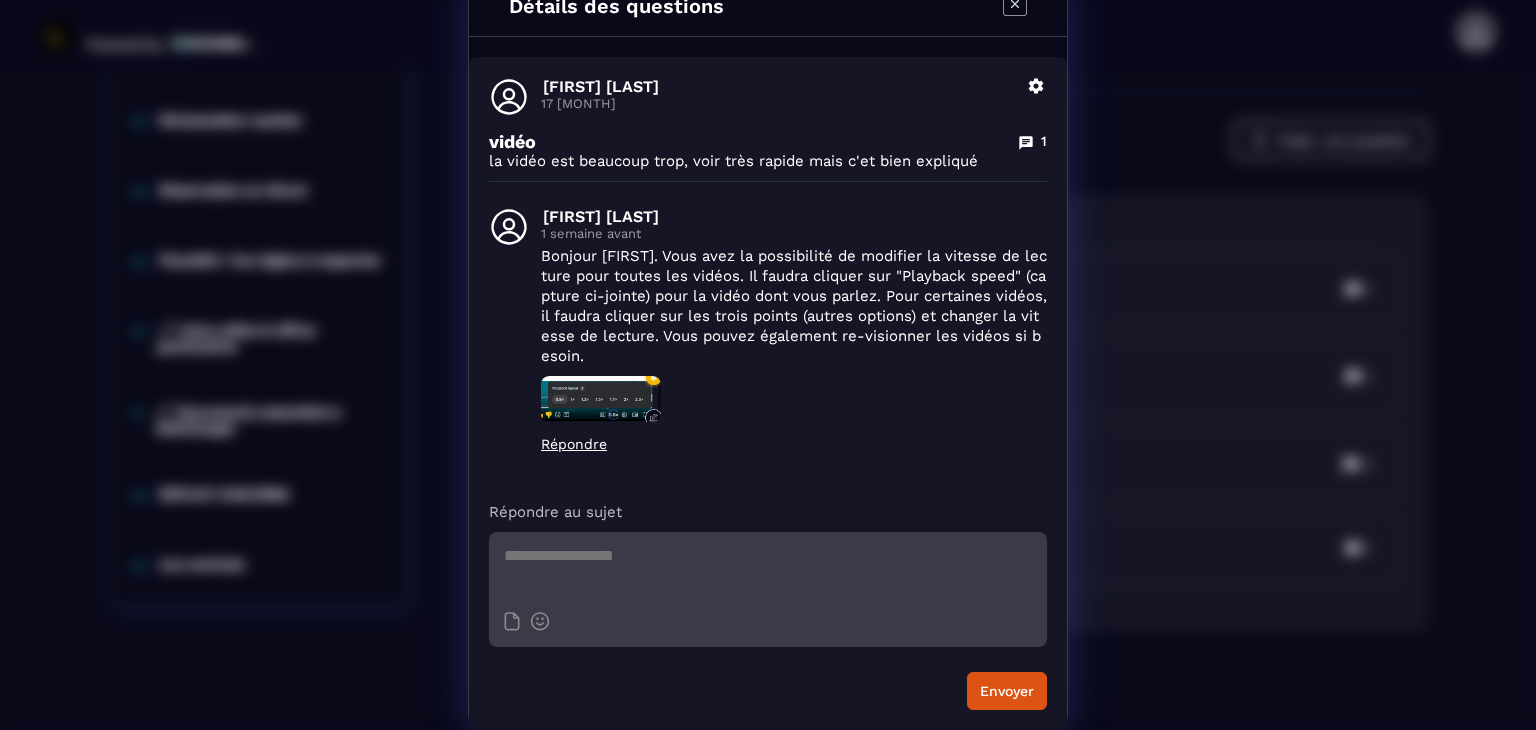 scroll, scrollTop: 0, scrollLeft: 0, axis: both 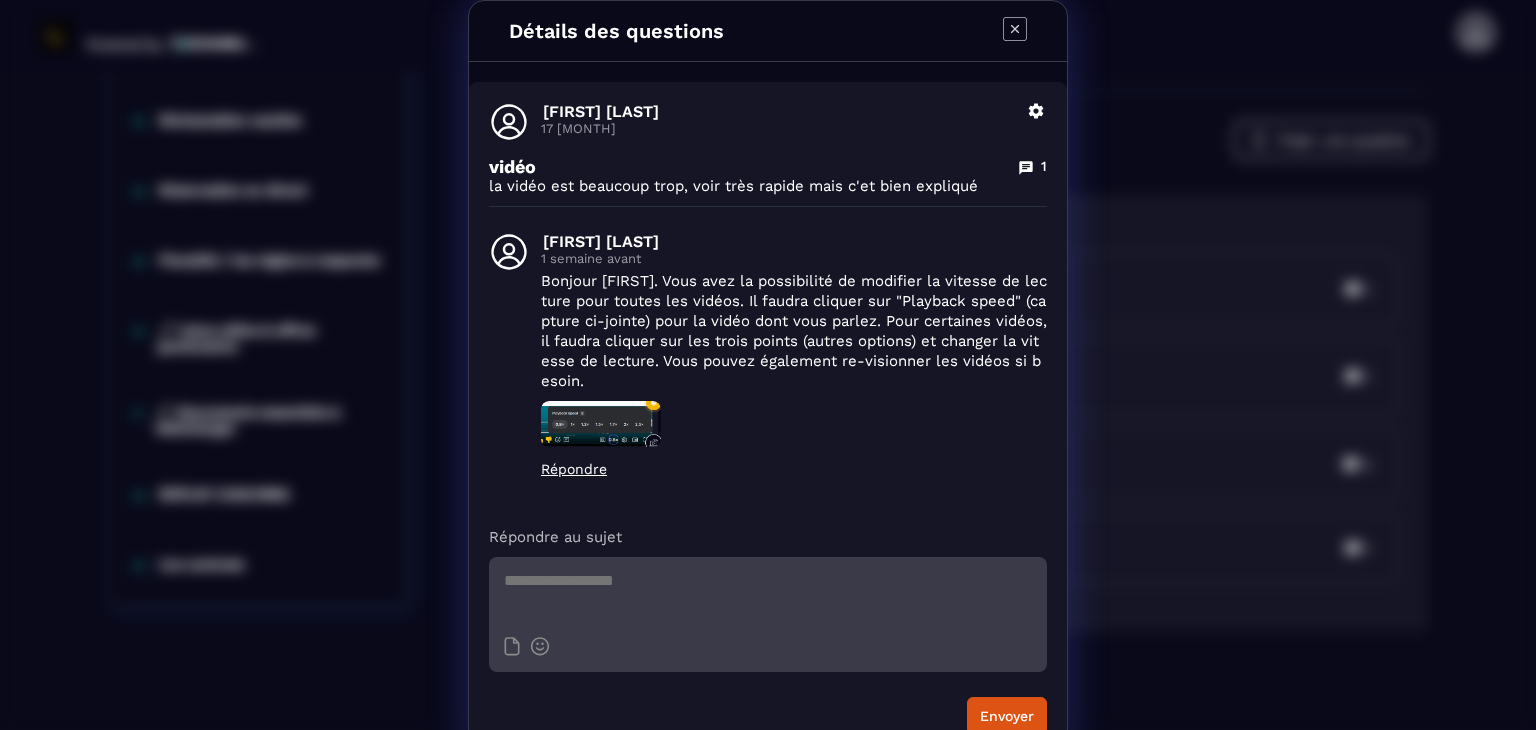 click 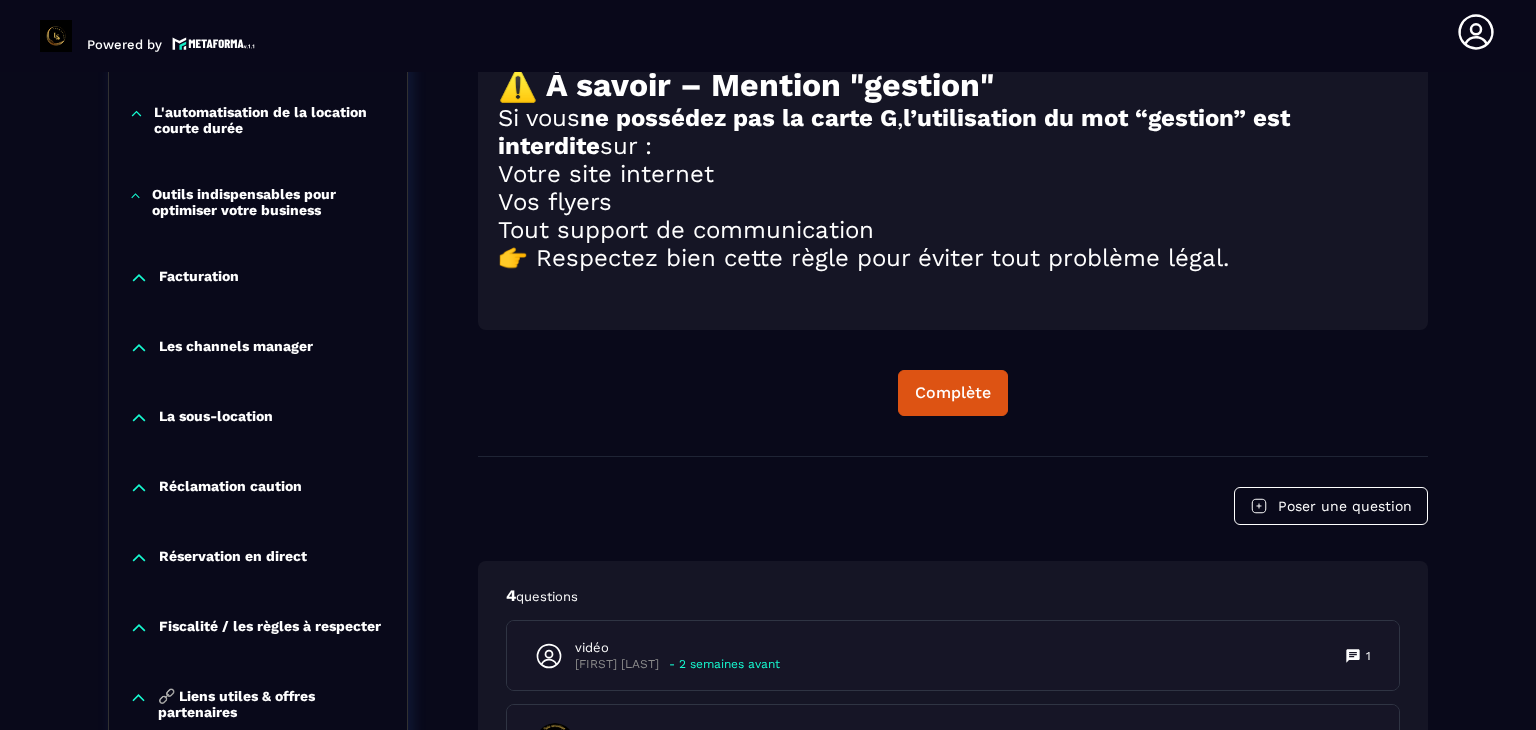 scroll, scrollTop: 2508, scrollLeft: 0, axis: vertical 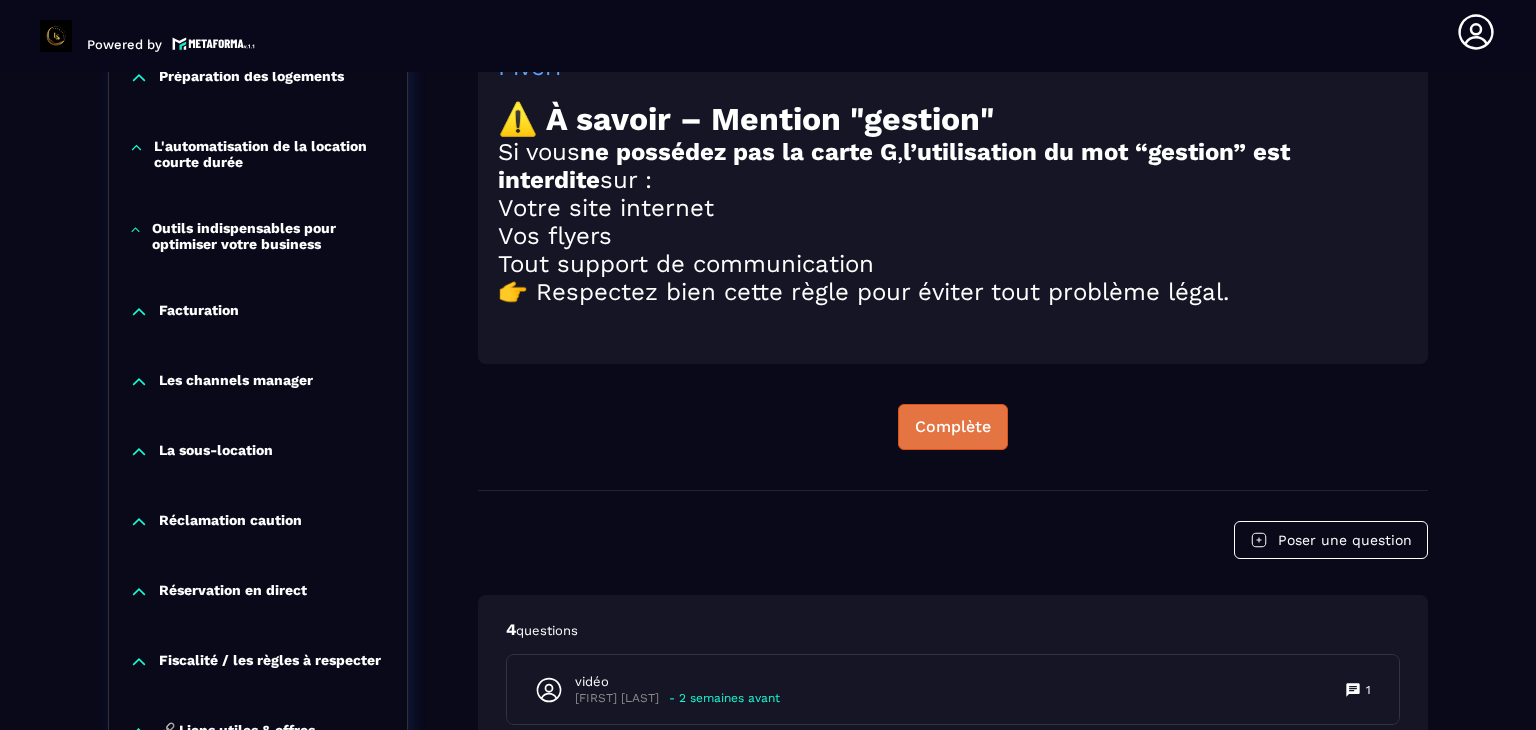 click on "Complète" at bounding box center (953, 427) 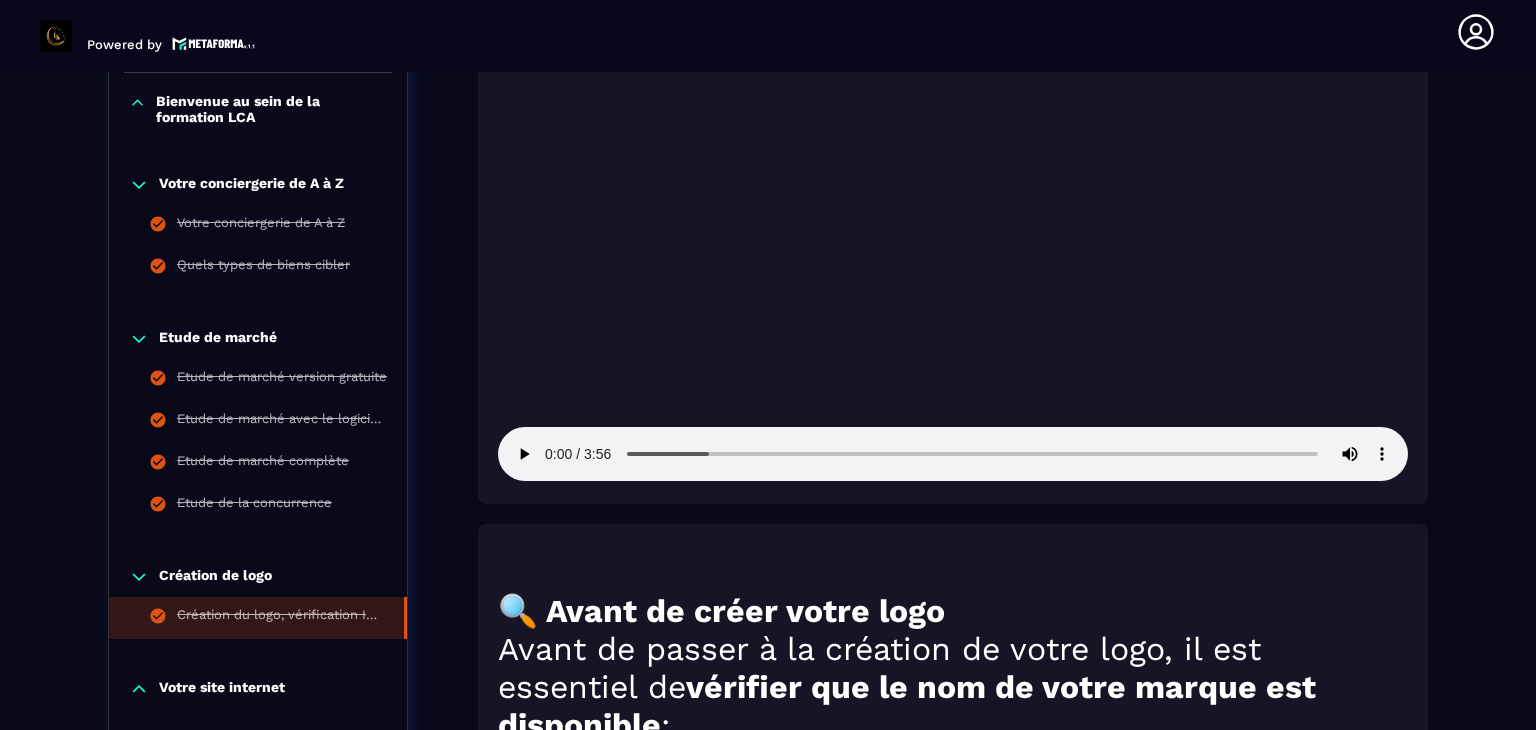 scroll, scrollTop: 1008, scrollLeft: 0, axis: vertical 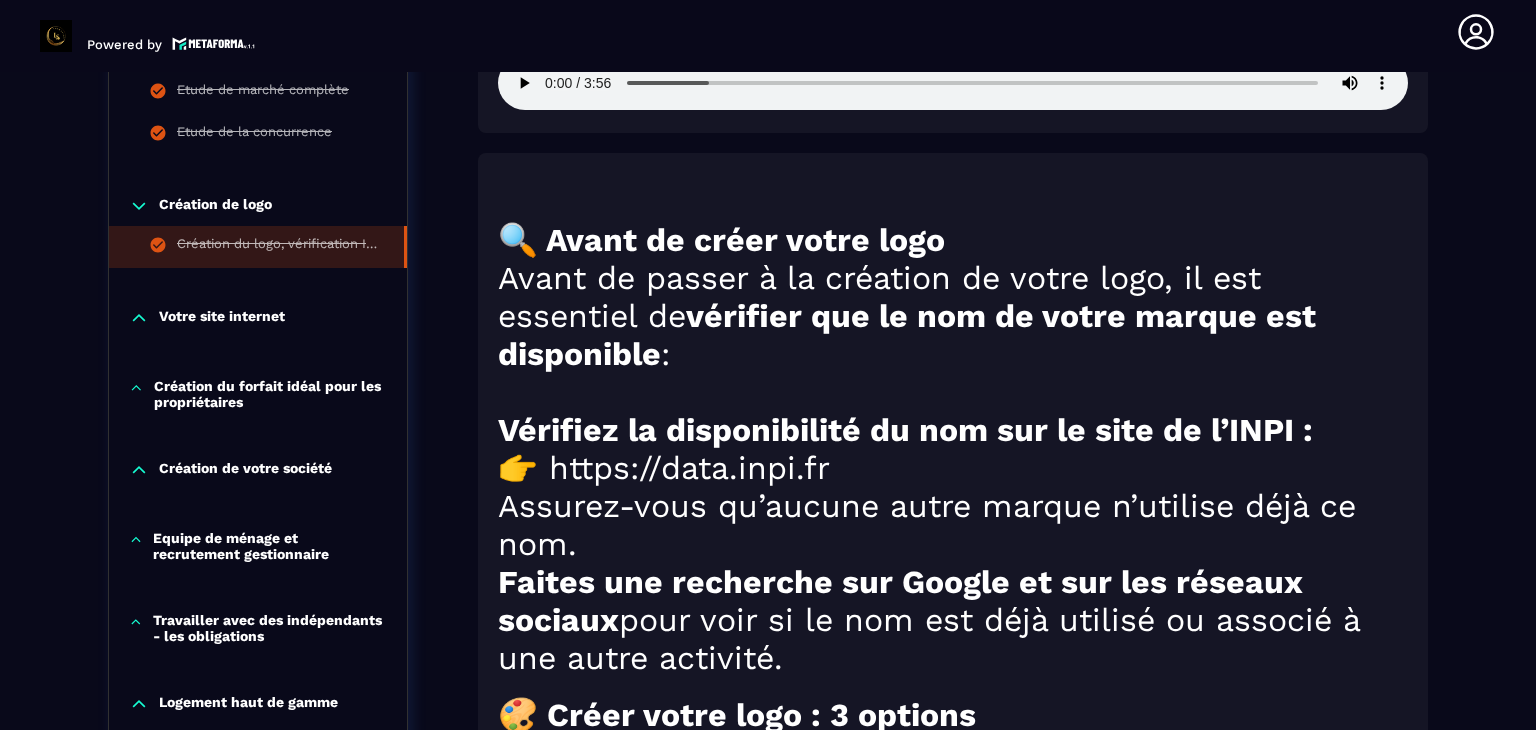 click on "Votre site internet" at bounding box center [258, 318] 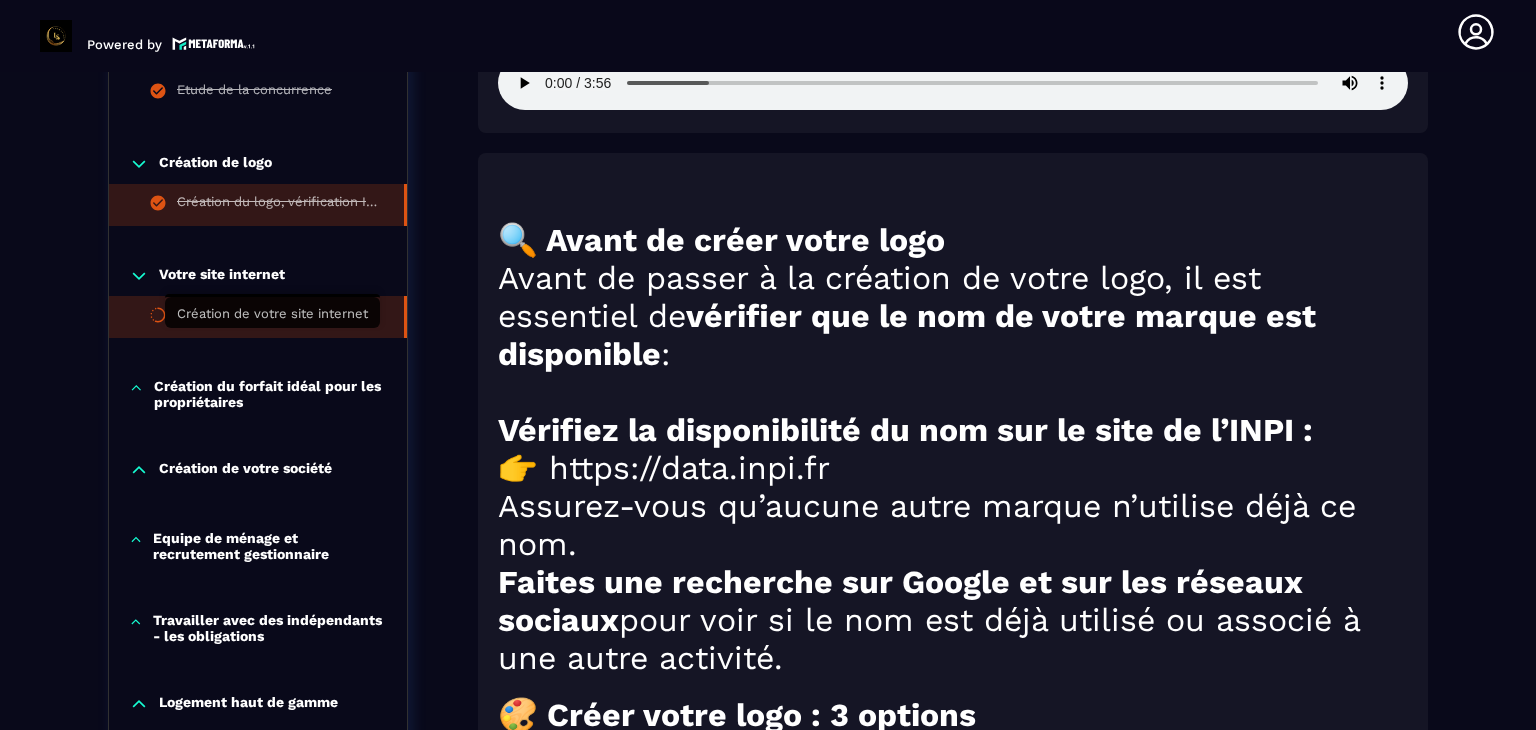 click on "Création de votre site internet" at bounding box center [272, 317] 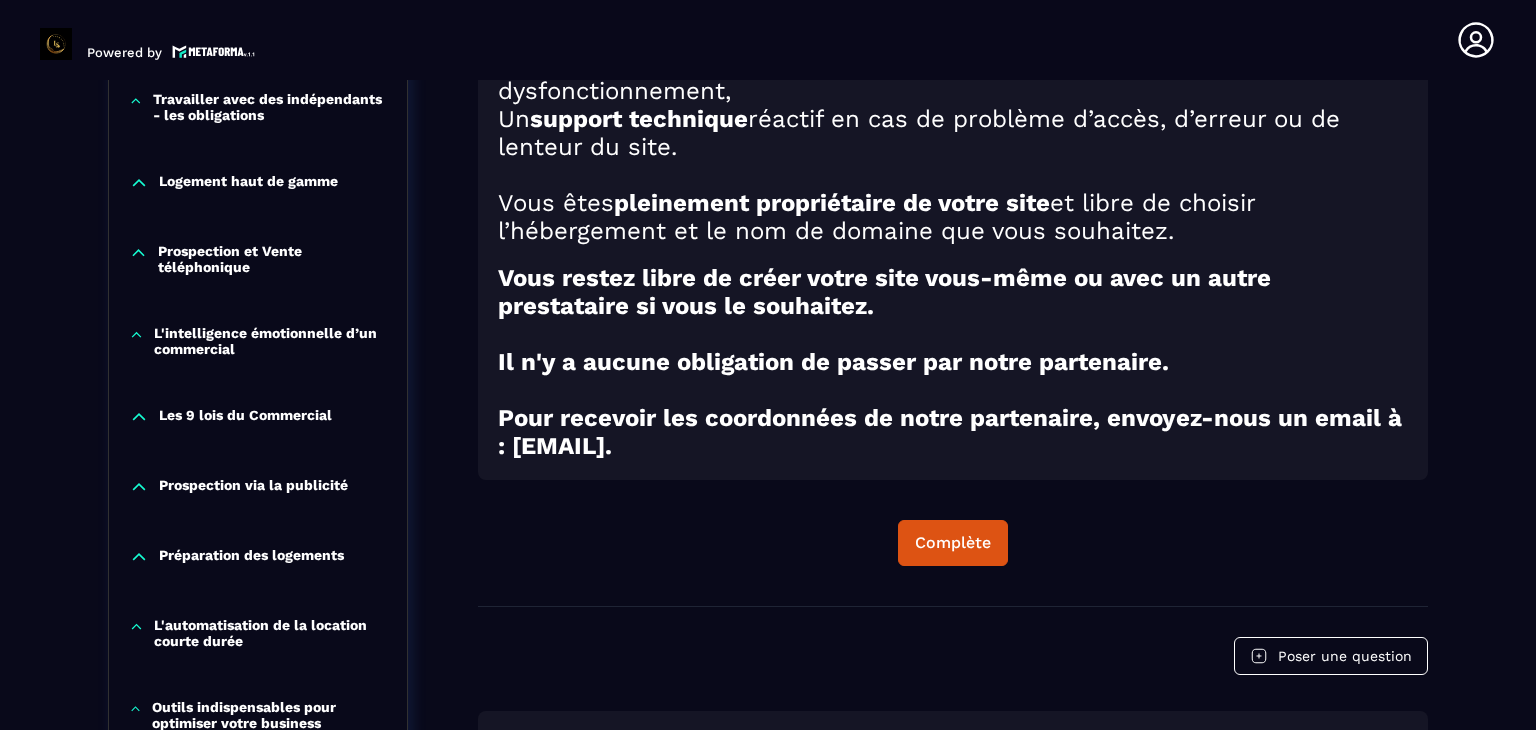 scroll, scrollTop: 8, scrollLeft: 0, axis: vertical 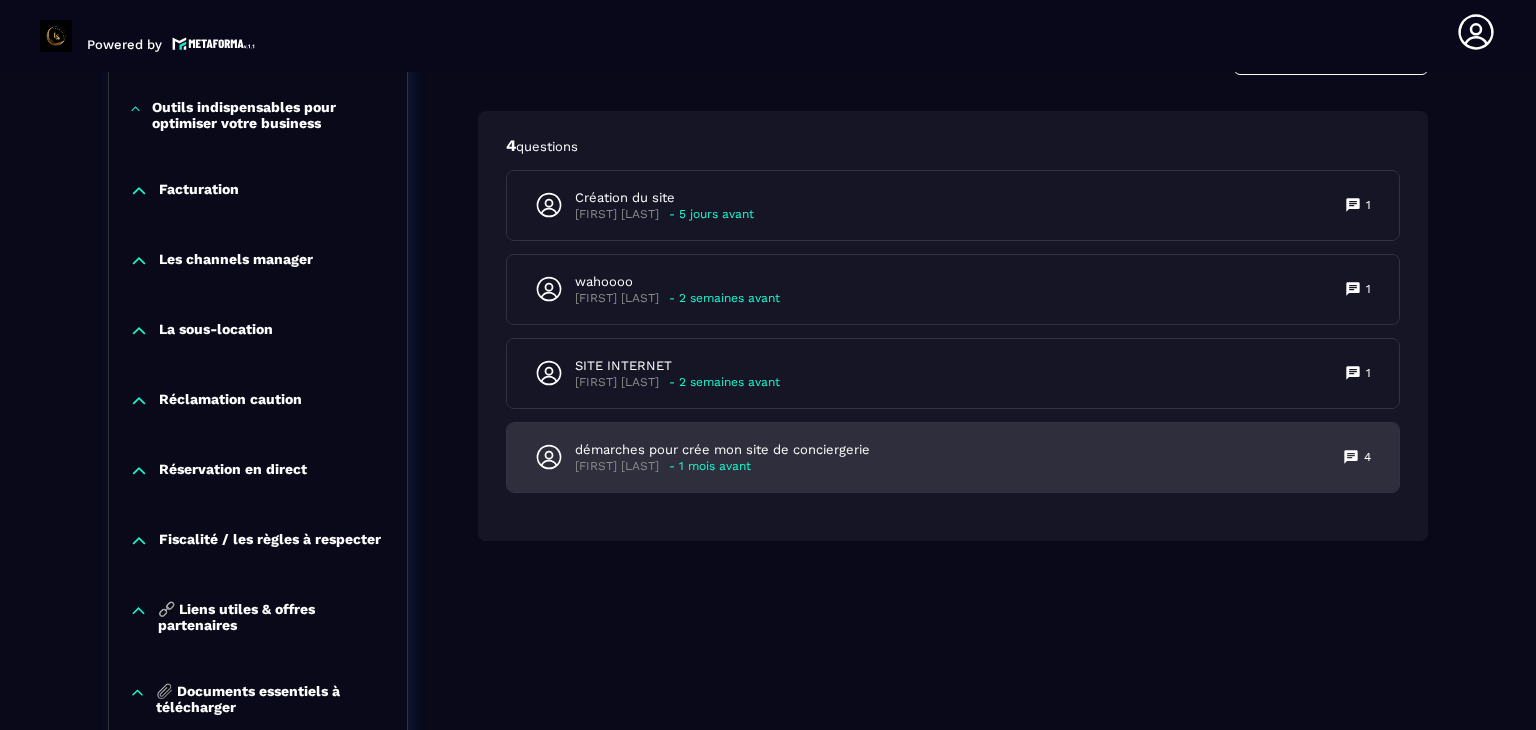 click on "démarches pour crée mon site de conciergerie" at bounding box center (722, 450) 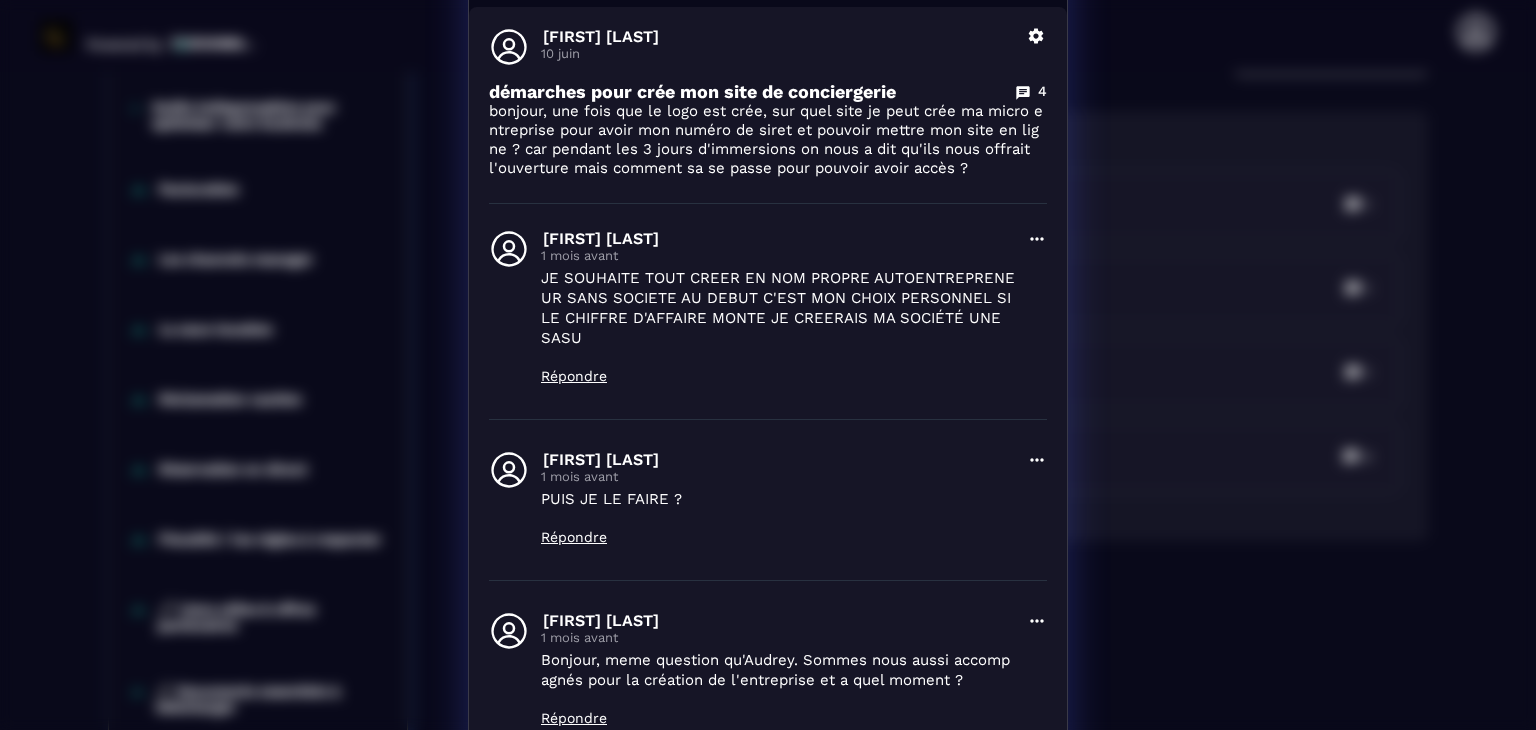 scroll, scrollTop: 0, scrollLeft: 0, axis: both 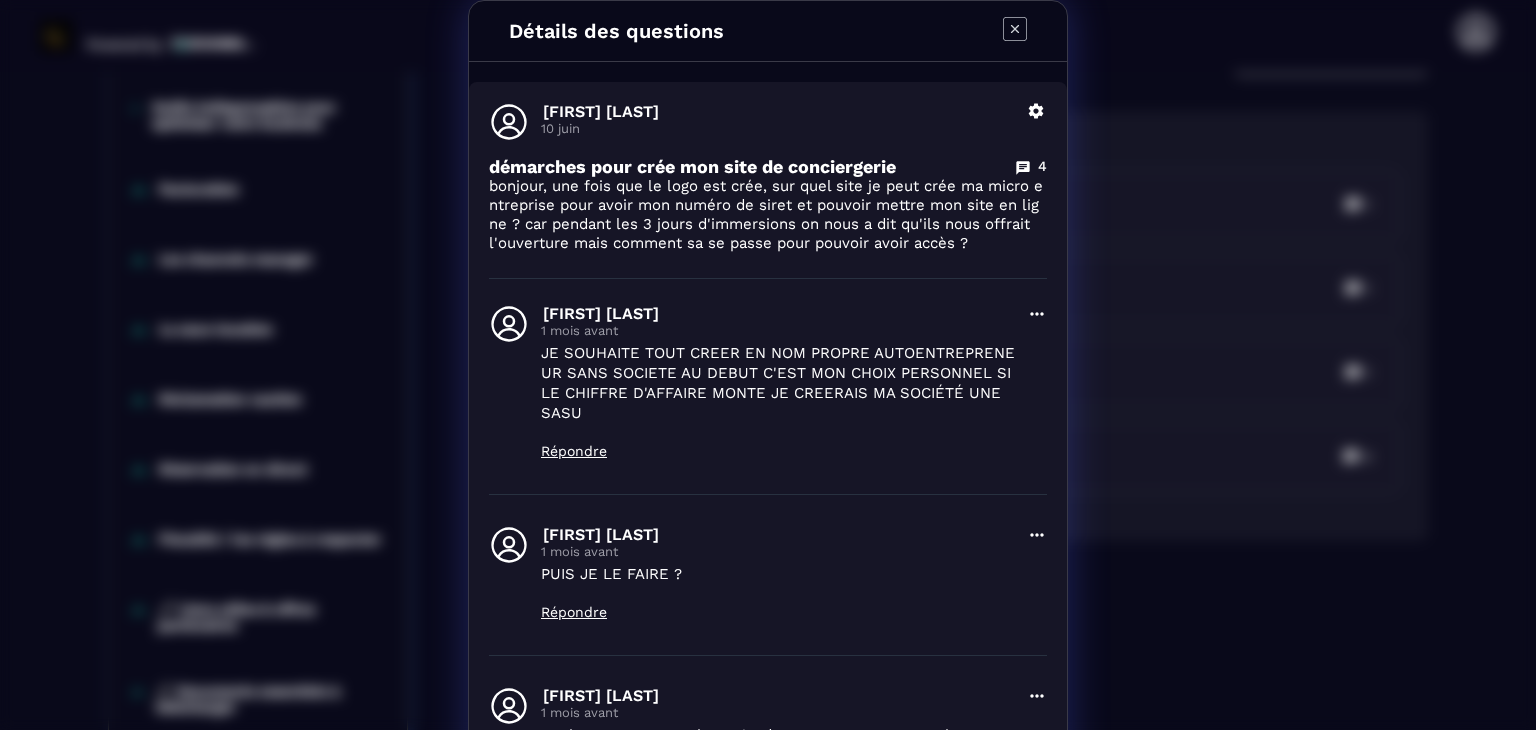 click 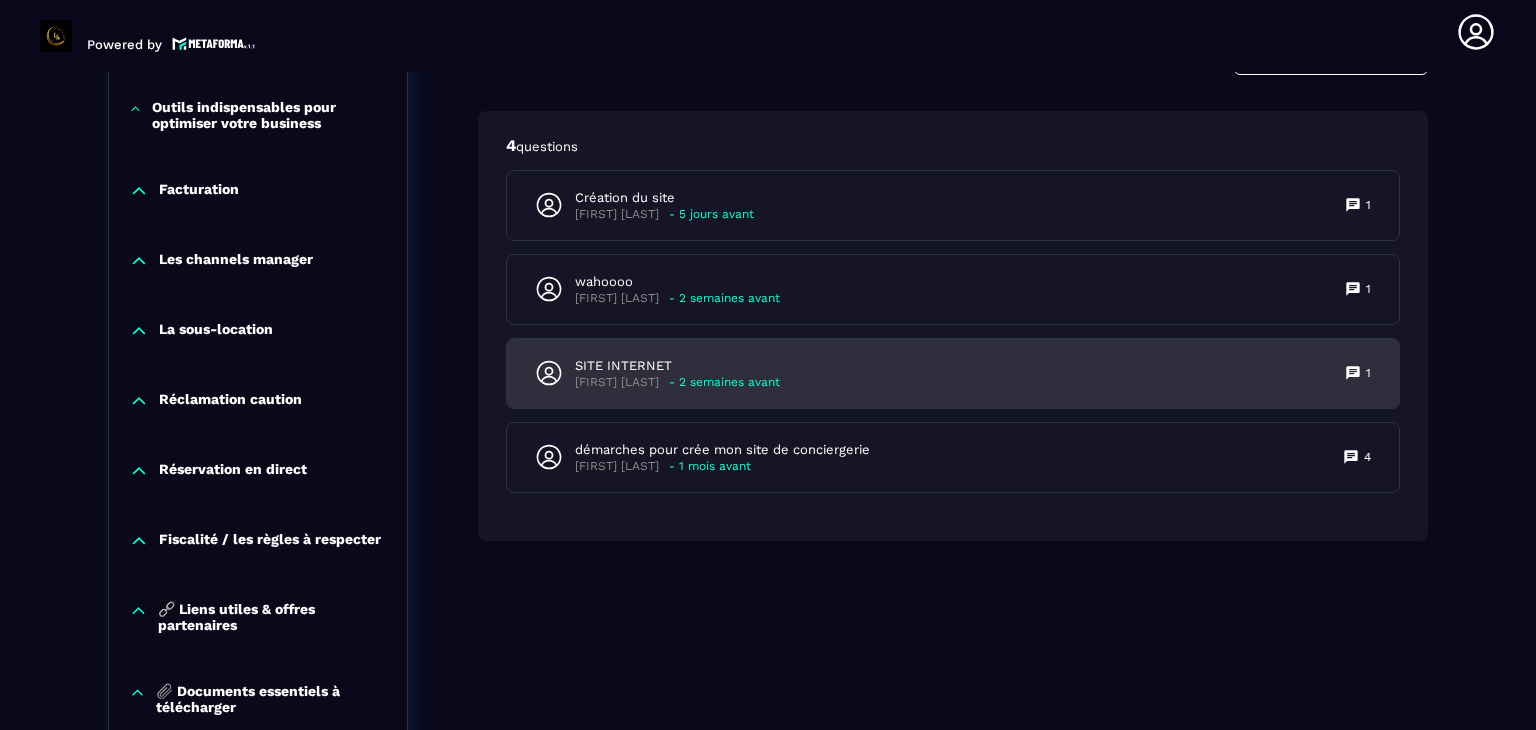click on "SITE INTERNET Lydia Dignac  - 2 semaines avant 1" at bounding box center (953, 373) 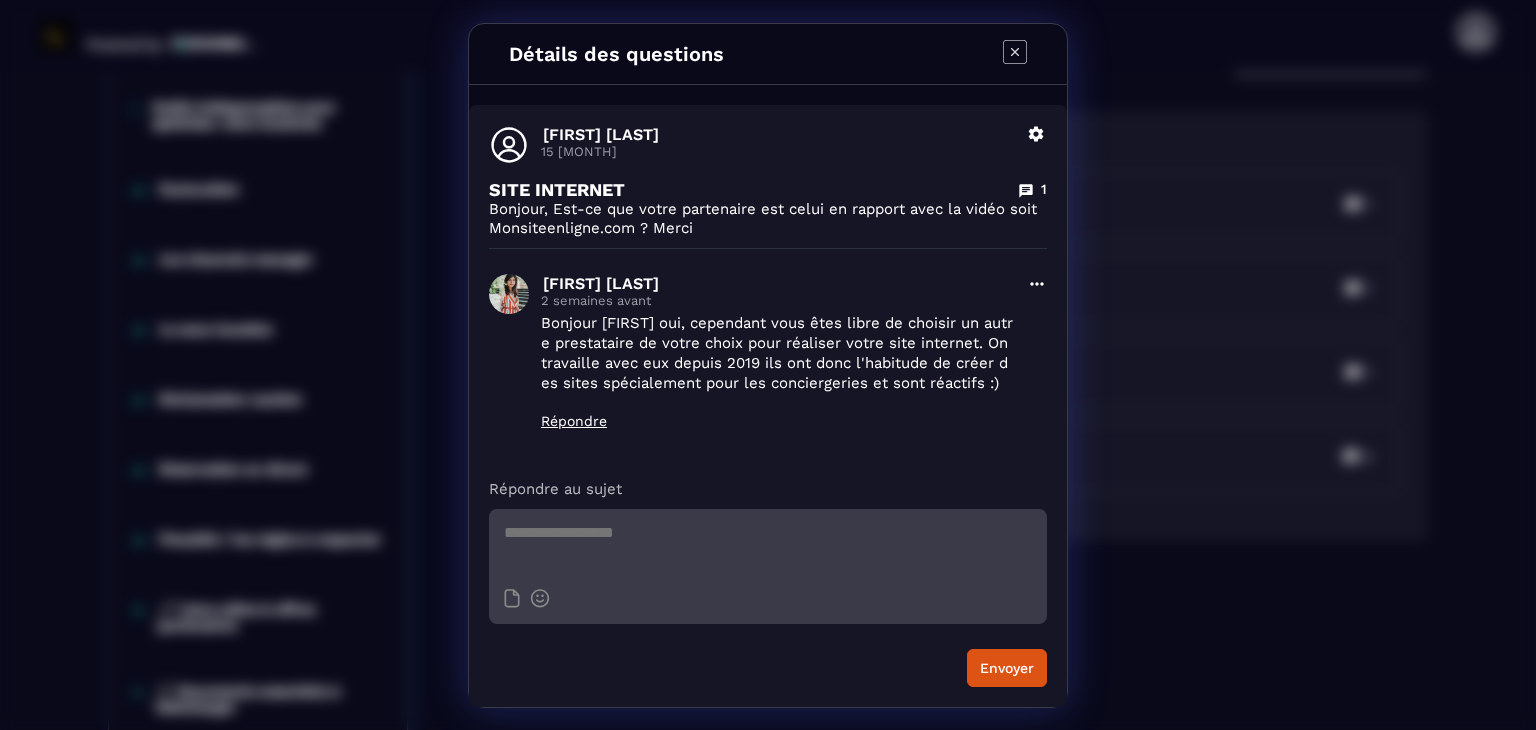 click 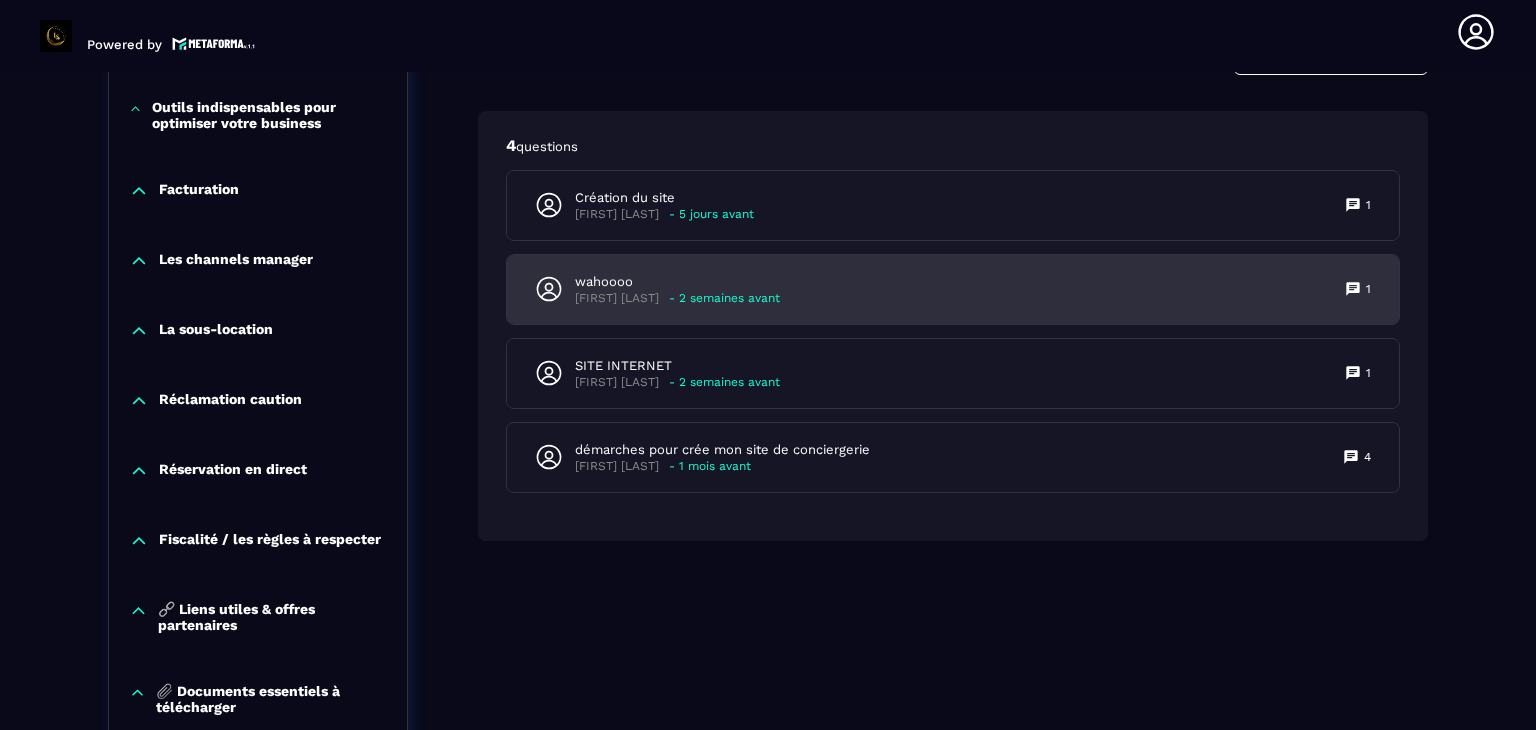 click on "wahoooo Francine Lany MFONO ONDO  - 2 semaines avant 1" at bounding box center [953, 289] 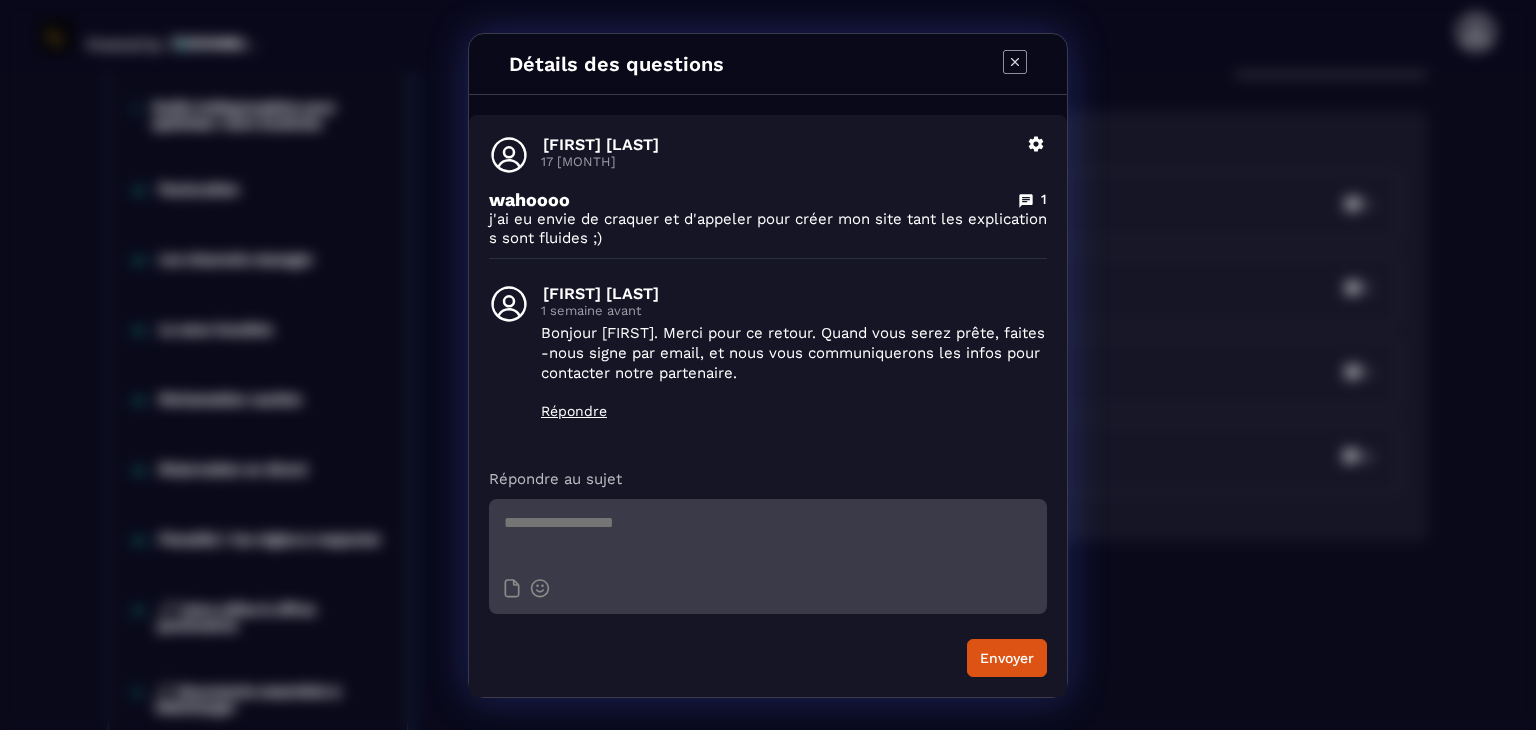 click 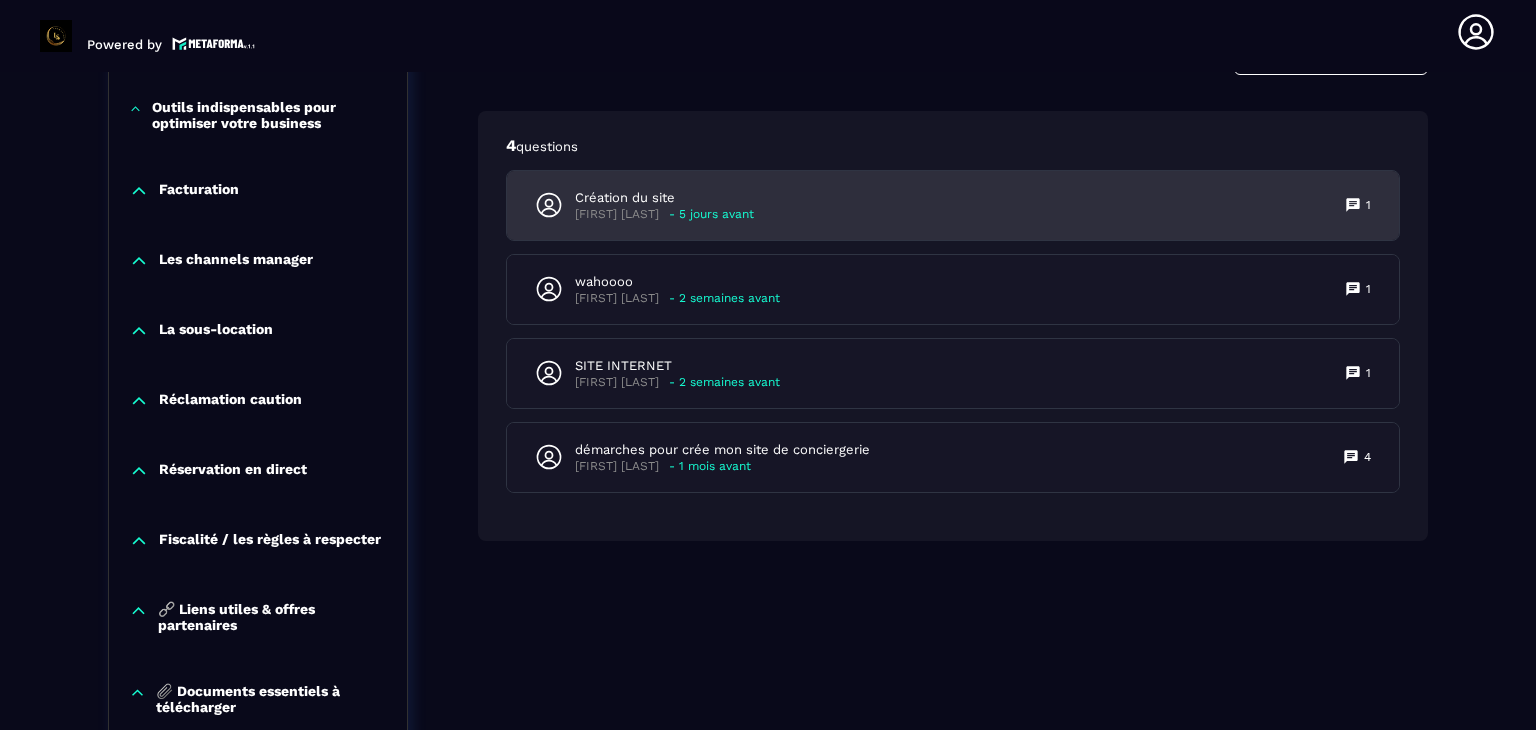 click on "Création du site Francine Lany MFONO ONDO  - 5 jours avant 1" at bounding box center (953, 205) 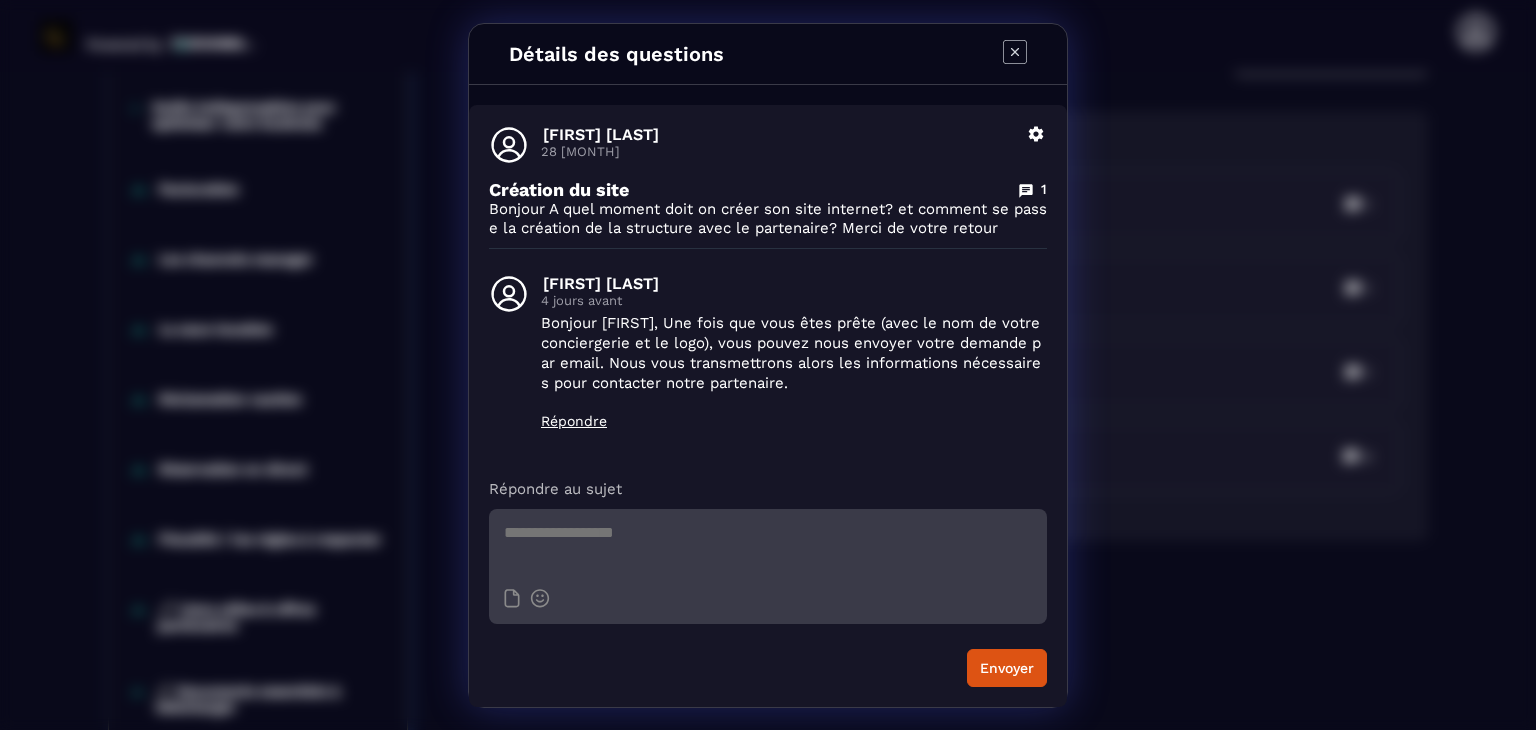 click 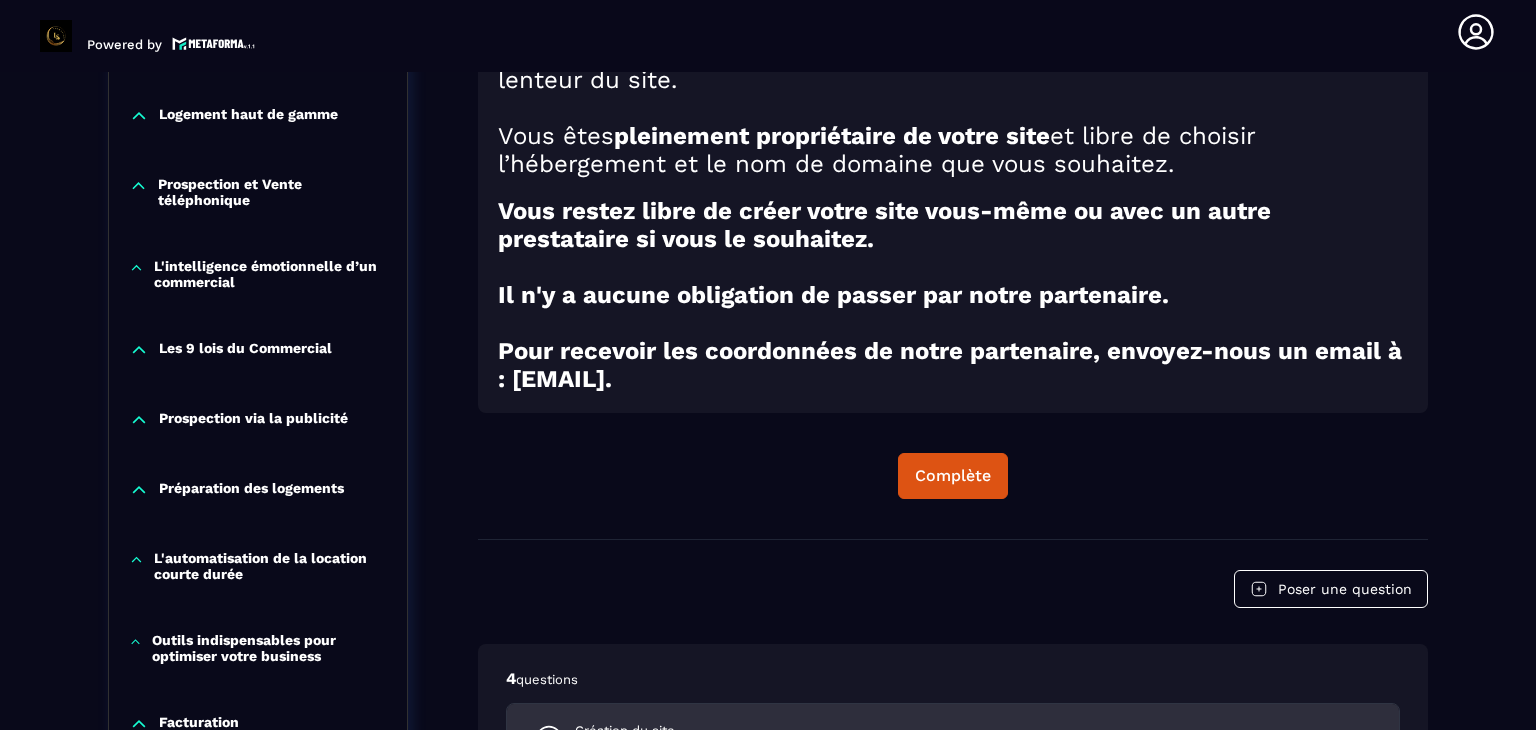 scroll, scrollTop: 1700, scrollLeft: 0, axis: vertical 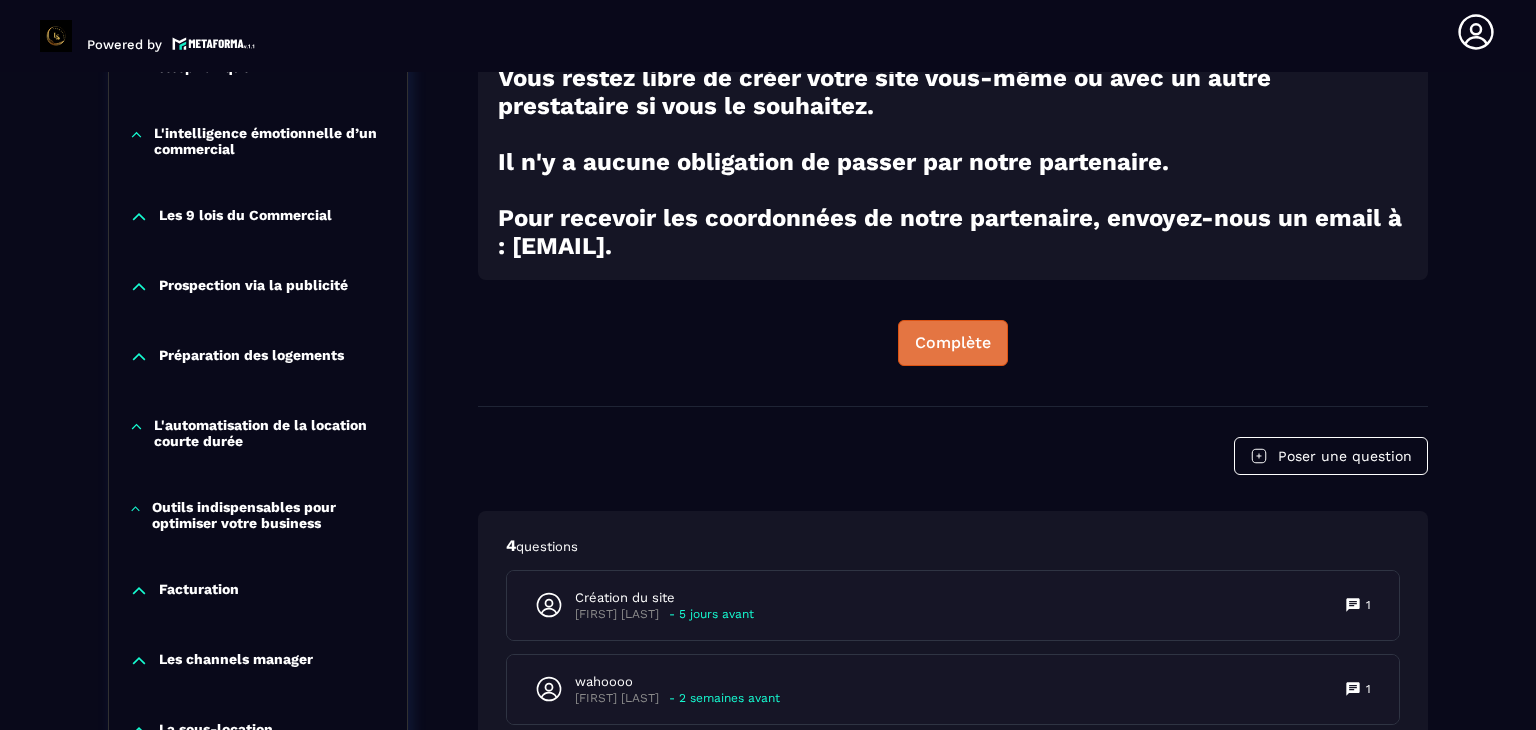 click on "Complète" at bounding box center (953, 343) 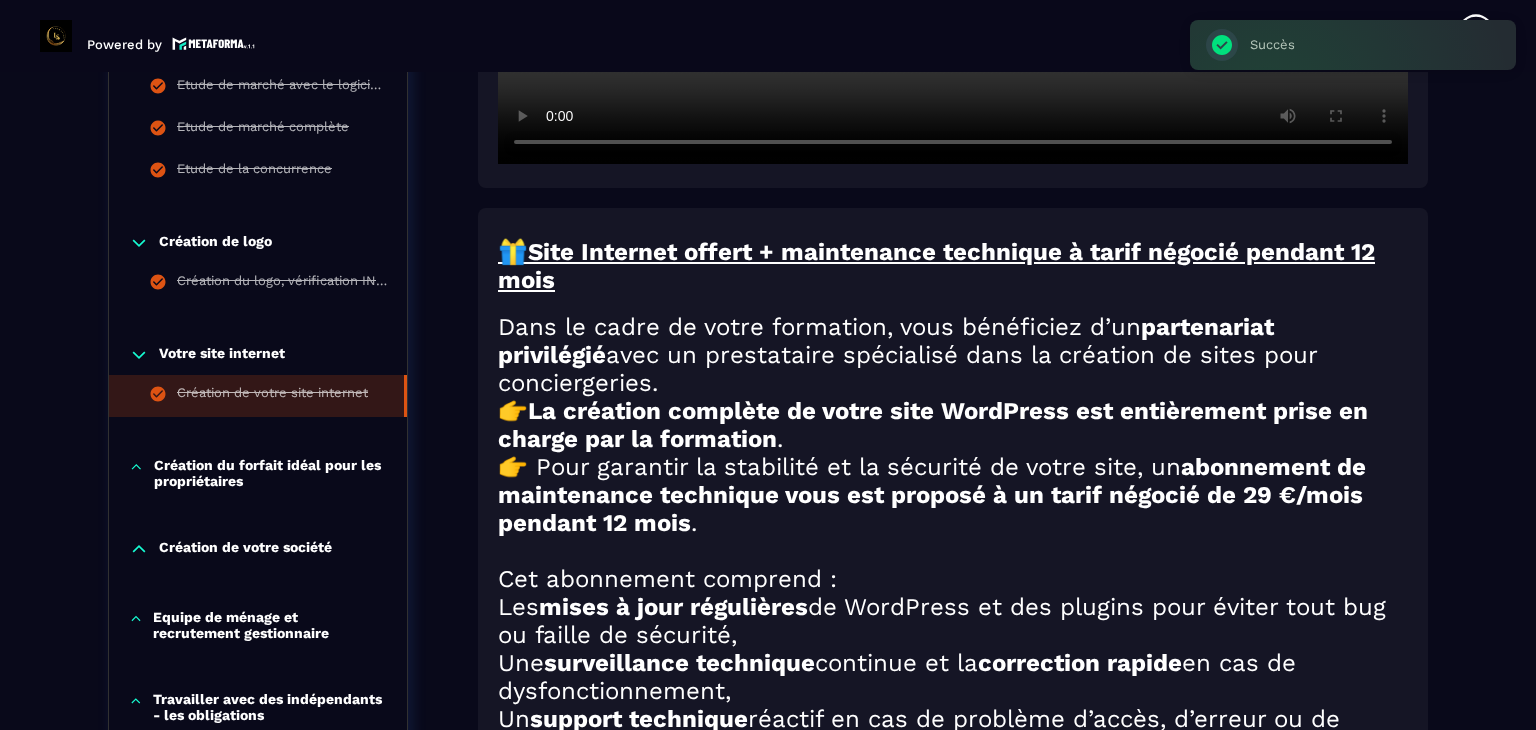 scroll, scrollTop: 1200, scrollLeft: 0, axis: vertical 